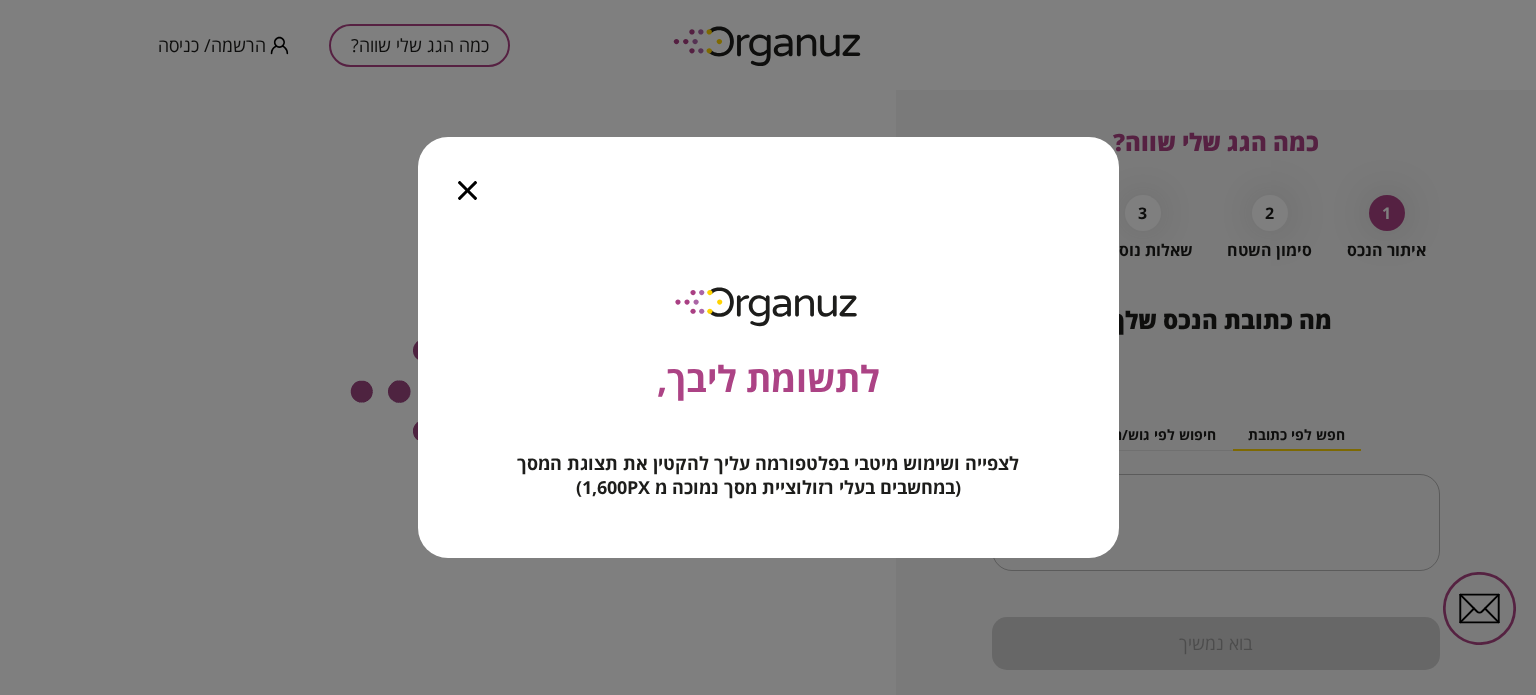 scroll, scrollTop: 0, scrollLeft: 0, axis: both 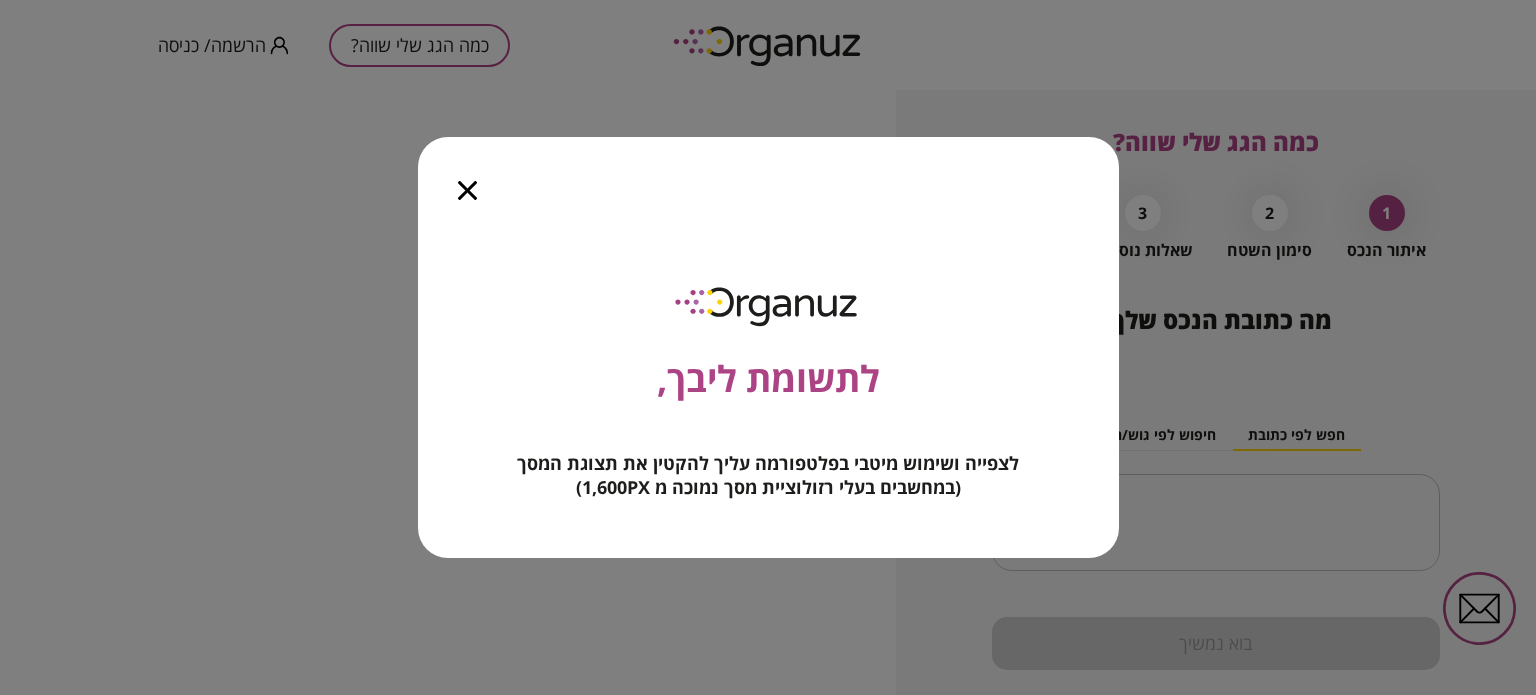 click at bounding box center (467, 179) 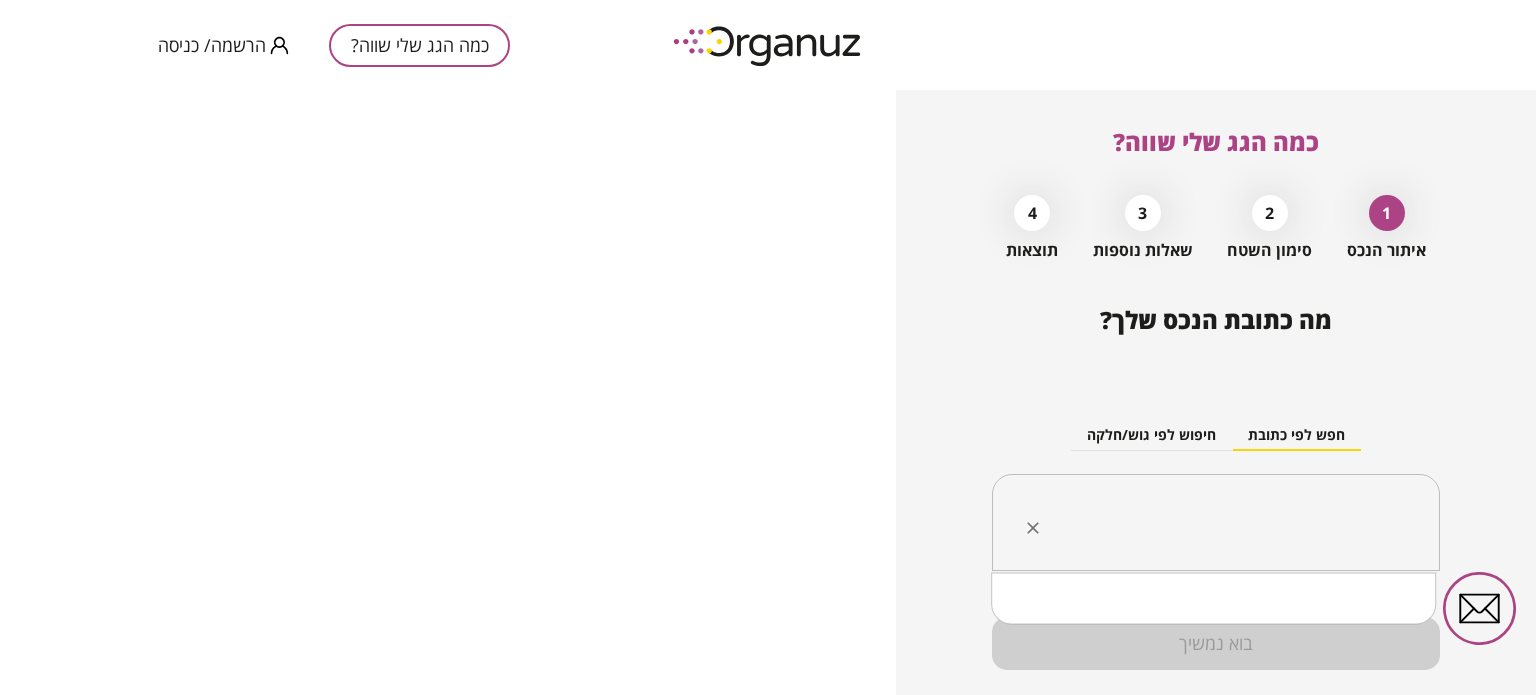click at bounding box center (1223, 523) 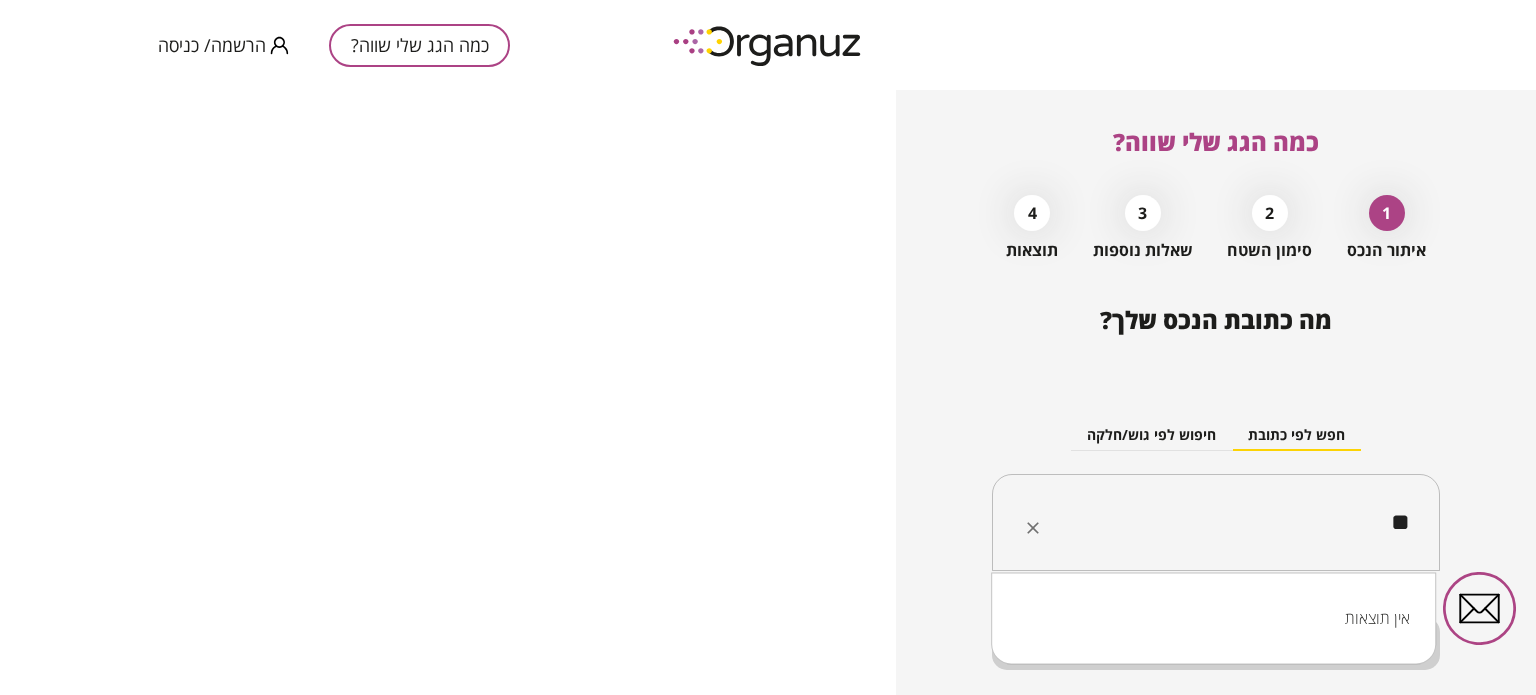 type on "*" 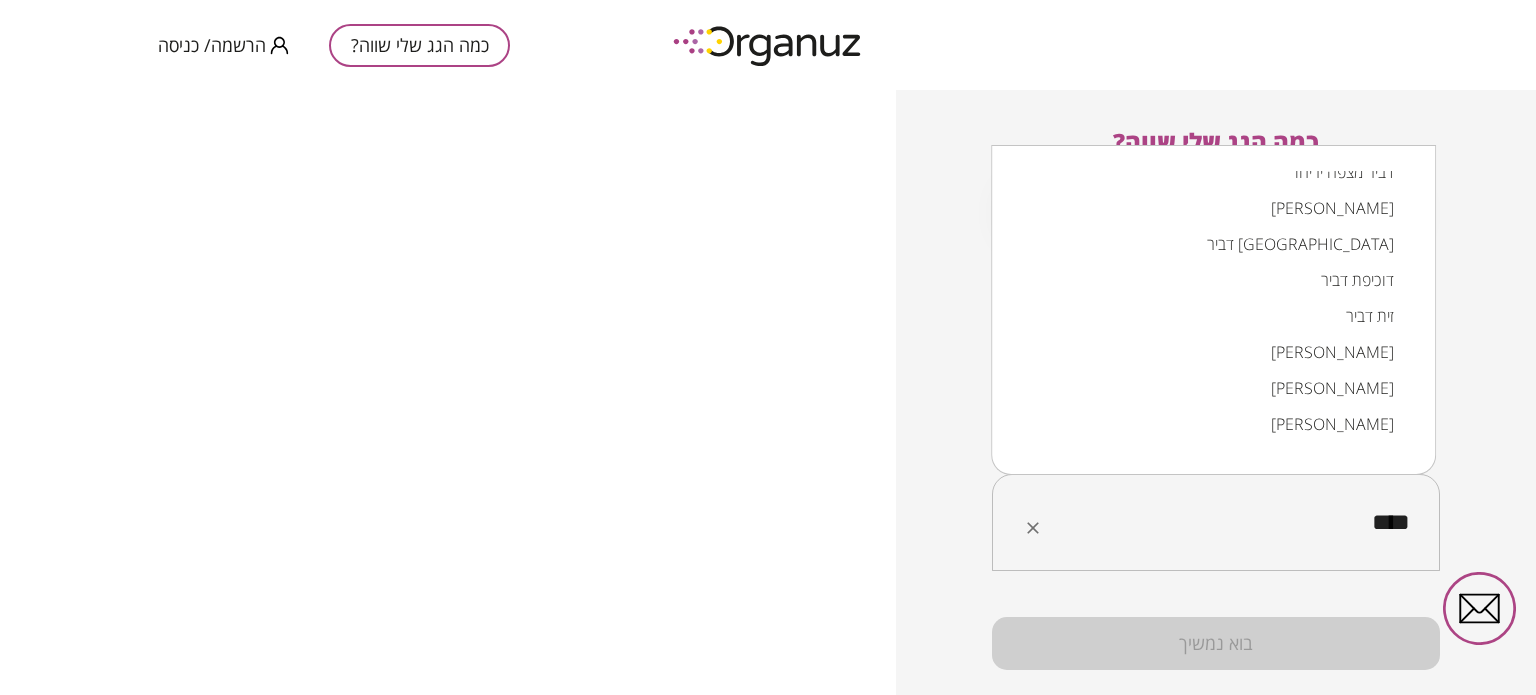 scroll, scrollTop: 0, scrollLeft: 0, axis: both 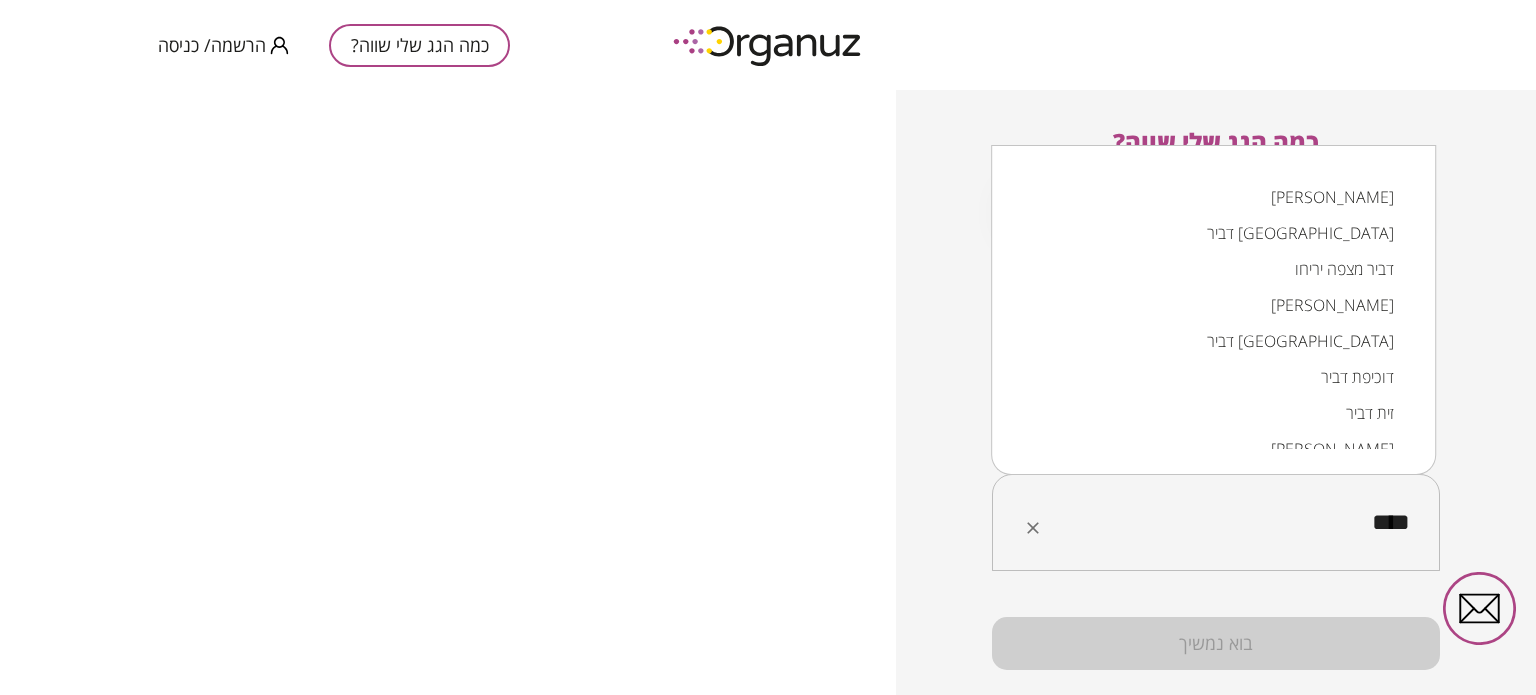 drag, startPoint x: 1371, startPoint y: 520, endPoint x: 1520, endPoint y: 531, distance: 149.40549 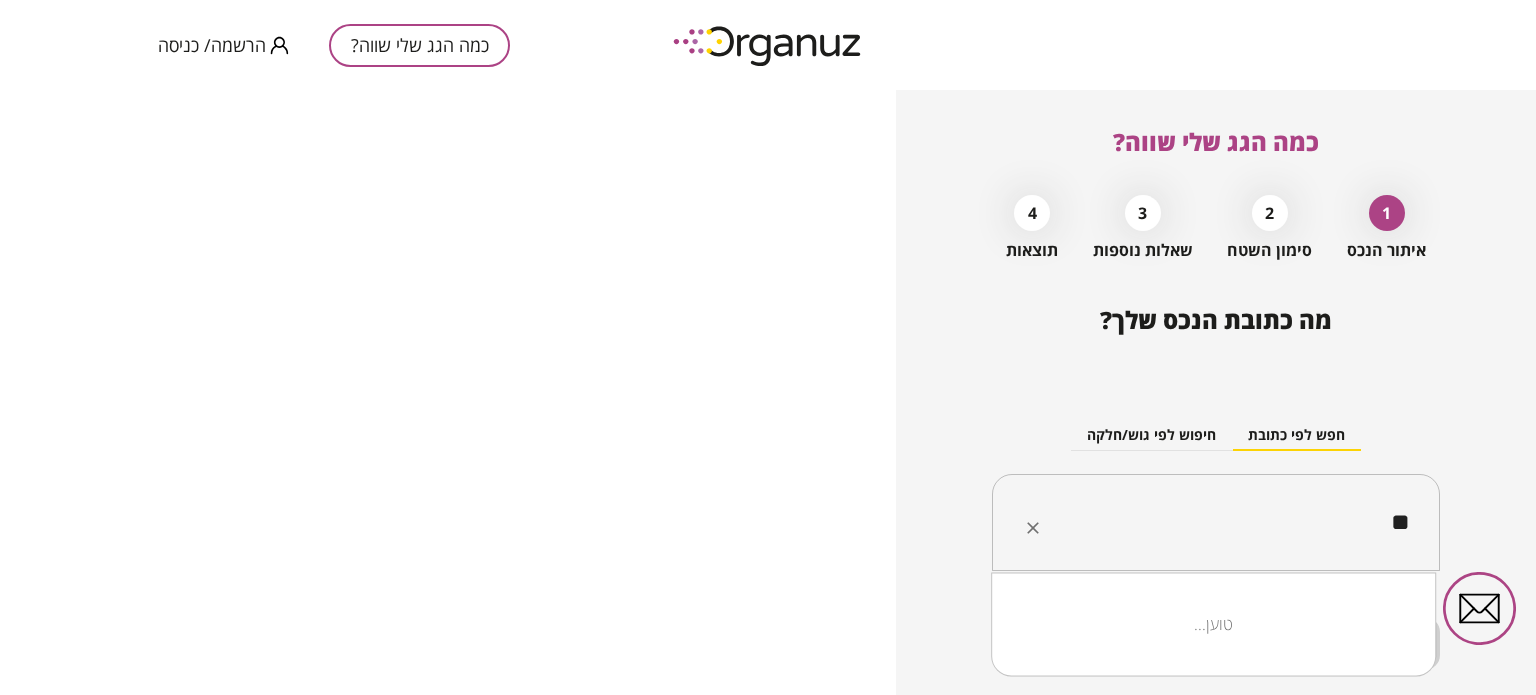 type on "*" 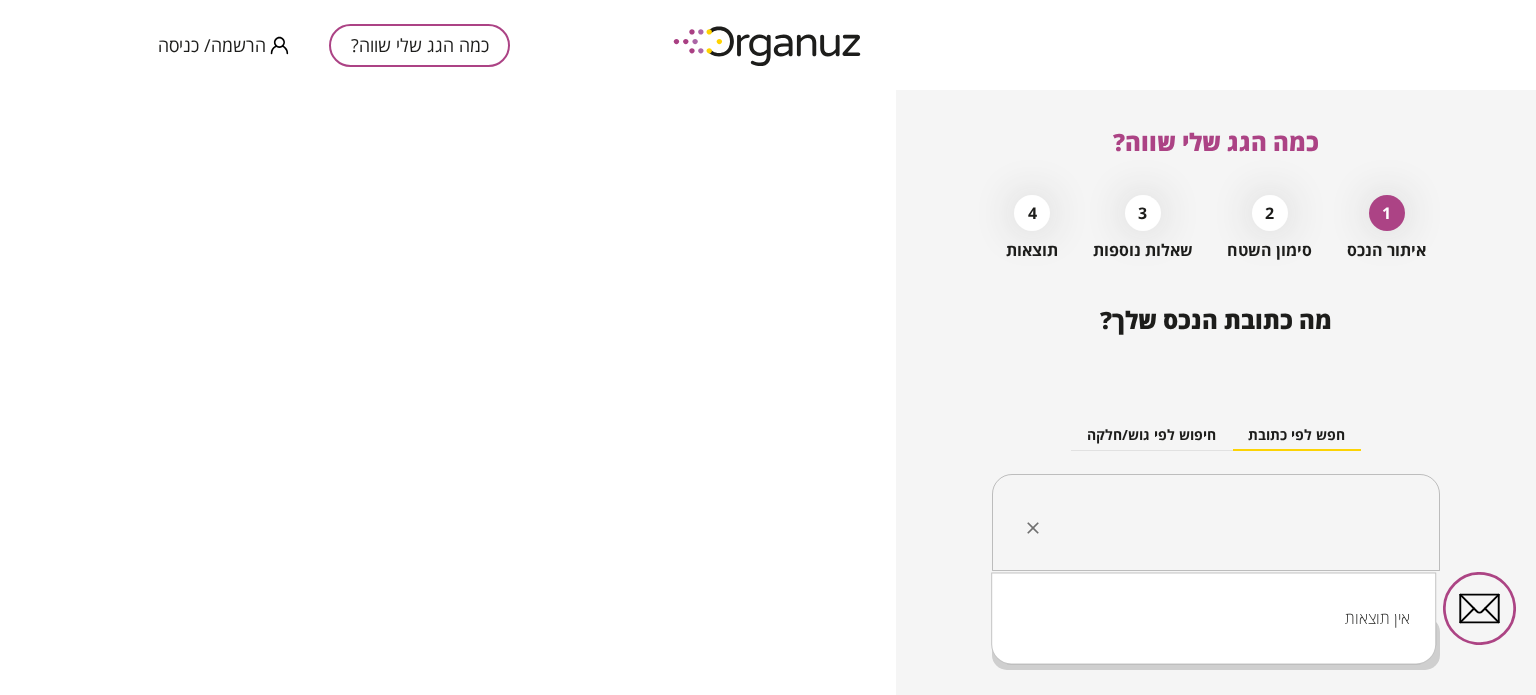 click at bounding box center (1223, 523) 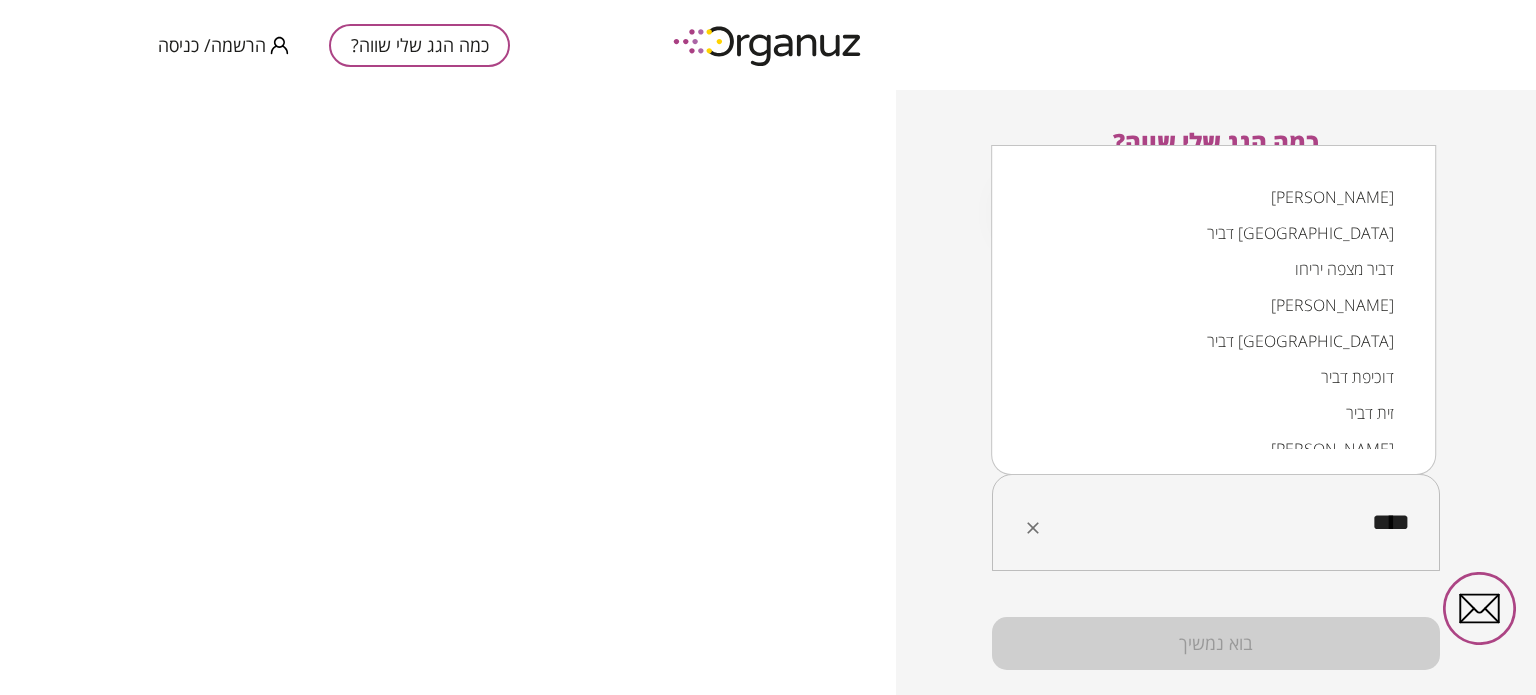 click on "דוכיפת דביר" at bounding box center (1213, 377) 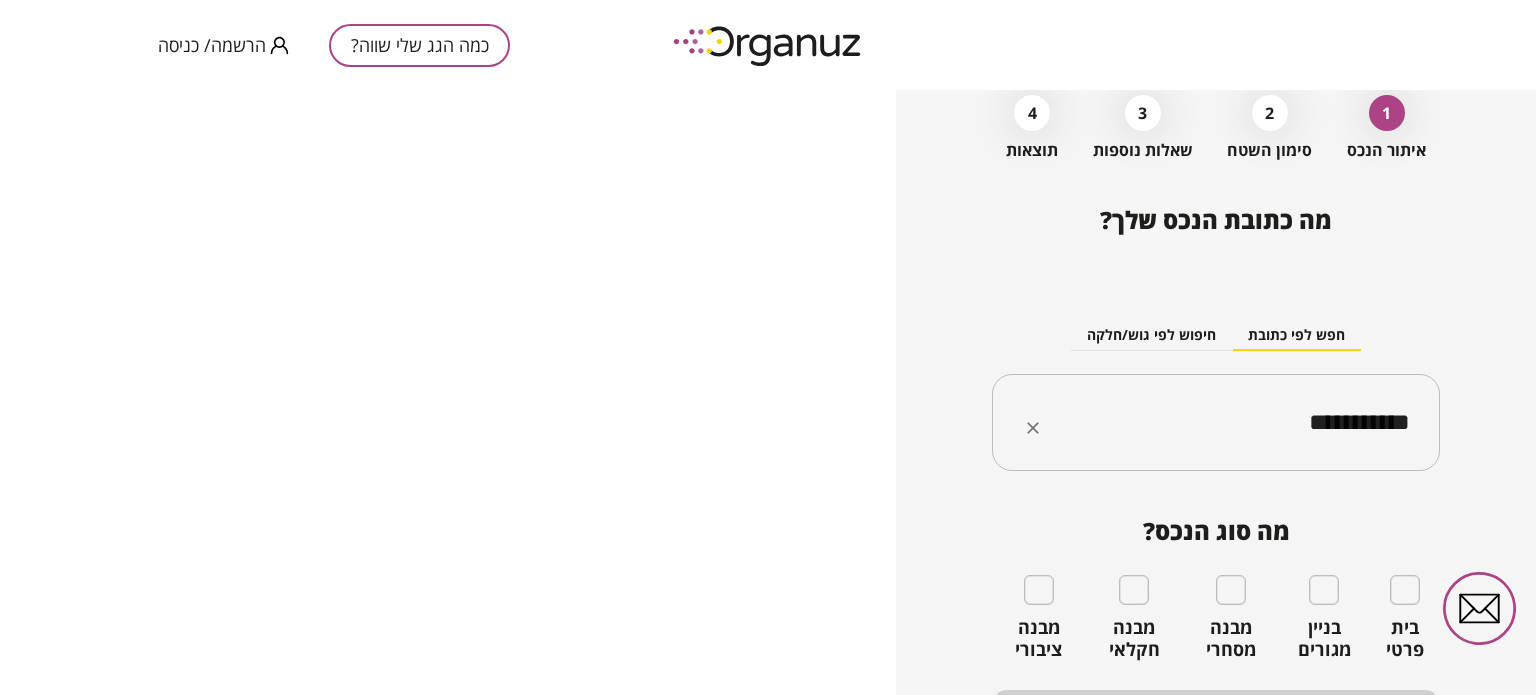 scroll, scrollTop: 200, scrollLeft: 0, axis: vertical 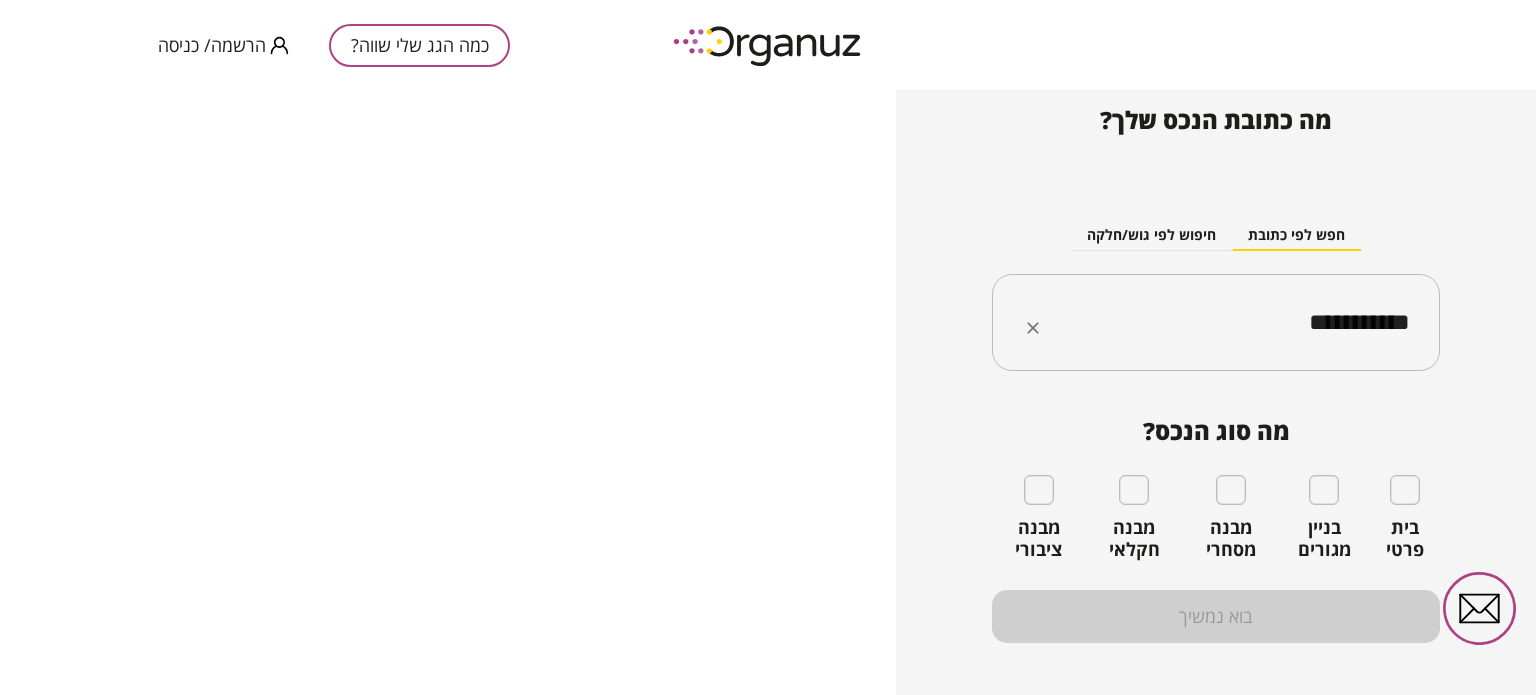 type on "**********" 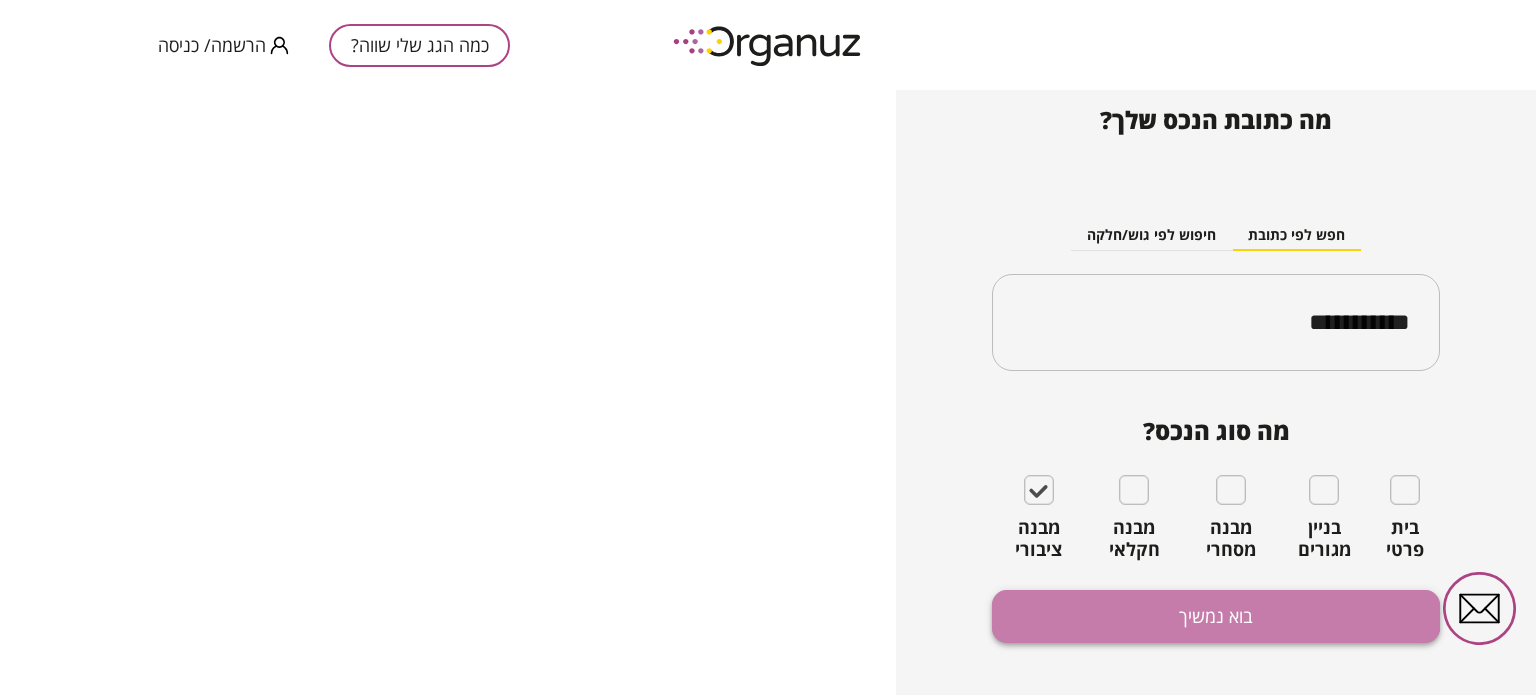 click on "בוא נמשיך" at bounding box center [1216, 616] 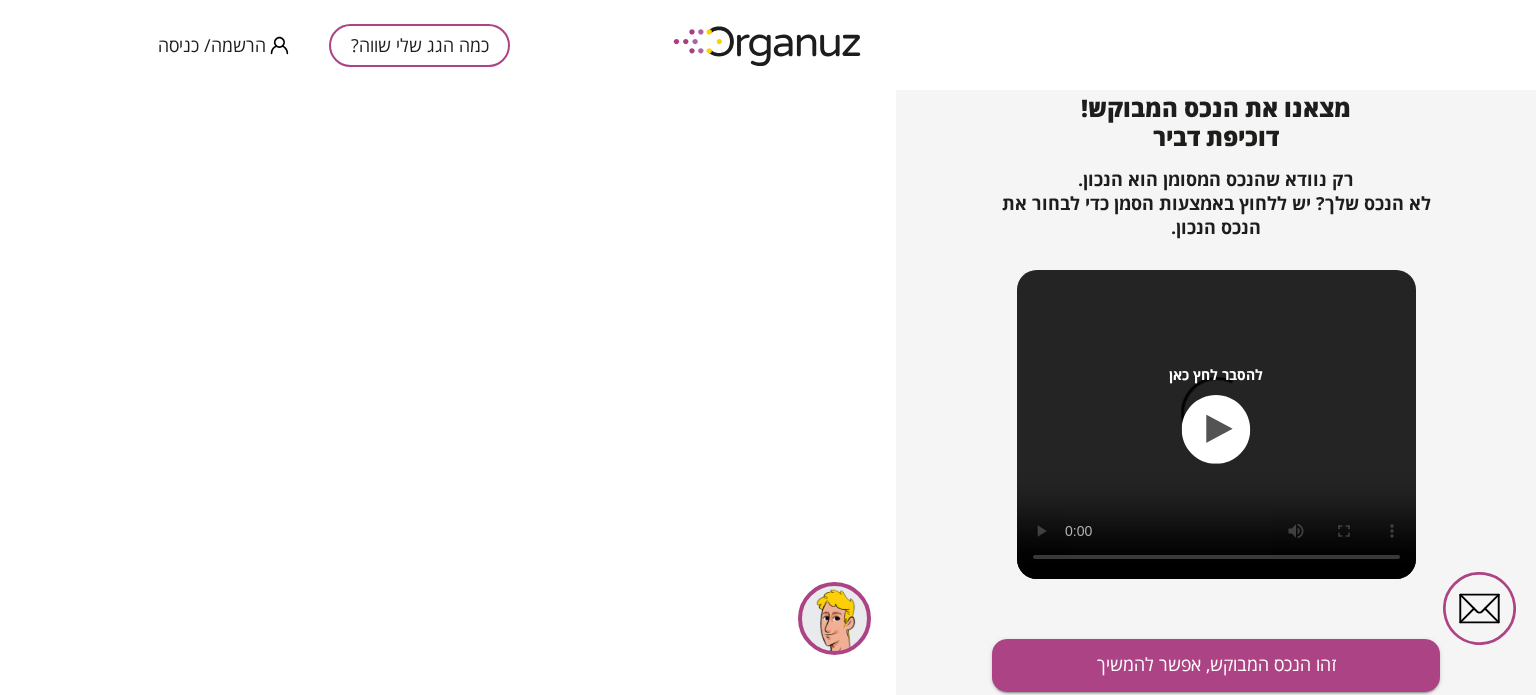 scroll, scrollTop: 216, scrollLeft: 0, axis: vertical 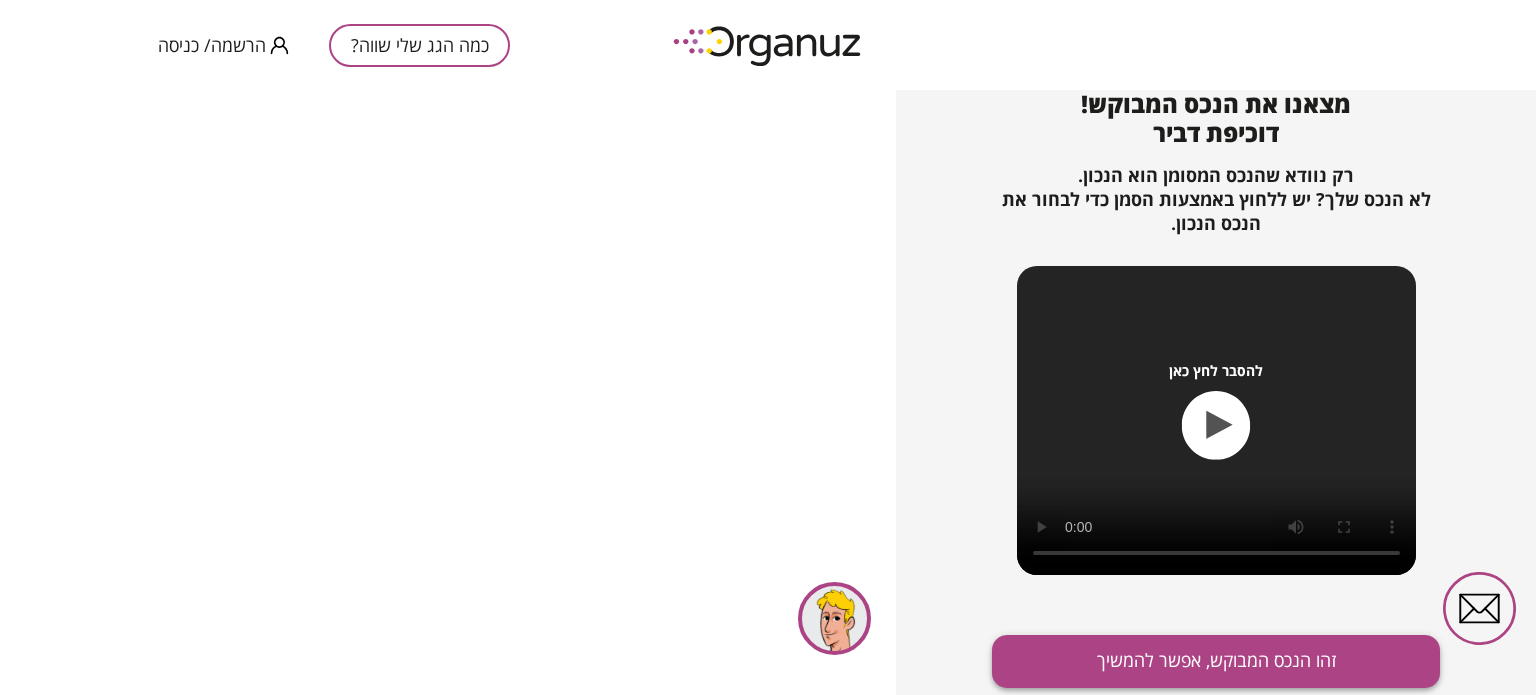 click on "זהו הנכס המבוקש, אפשר להמשיך" at bounding box center (1216, 661) 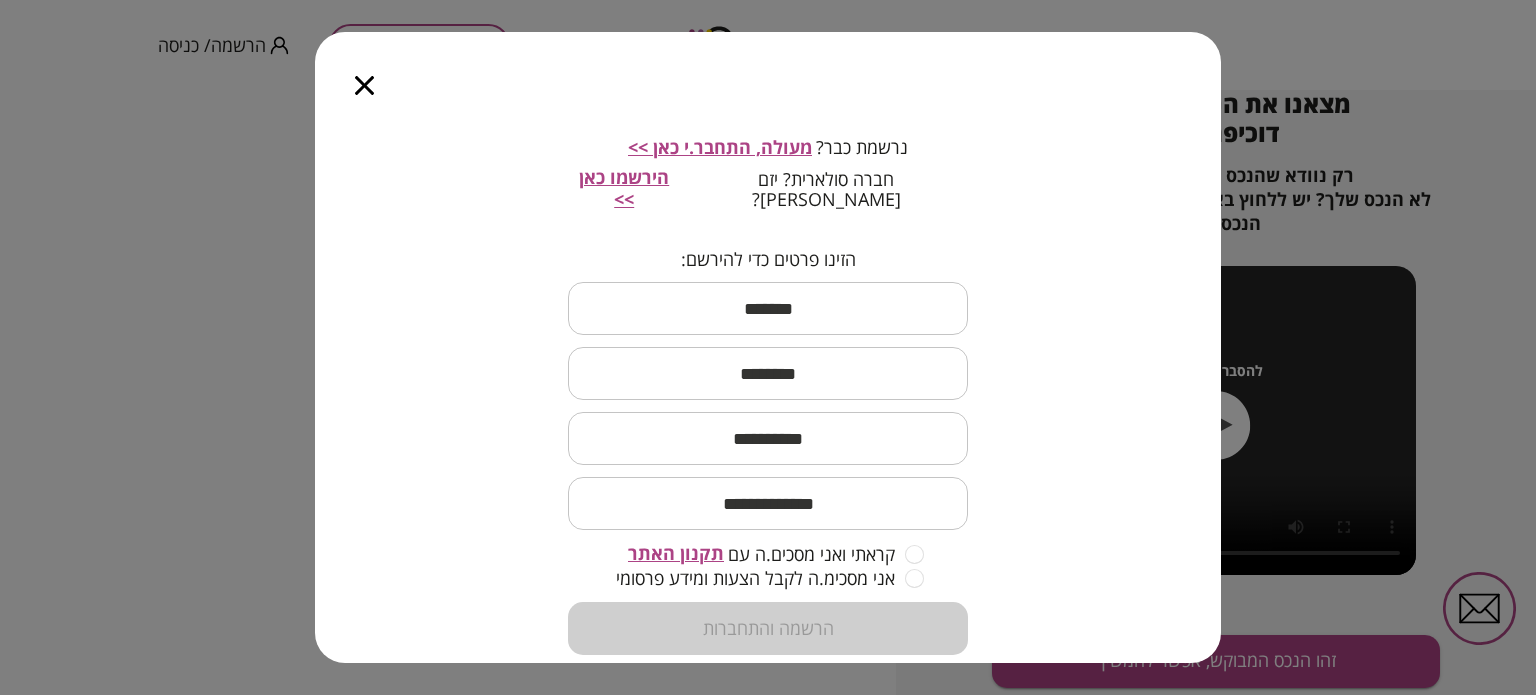 scroll, scrollTop: 168, scrollLeft: 0, axis: vertical 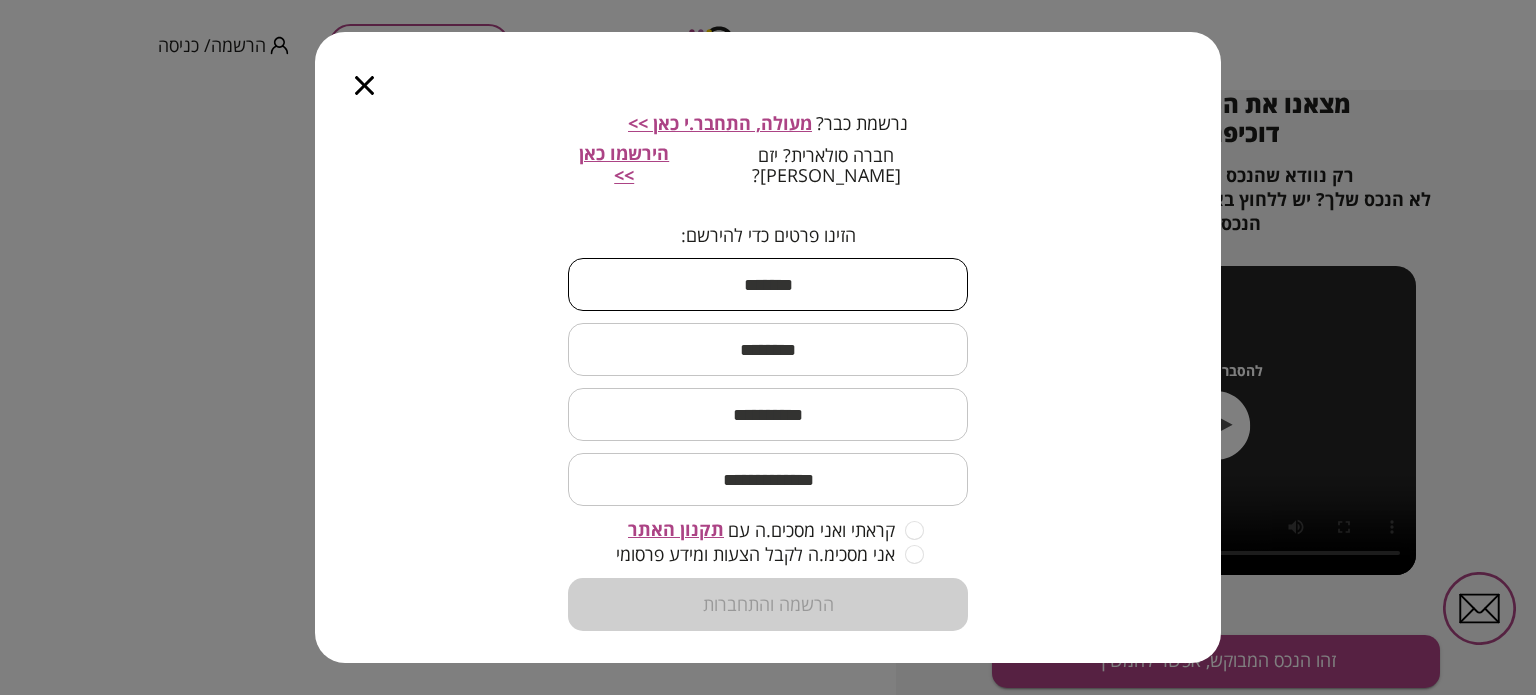 click at bounding box center (768, 284) 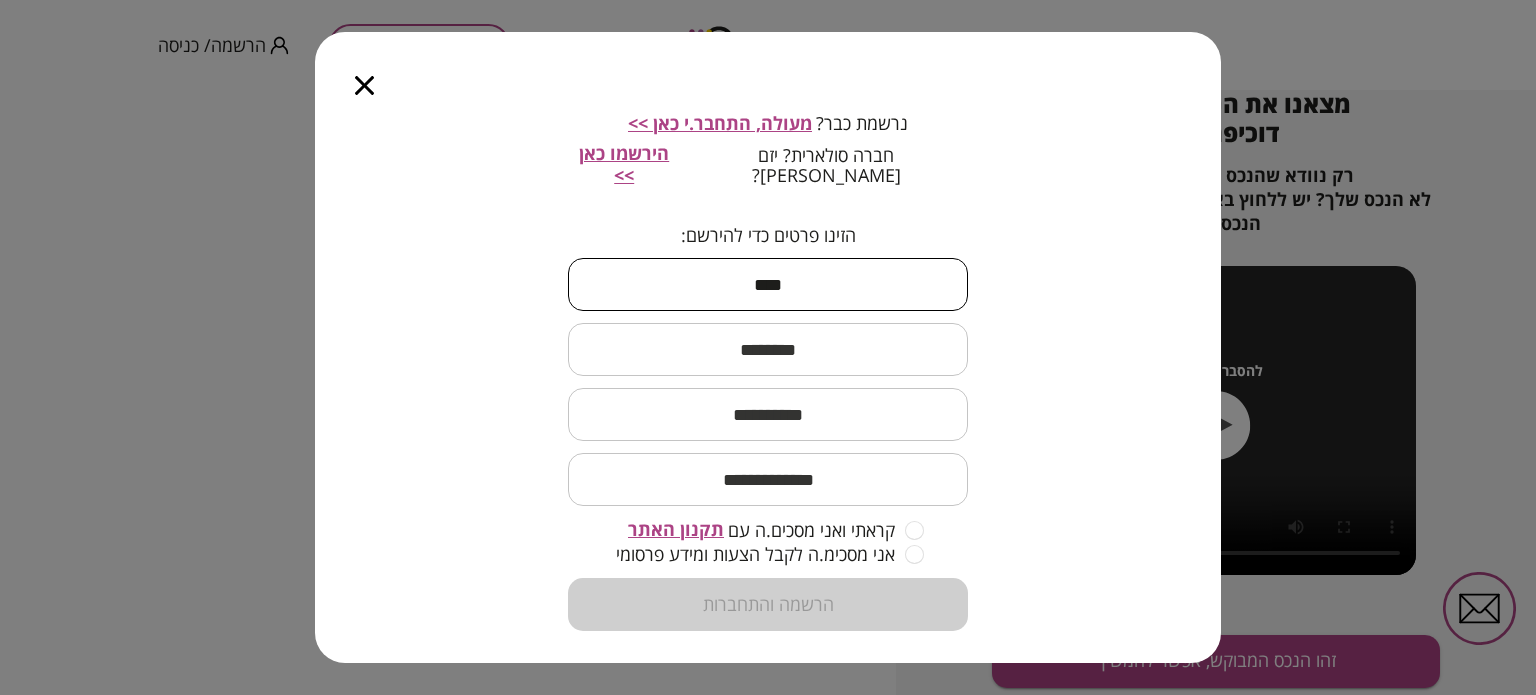 type on "****" 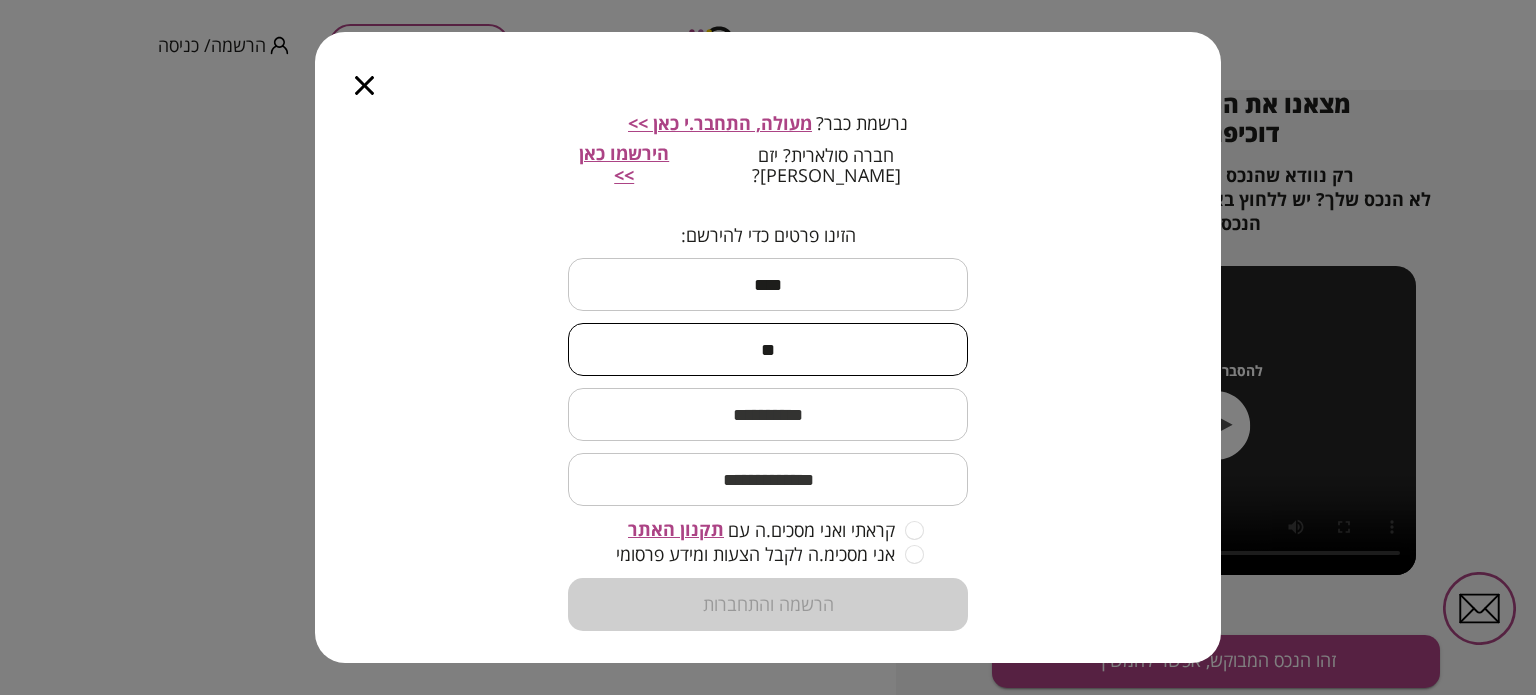 type on "**" 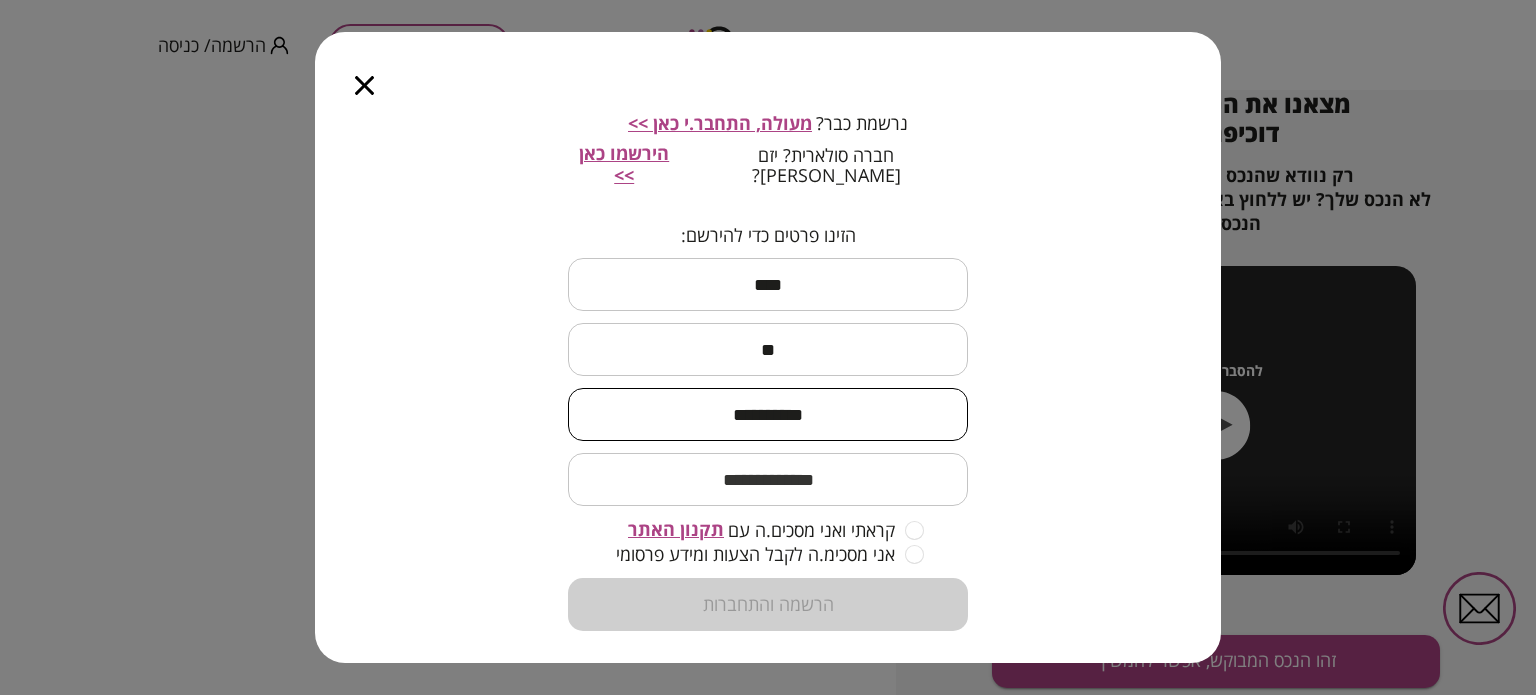 type on "**********" 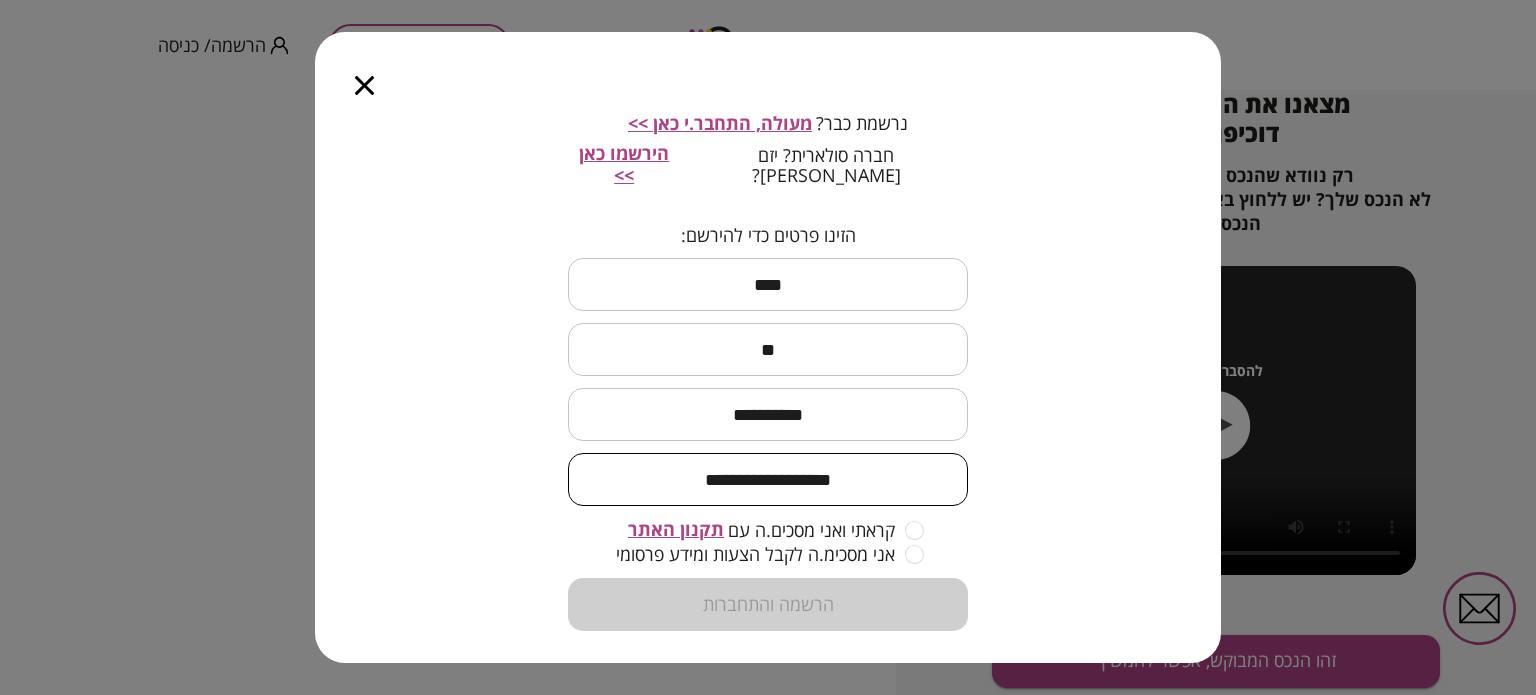 type on "**********" 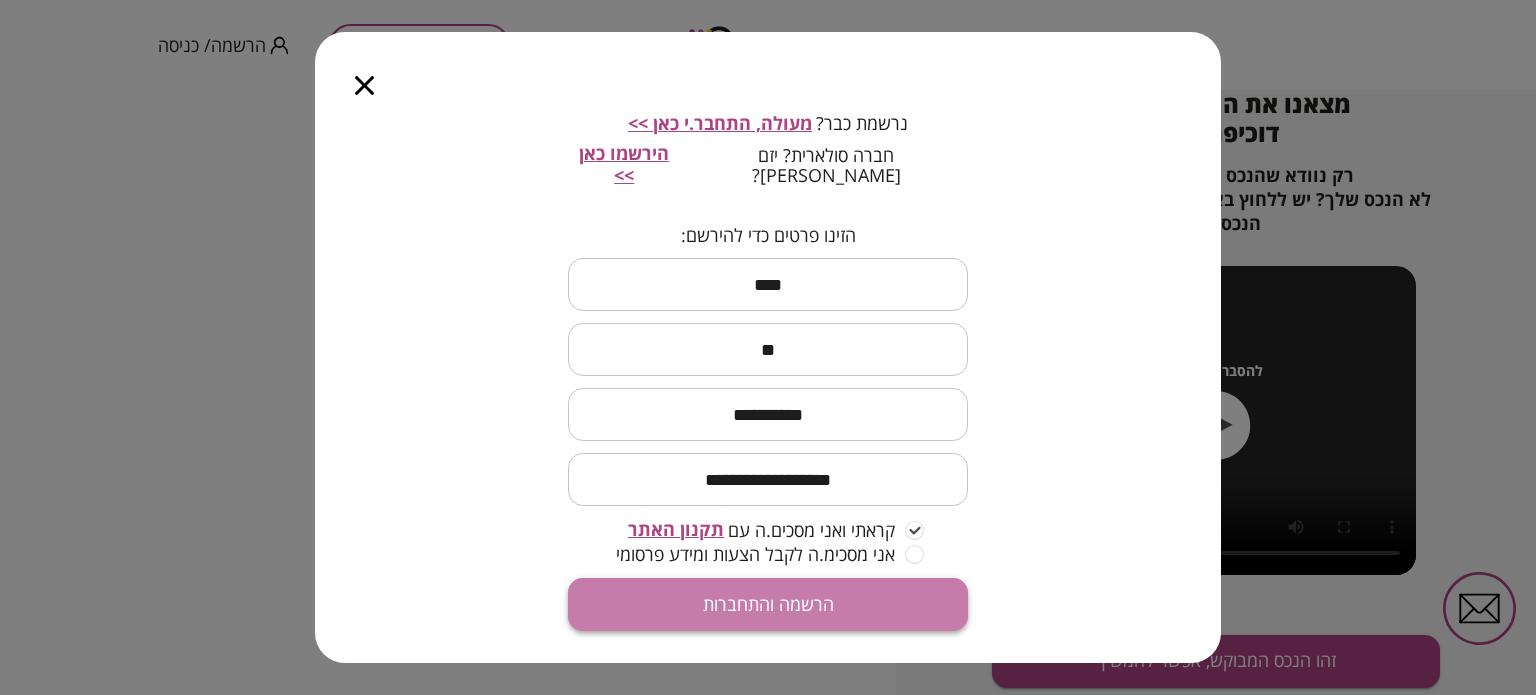 click on "הרשמה והתחברות" at bounding box center (768, 604) 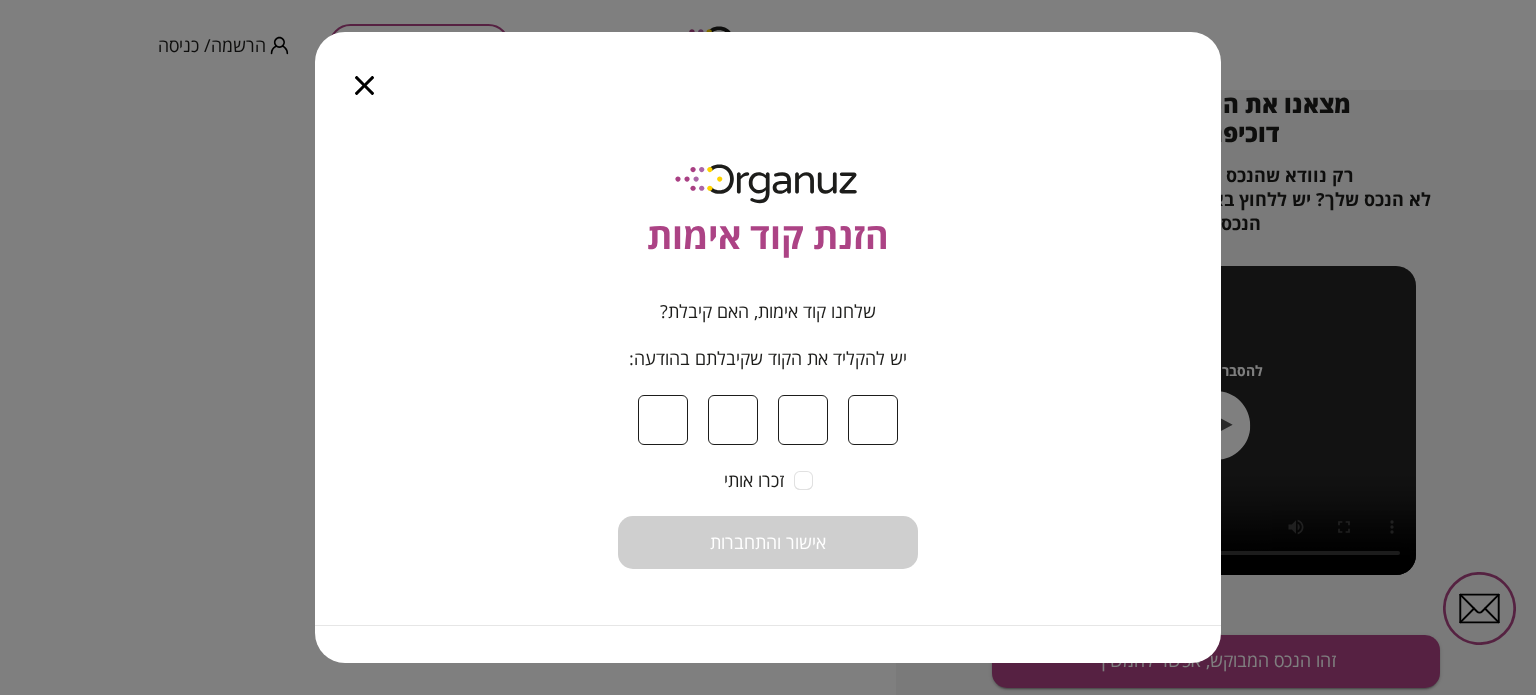 type on "*" 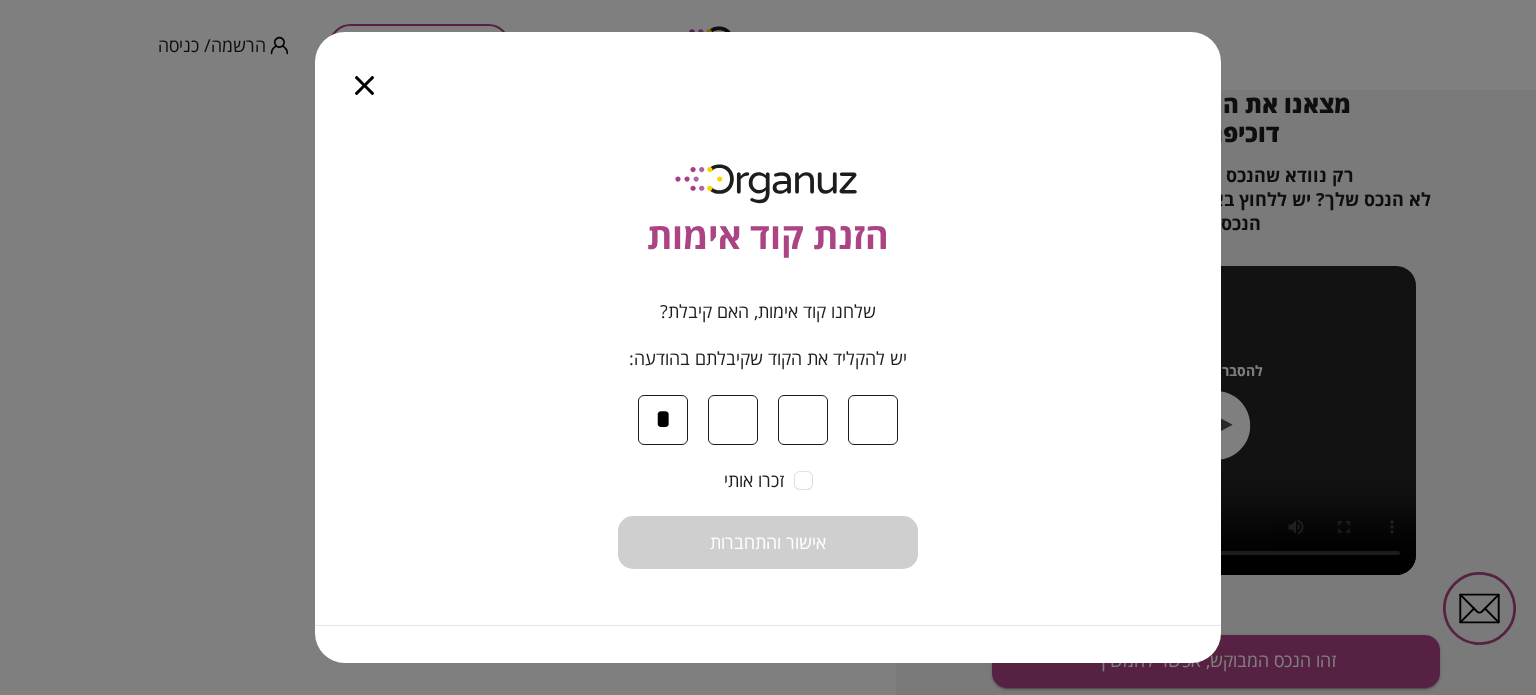 type on "*" 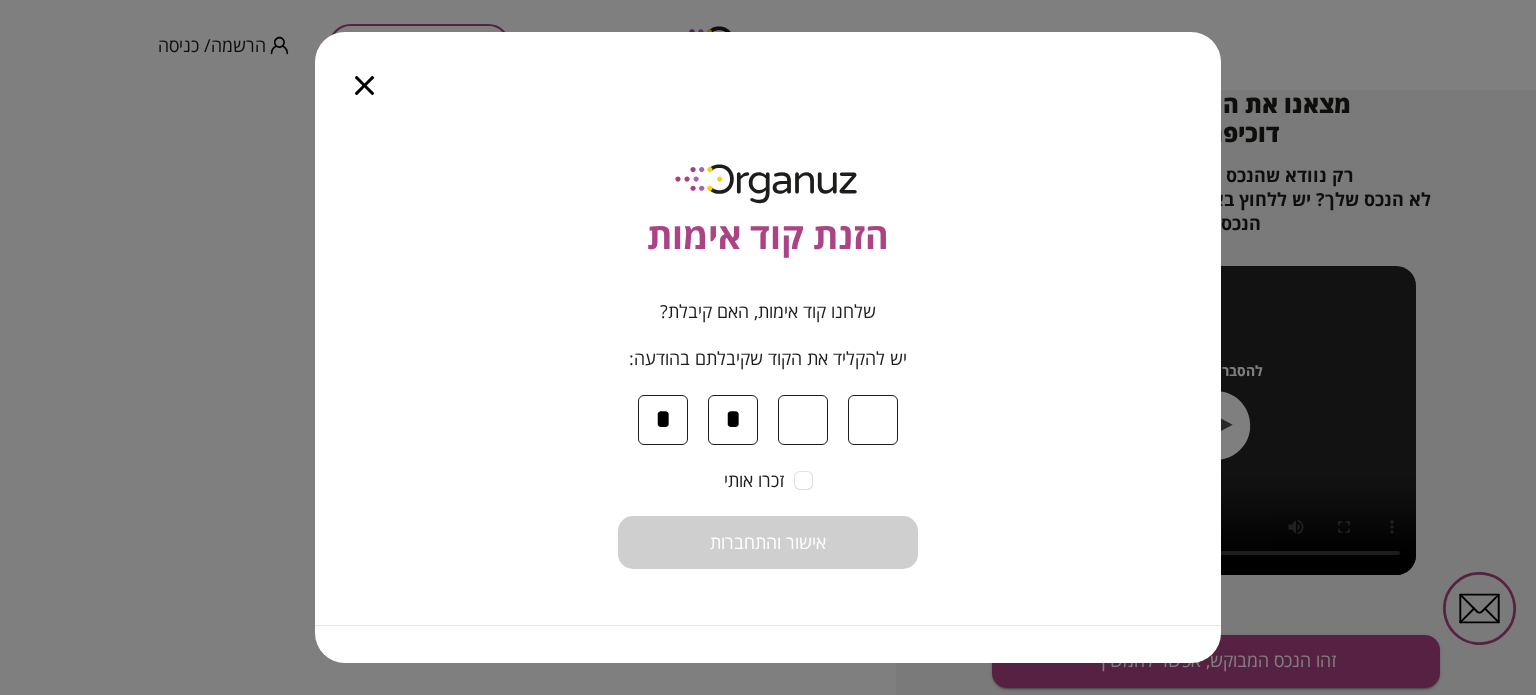 type on "*" 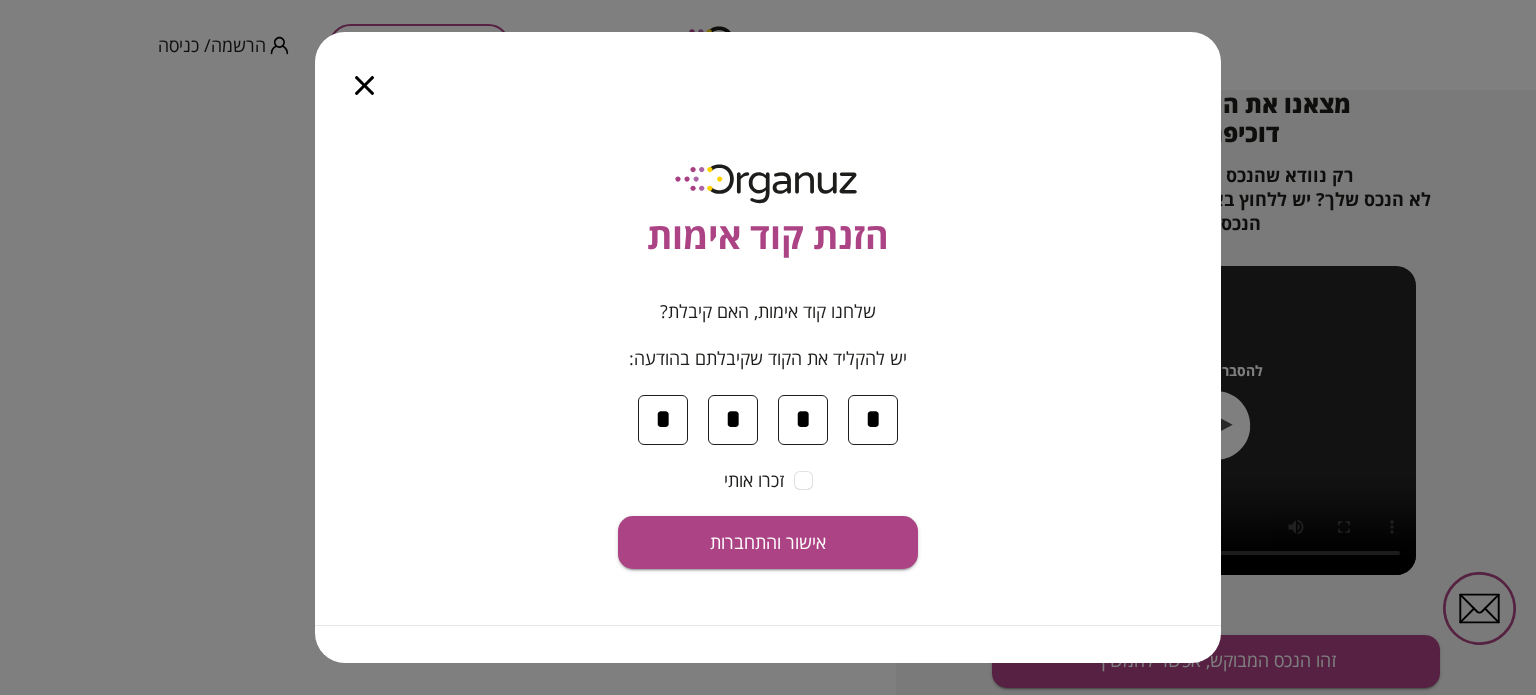 type on "*" 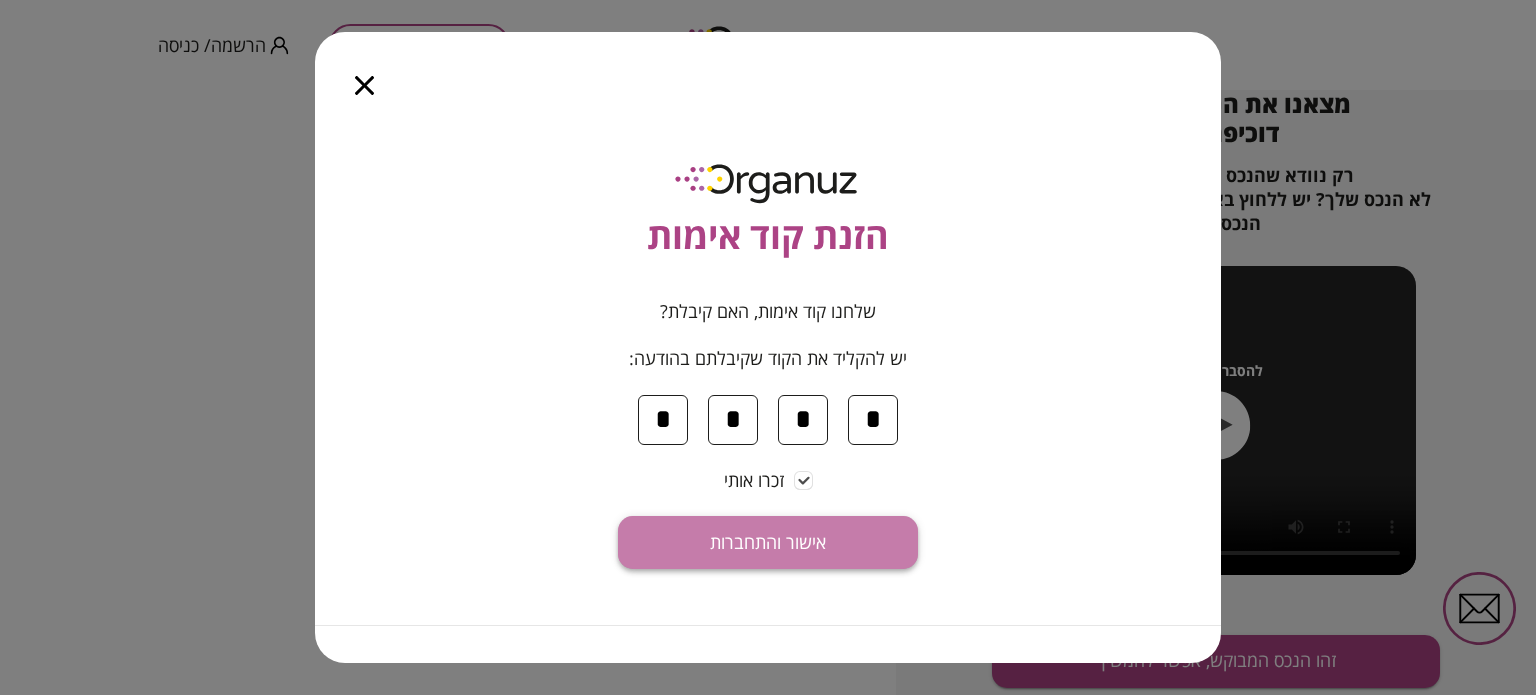 click on "אישור והתחברות" at bounding box center [768, 543] 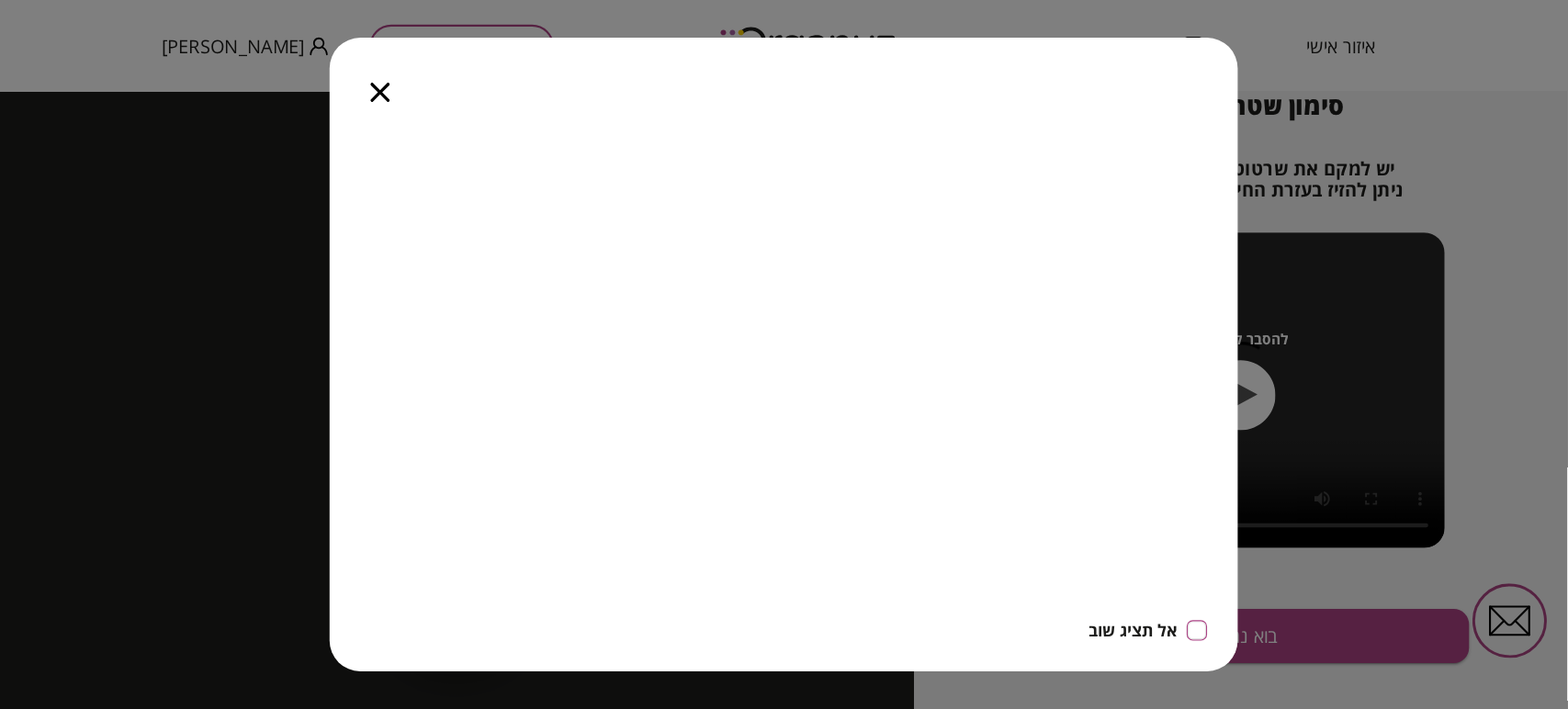 scroll, scrollTop: 0, scrollLeft: 0, axis: both 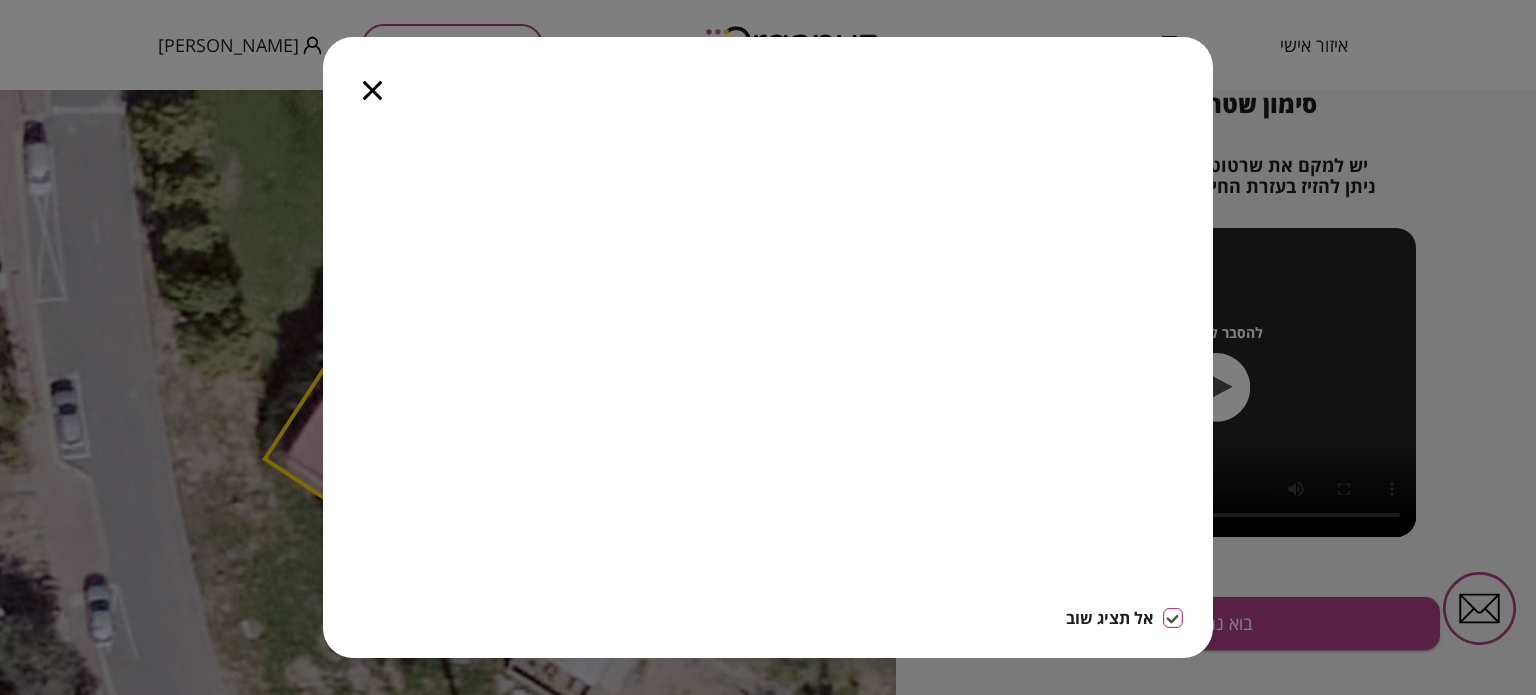 click 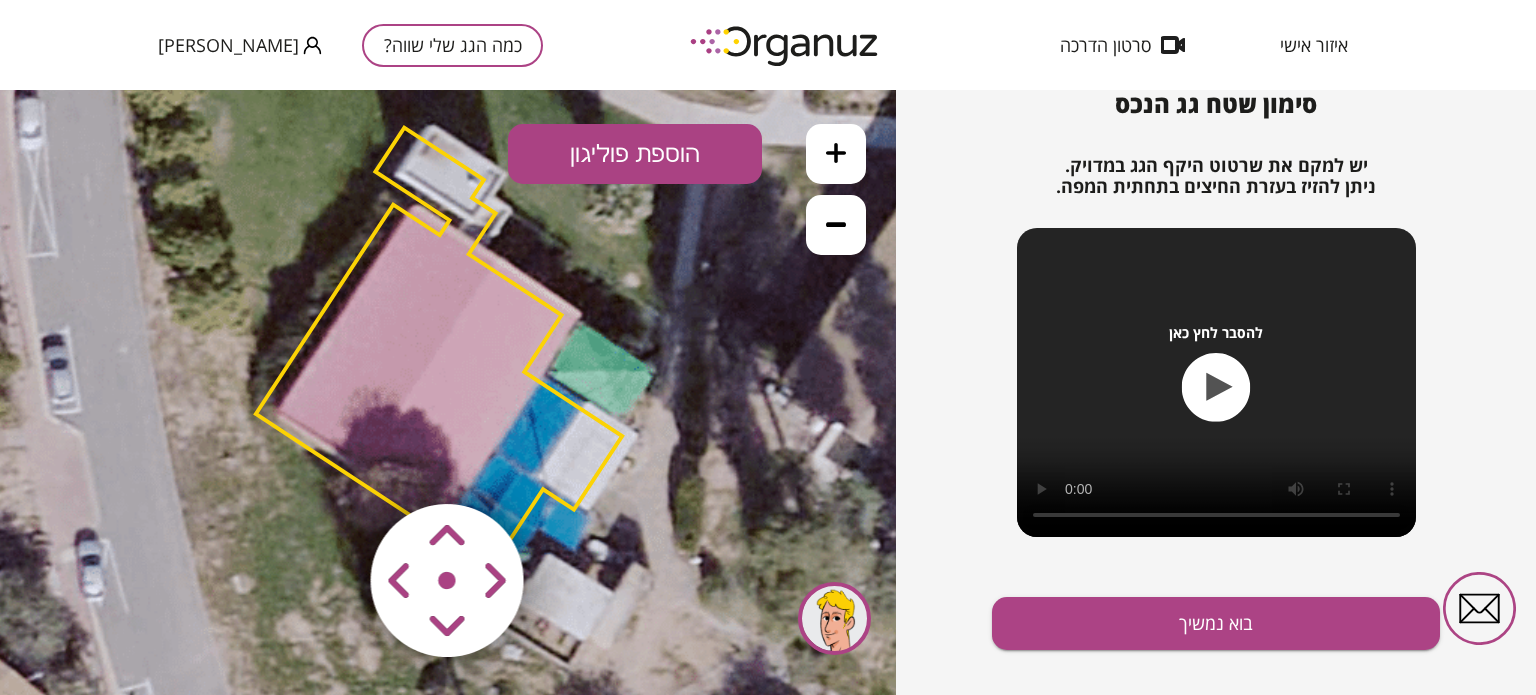 drag, startPoint x: 439, startPoint y: 274, endPoint x: 436, endPoint y: 239, distance: 35.128338 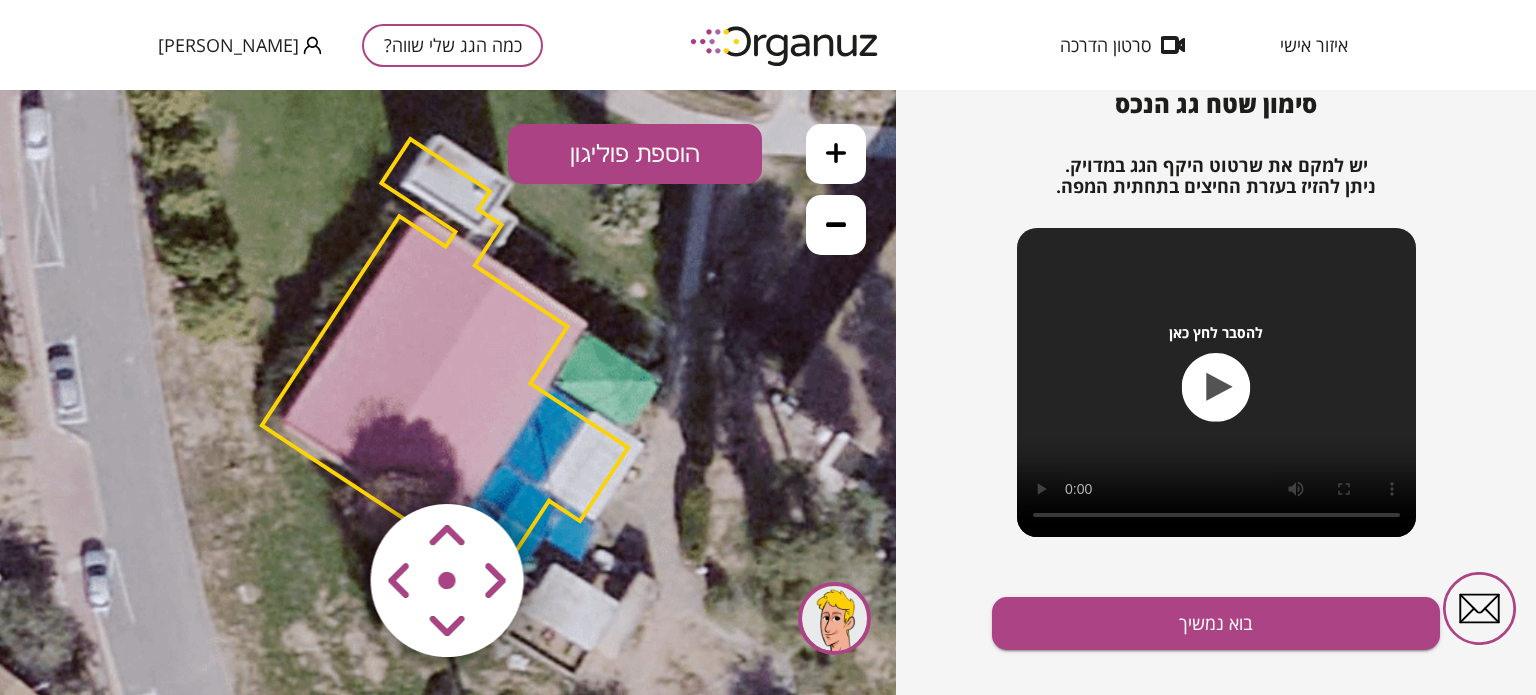 click at bounding box center [329, 462] 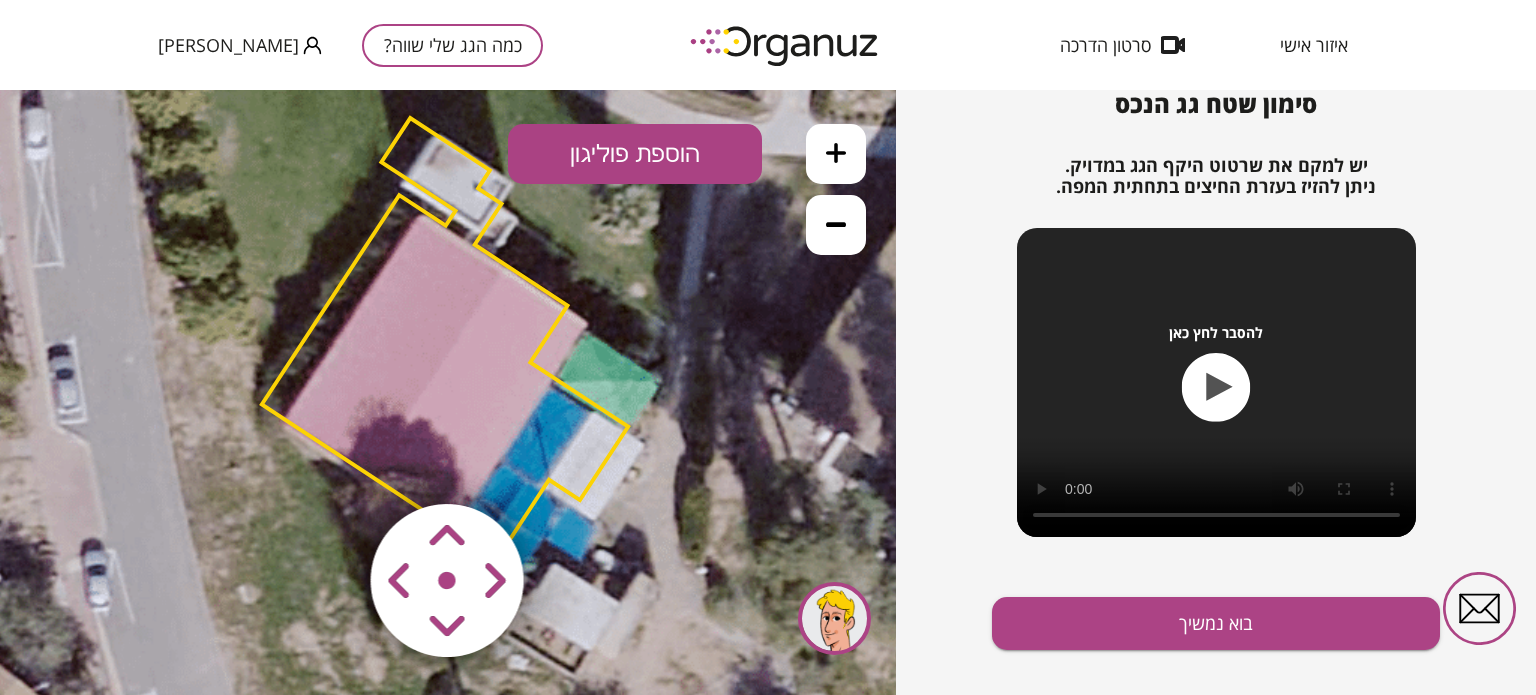 drag, startPoint x: 447, startPoint y: 557, endPoint x: 452, endPoint y: 492, distance: 65.192024 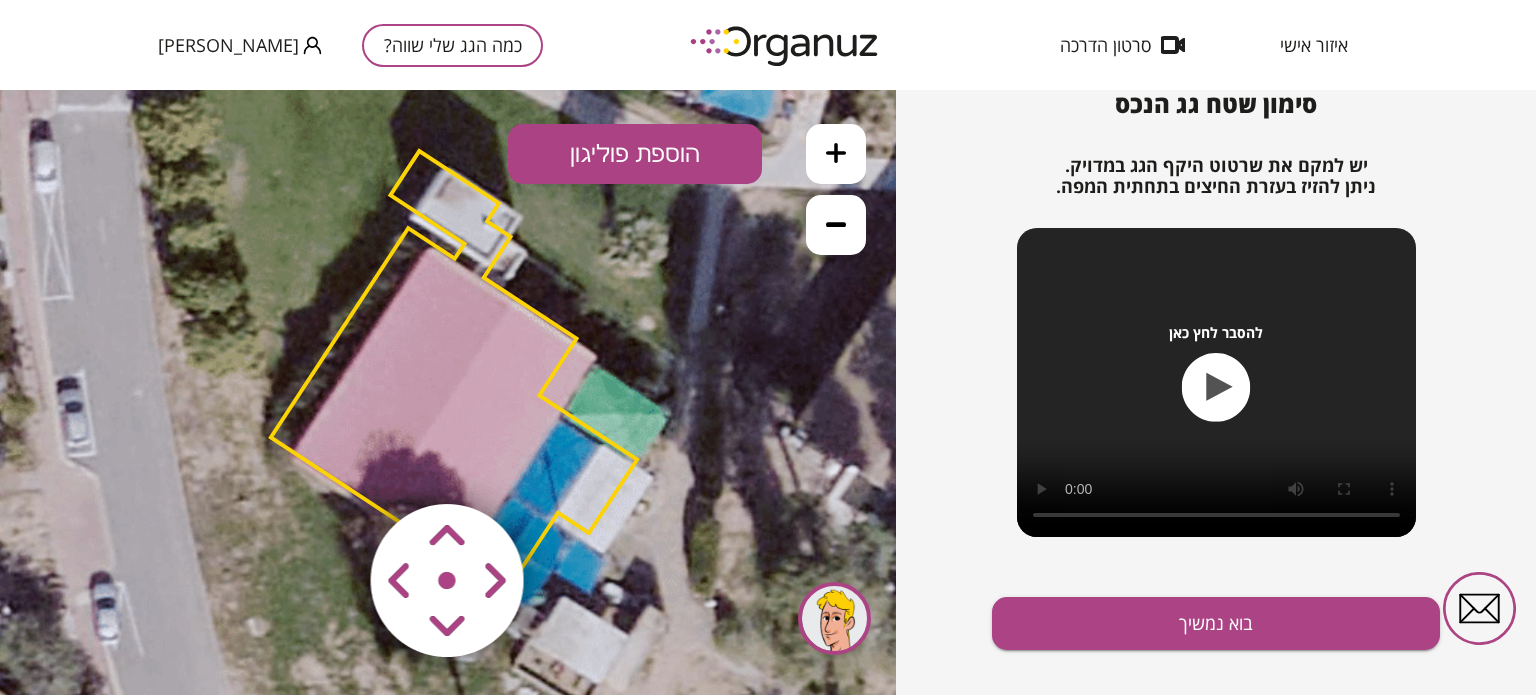 drag, startPoint x: 455, startPoint y: 407, endPoint x: 464, endPoint y: 440, distance: 34.20526 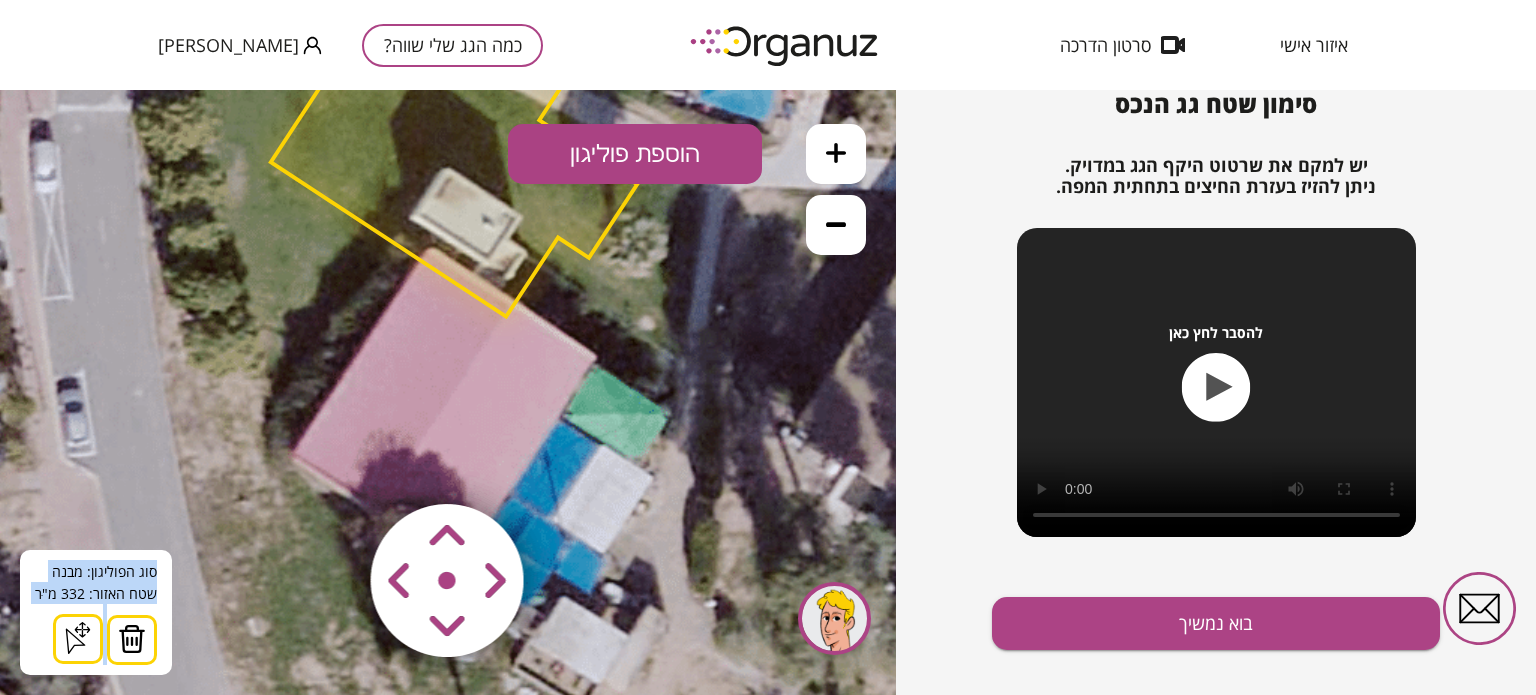 drag, startPoint x: 458, startPoint y: 566, endPoint x: 563, endPoint y: 443, distance: 161.72198 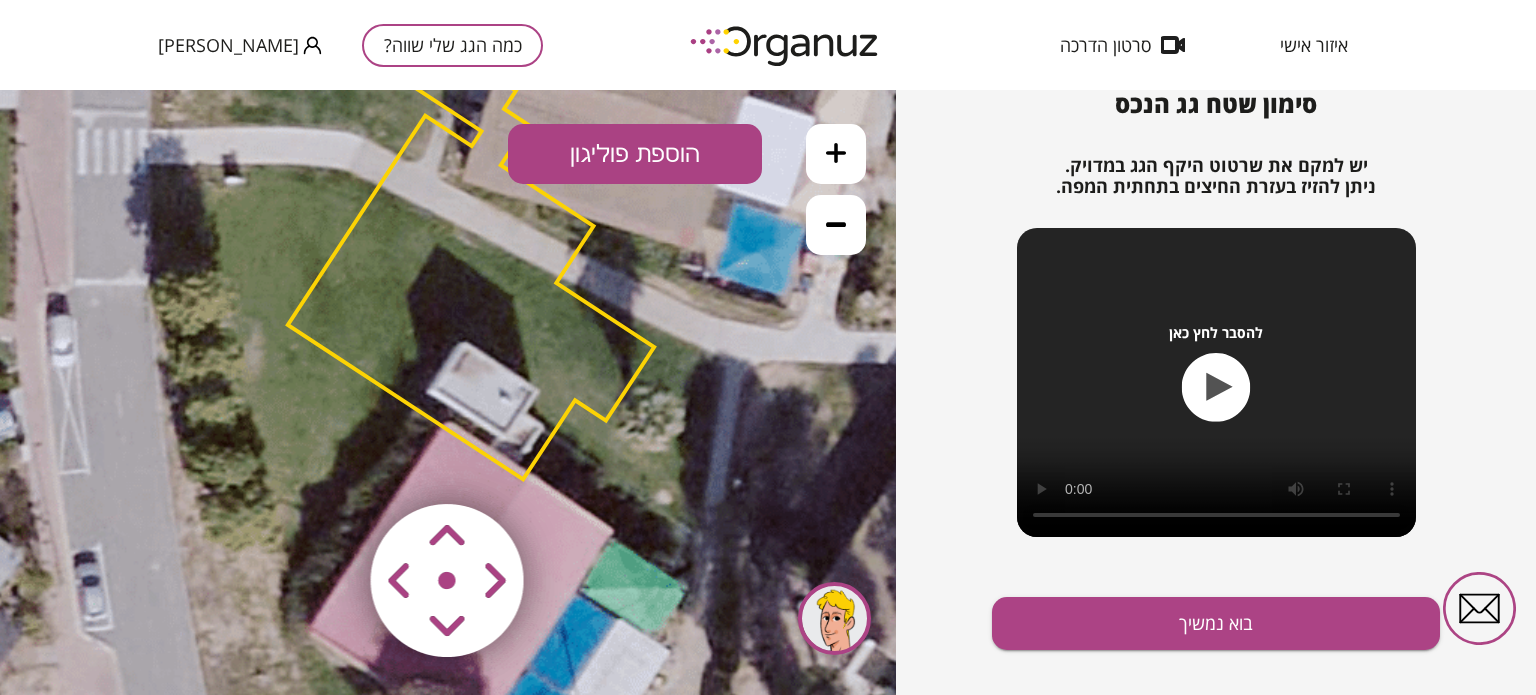 drag, startPoint x: 369, startPoint y: 216, endPoint x: 386, endPoint y: 390, distance: 174.82849 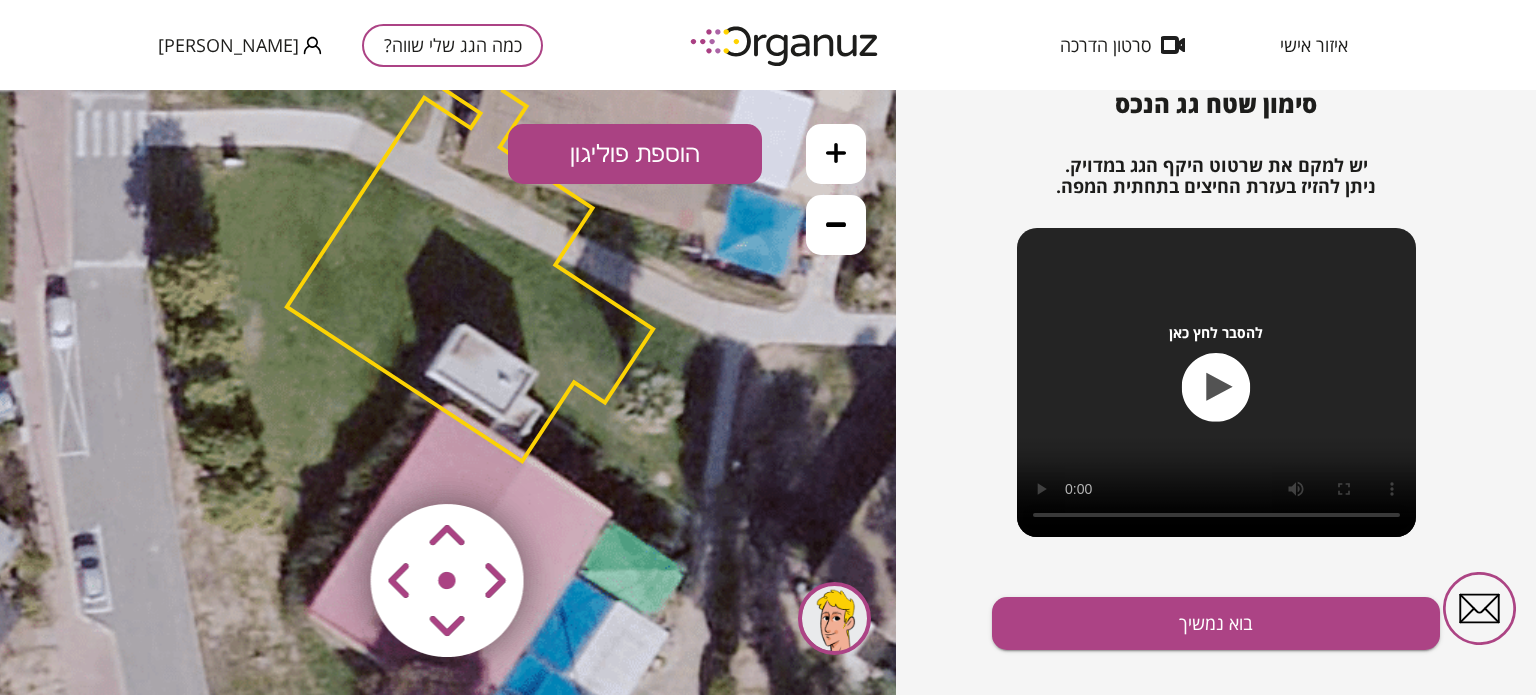 drag, startPoint x: 480, startPoint y: 280, endPoint x: 479, endPoint y: 262, distance: 18.027756 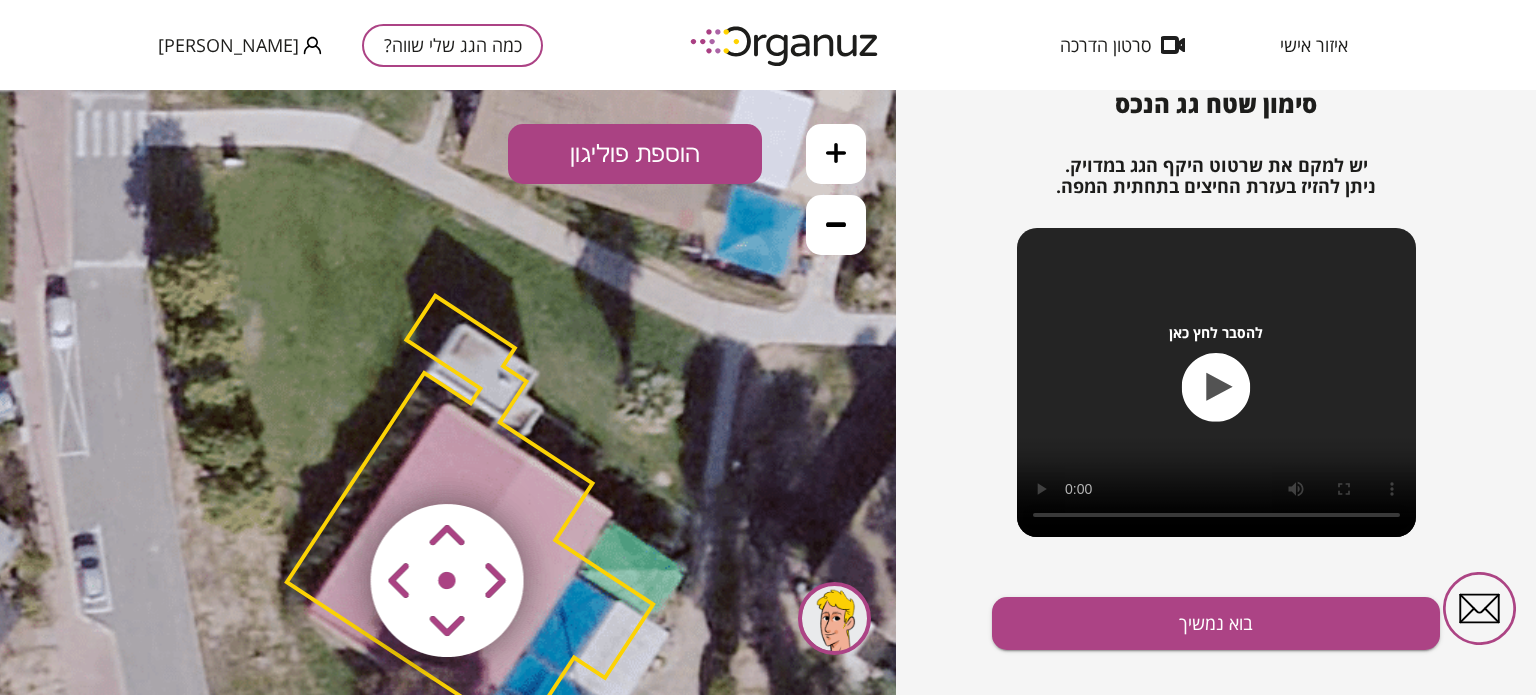 click at bounding box center (329, 462) 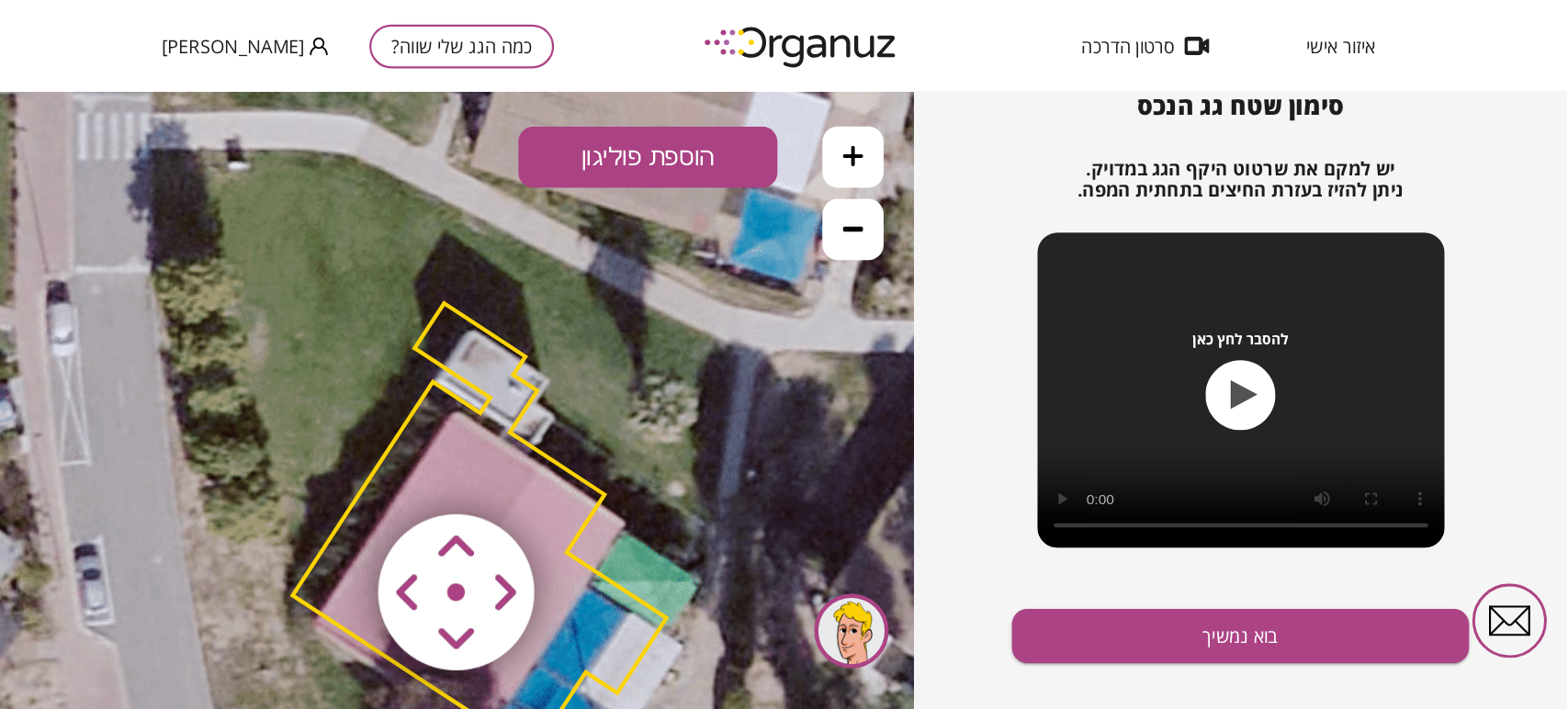scroll, scrollTop: 155, scrollLeft: 0, axis: vertical 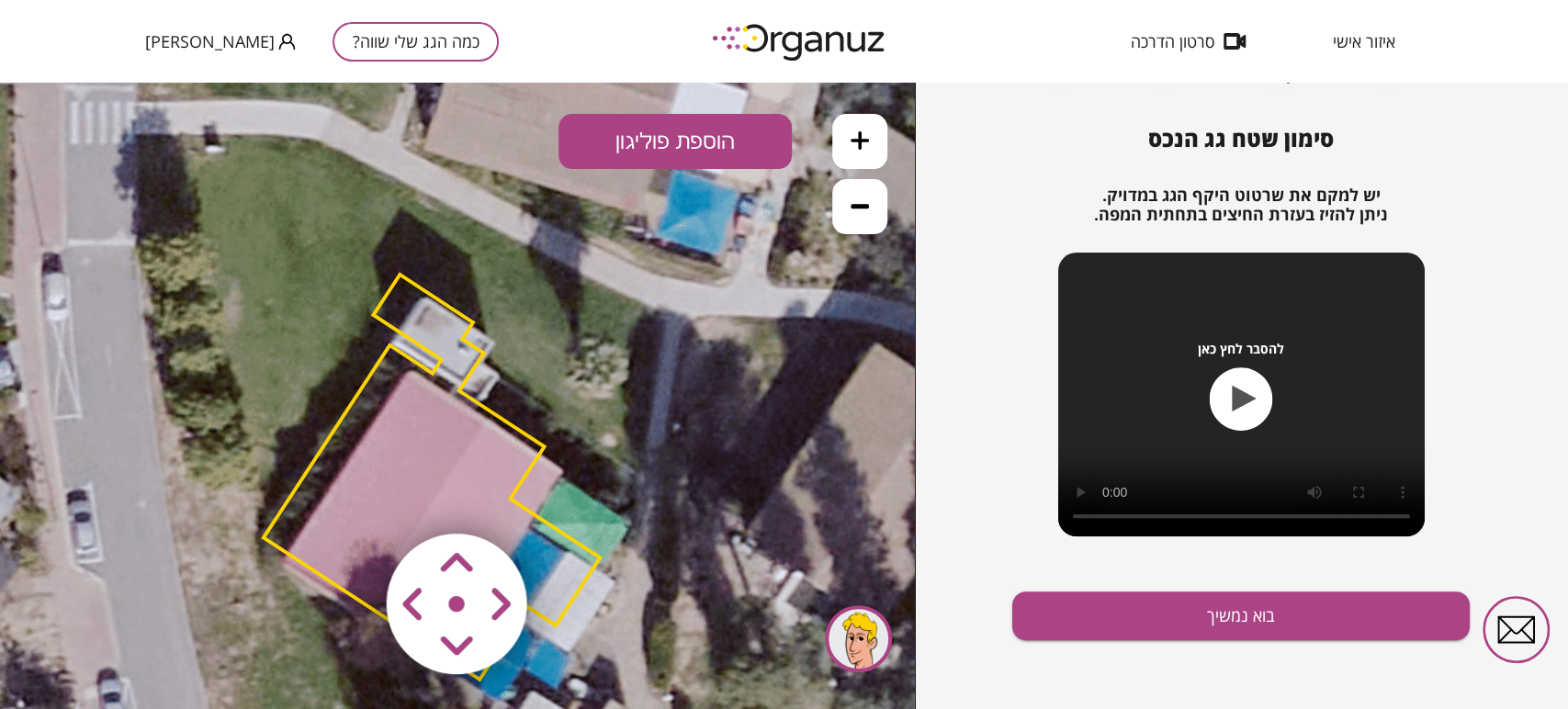 click at bounding box center (348, 495) 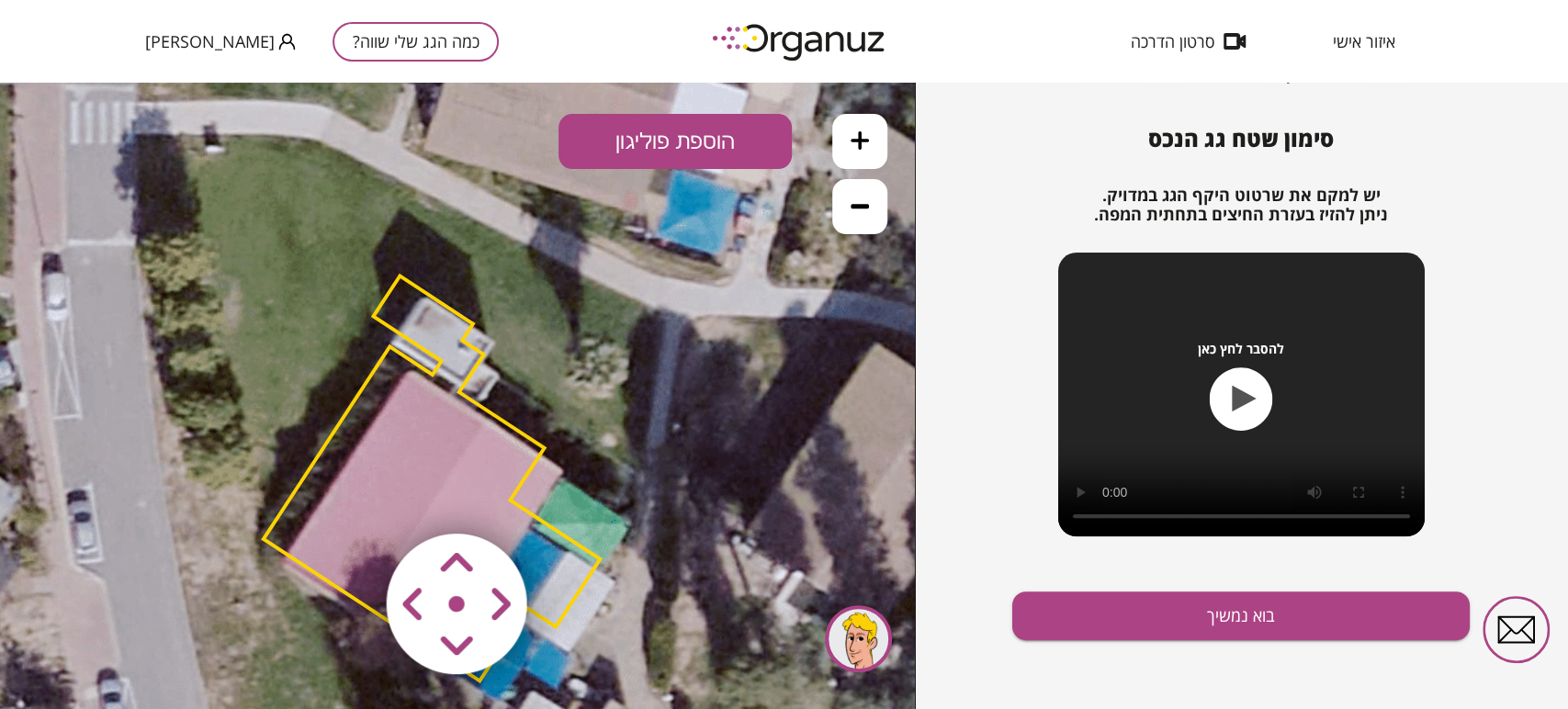 click at bounding box center (348, 495) 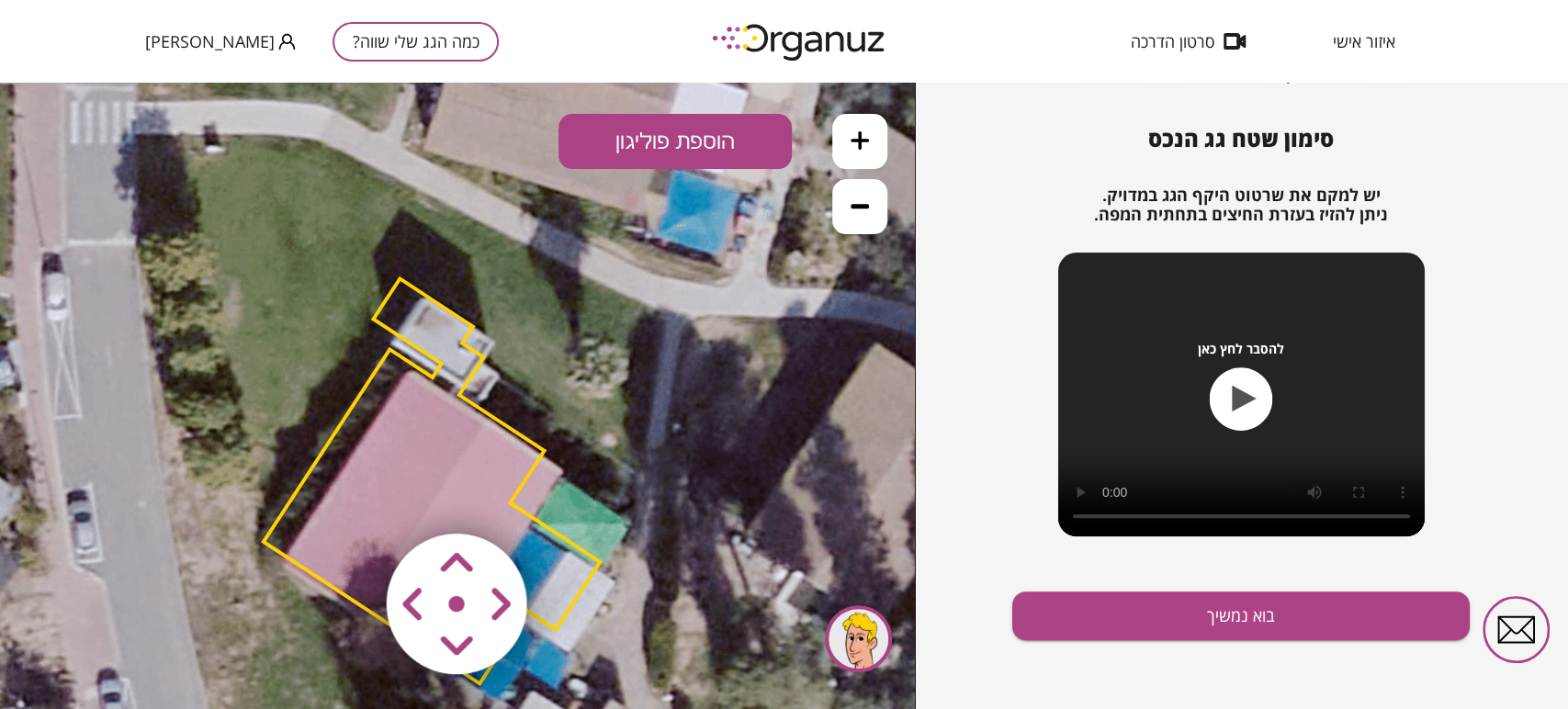 click at bounding box center [348, 495] 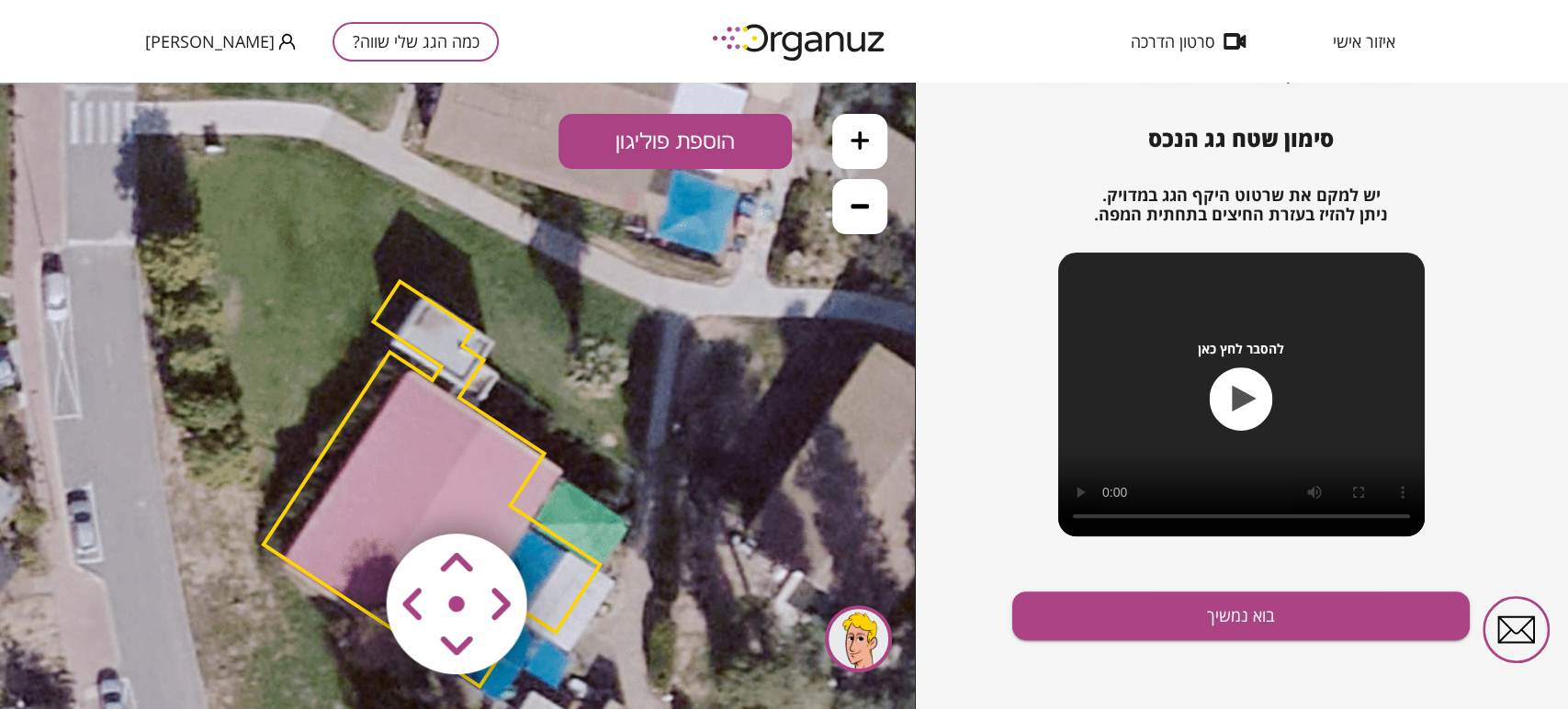 click at bounding box center [348, 495] 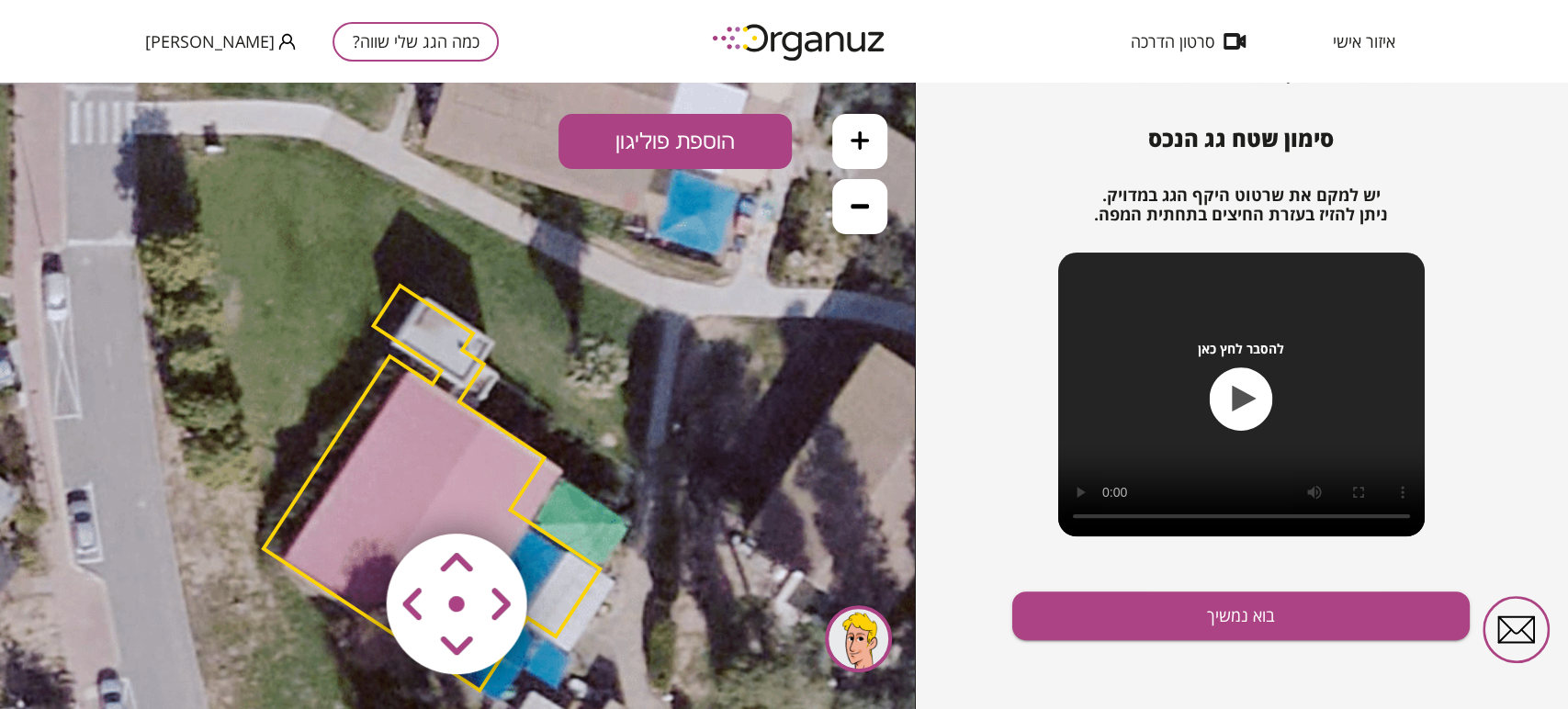 click at bounding box center [348, 495] 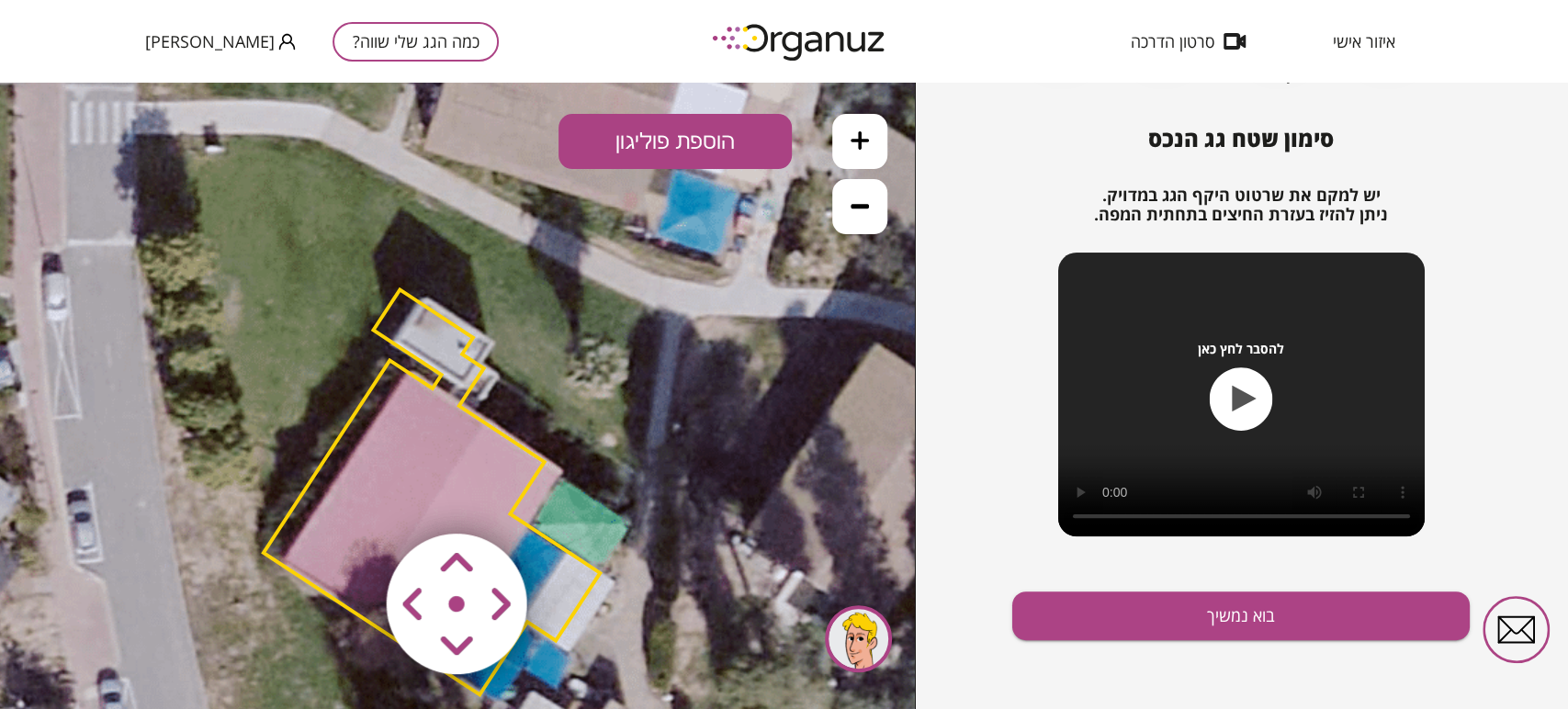 click at bounding box center (348, 495) 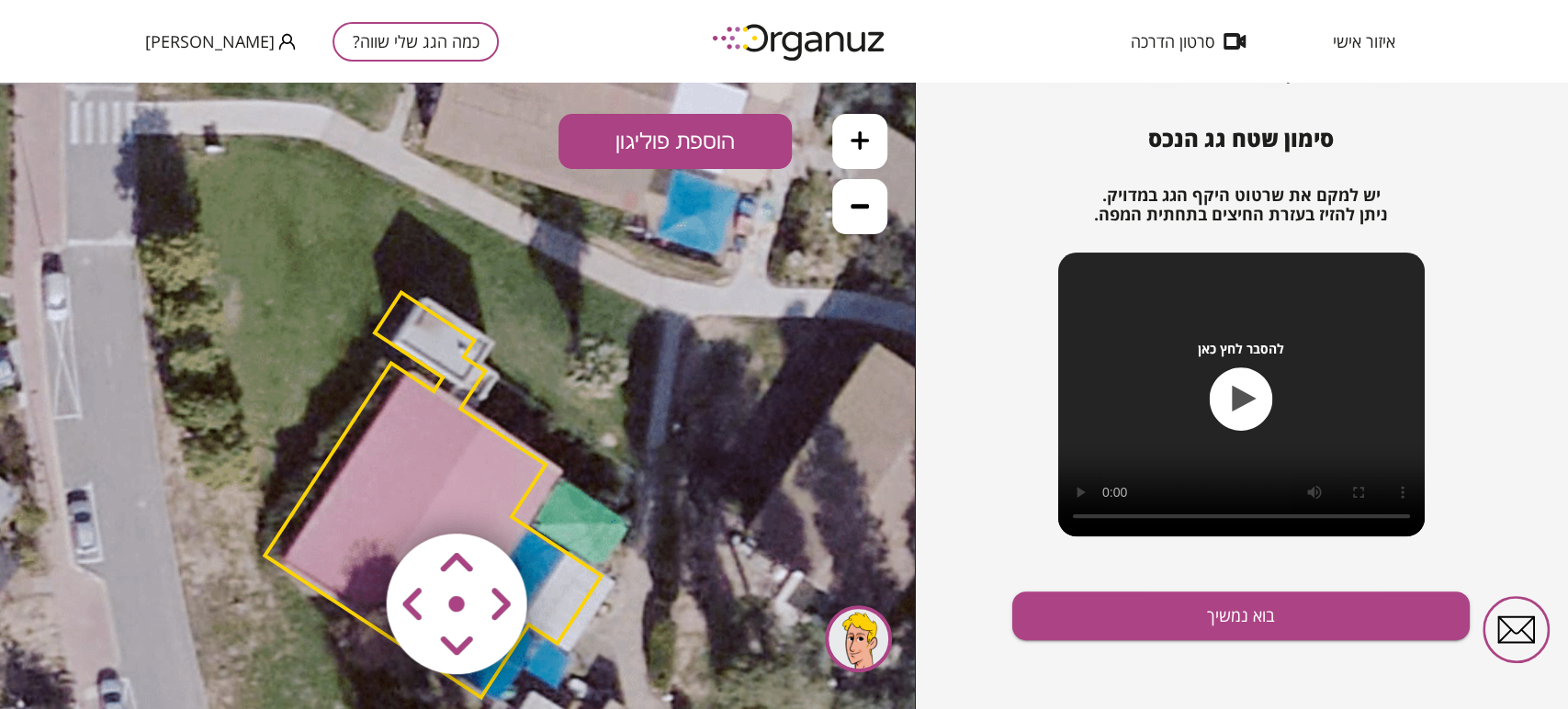 click at bounding box center [348, 495] 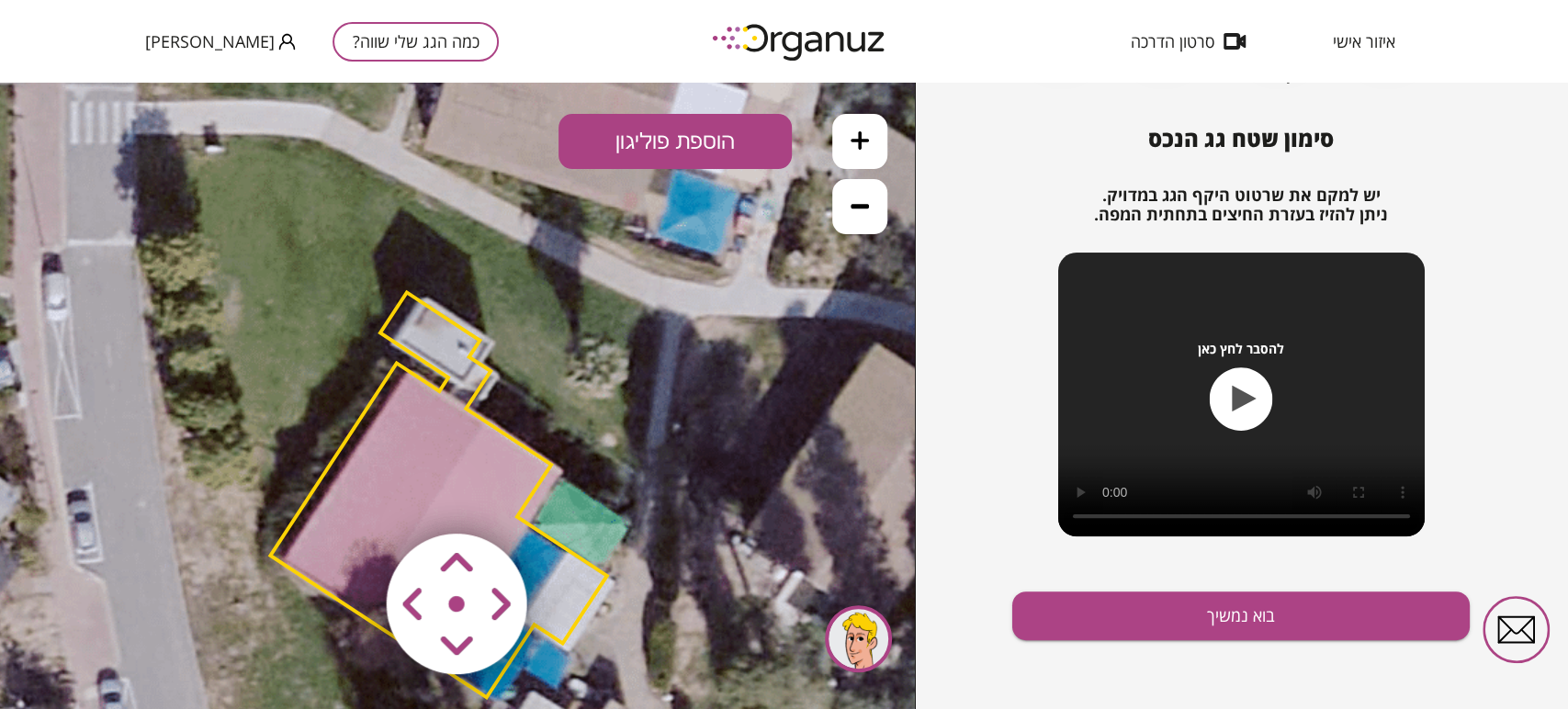 click at bounding box center [348, 495] 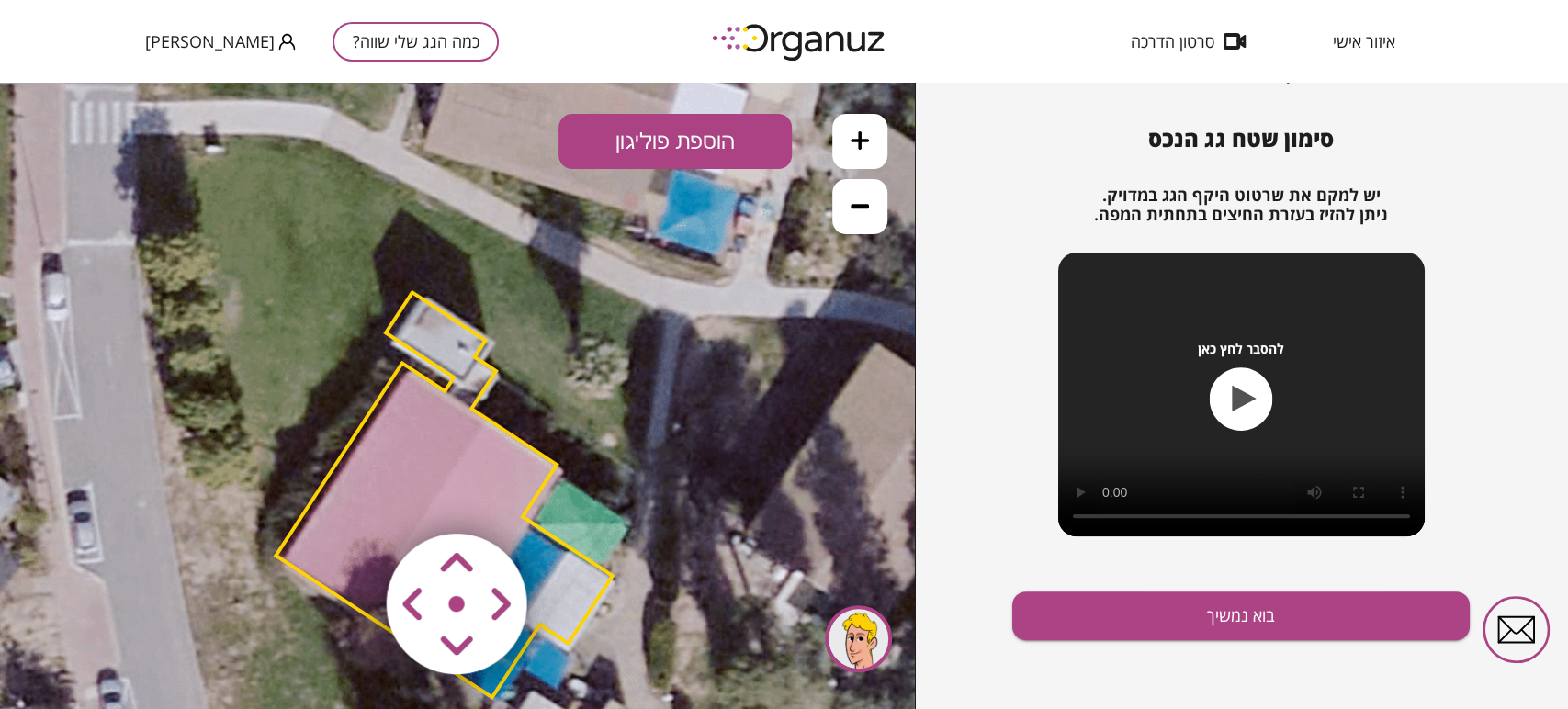 click at bounding box center (348, 495) 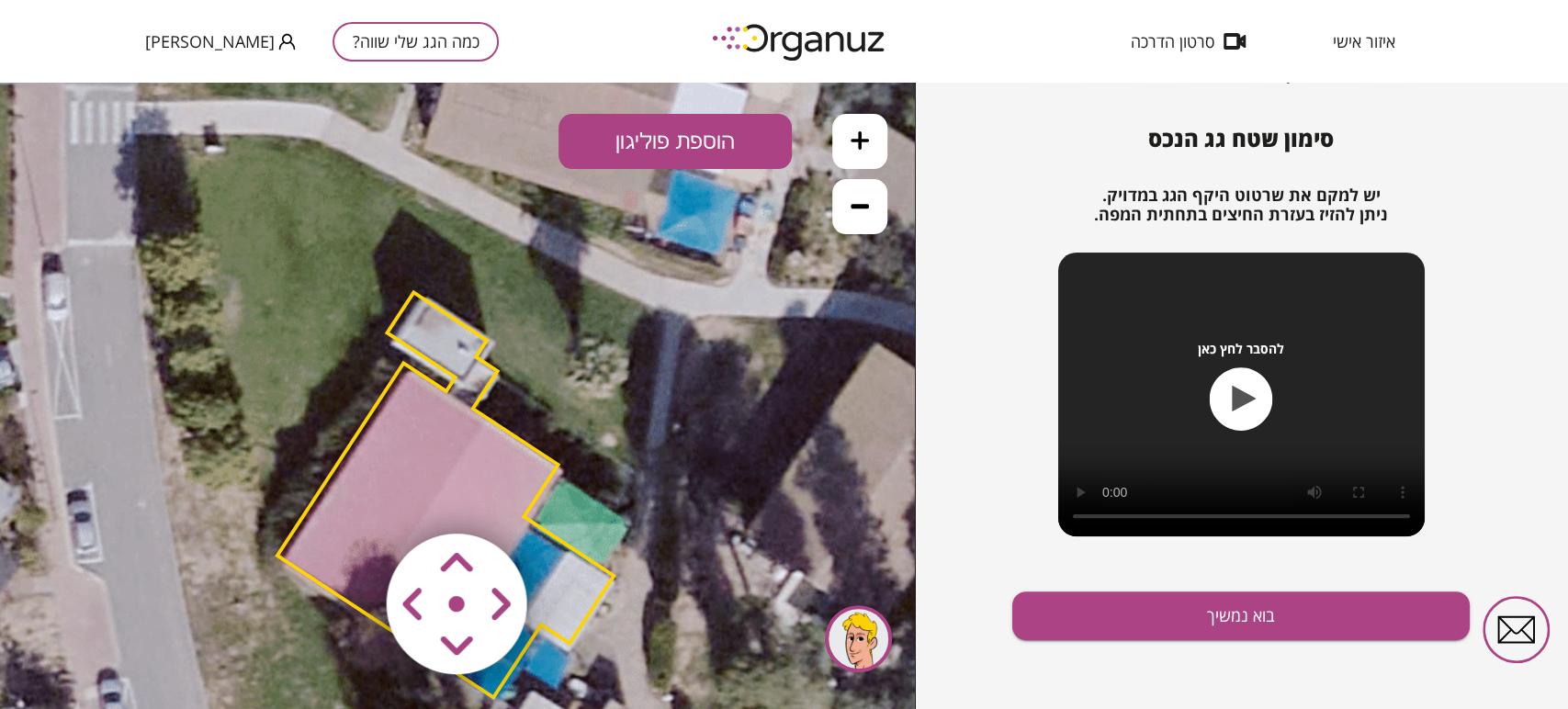 click at bounding box center [348, 495] 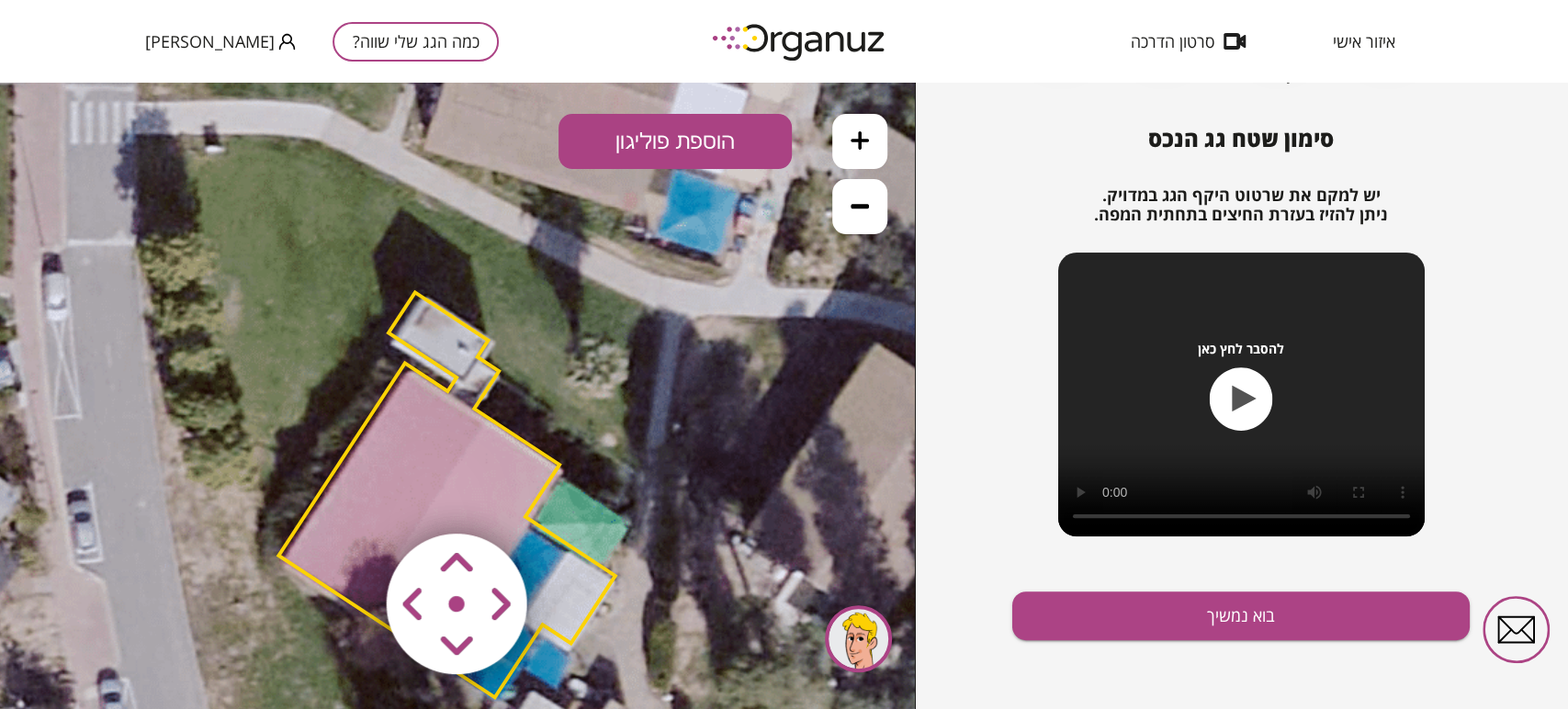 click at bounding box center (348, 495) 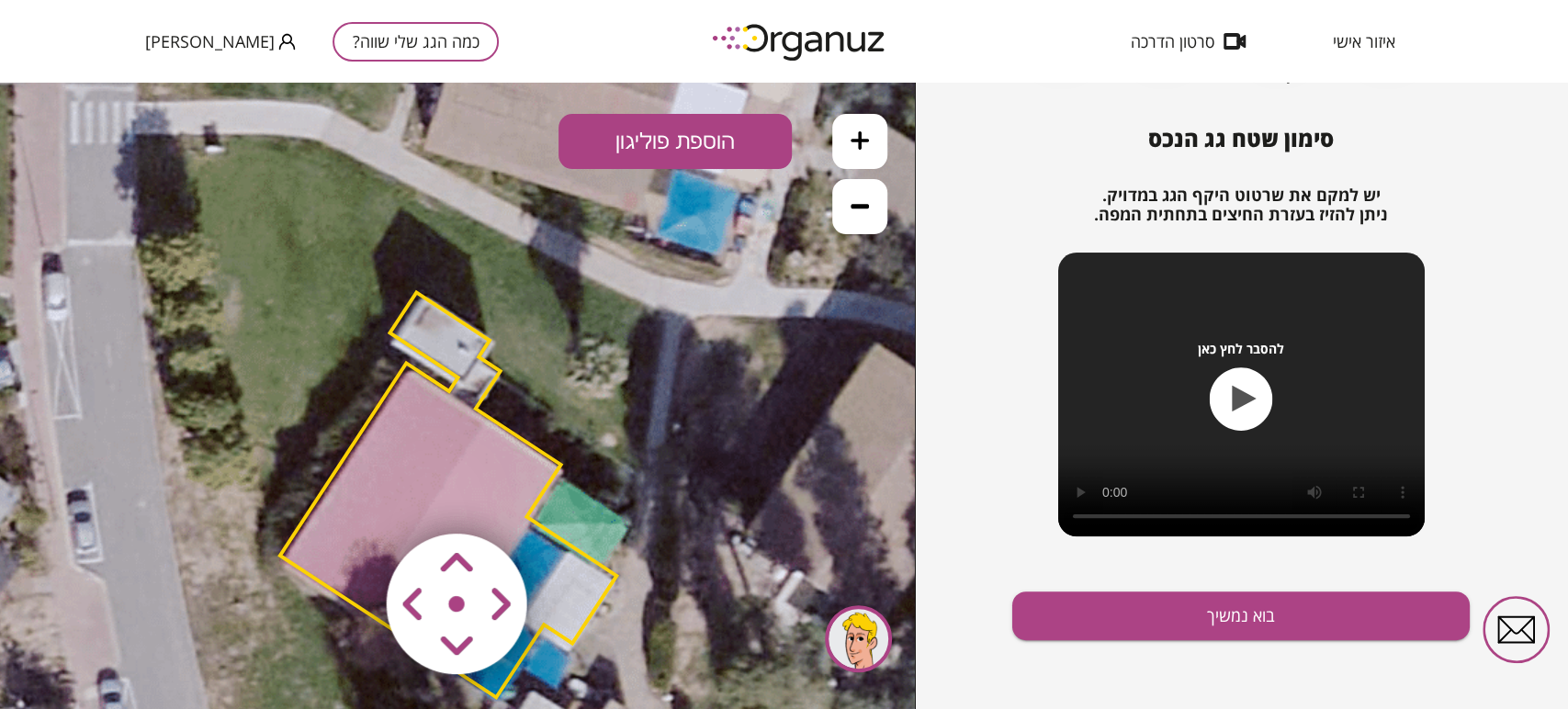 click at bounding box center (348, 495) 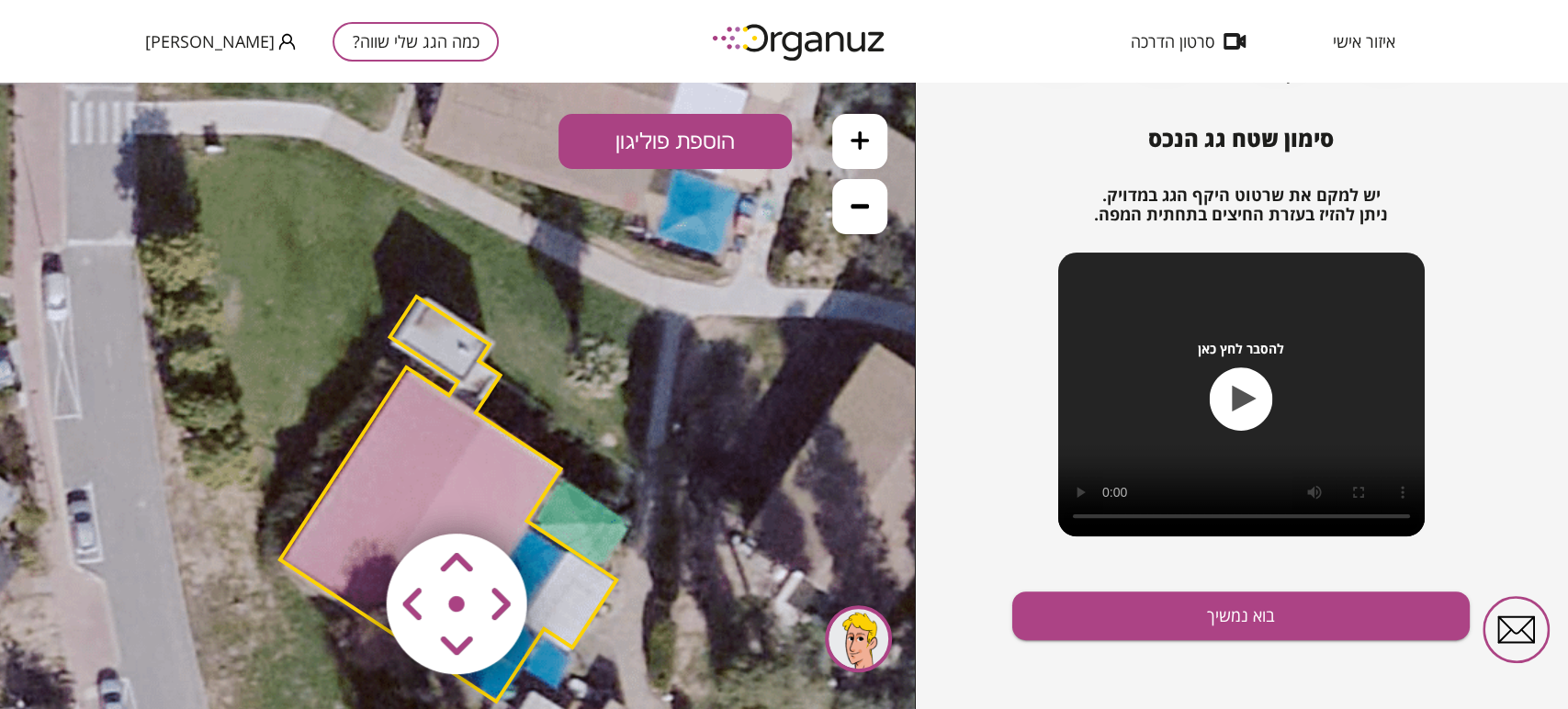 click at bounding box center (348, 495) 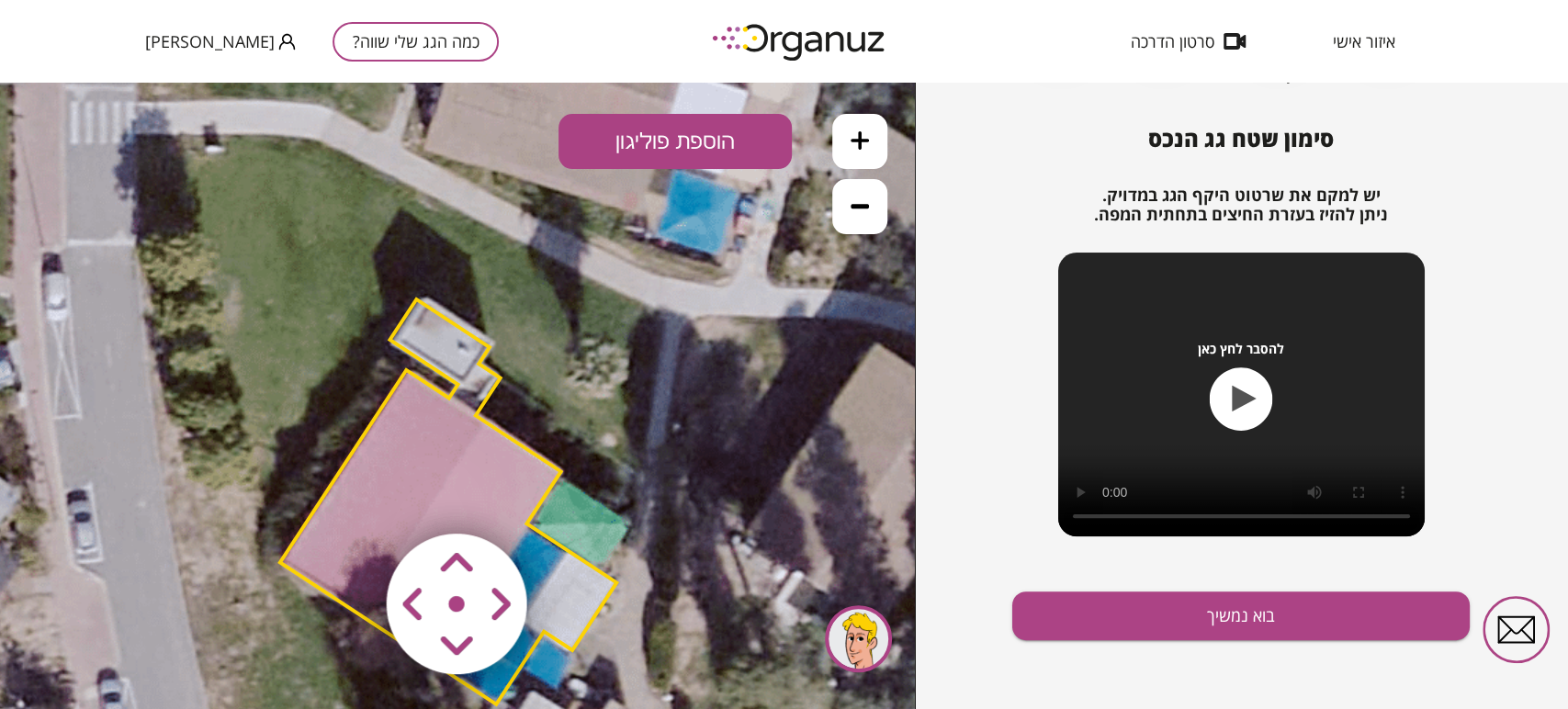 click at bounding box center (348, 495) 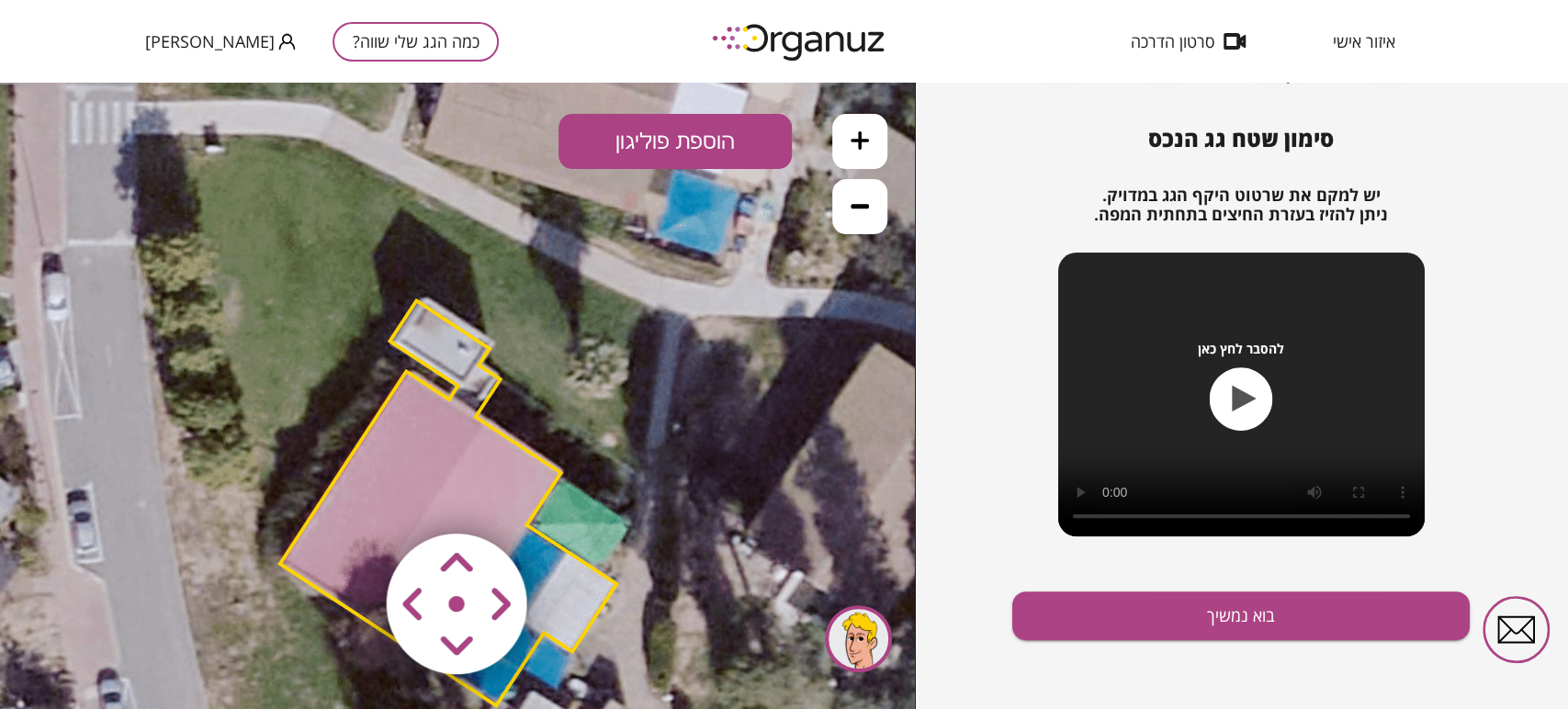 click at bounding box center (348, 495) 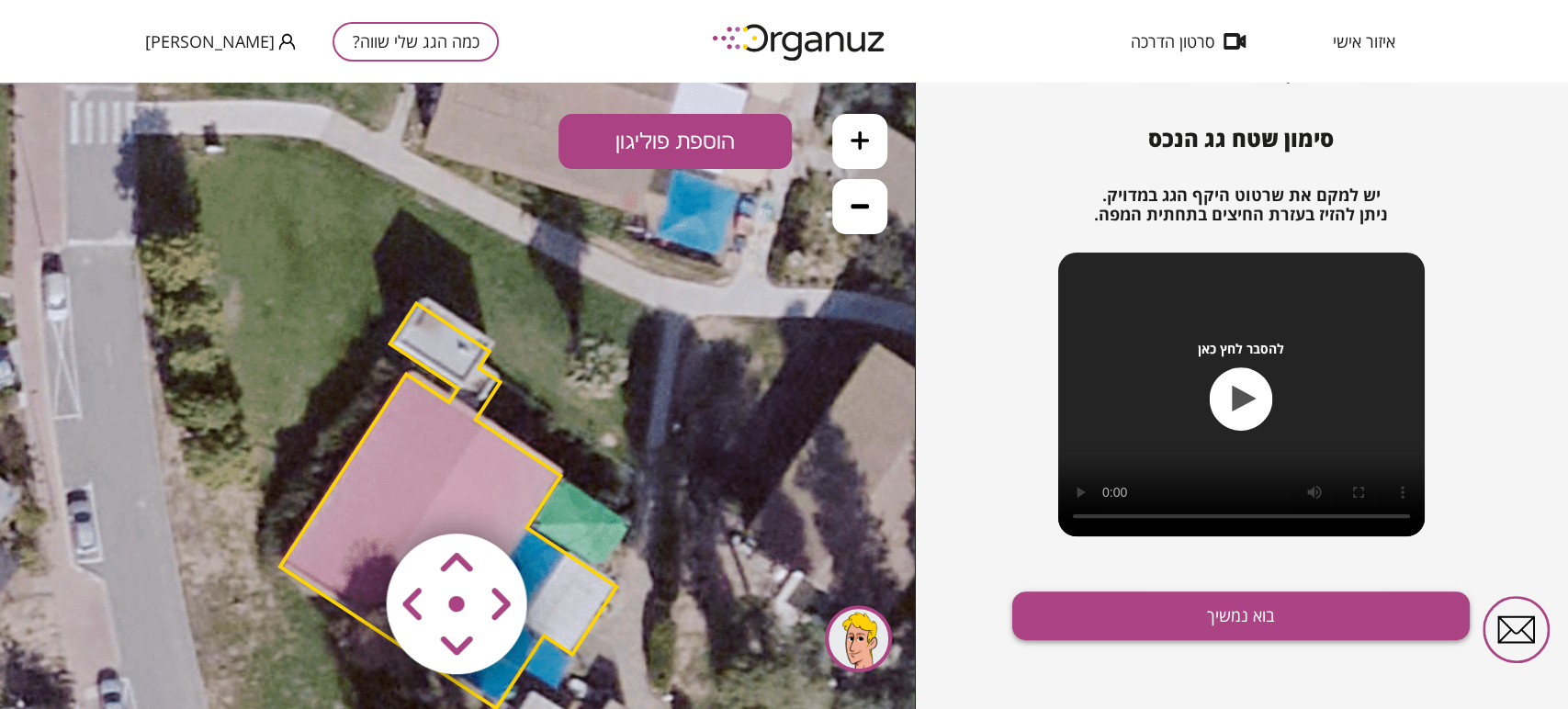 click on "בוא נמשיך" at bounding box center (1241, 615) 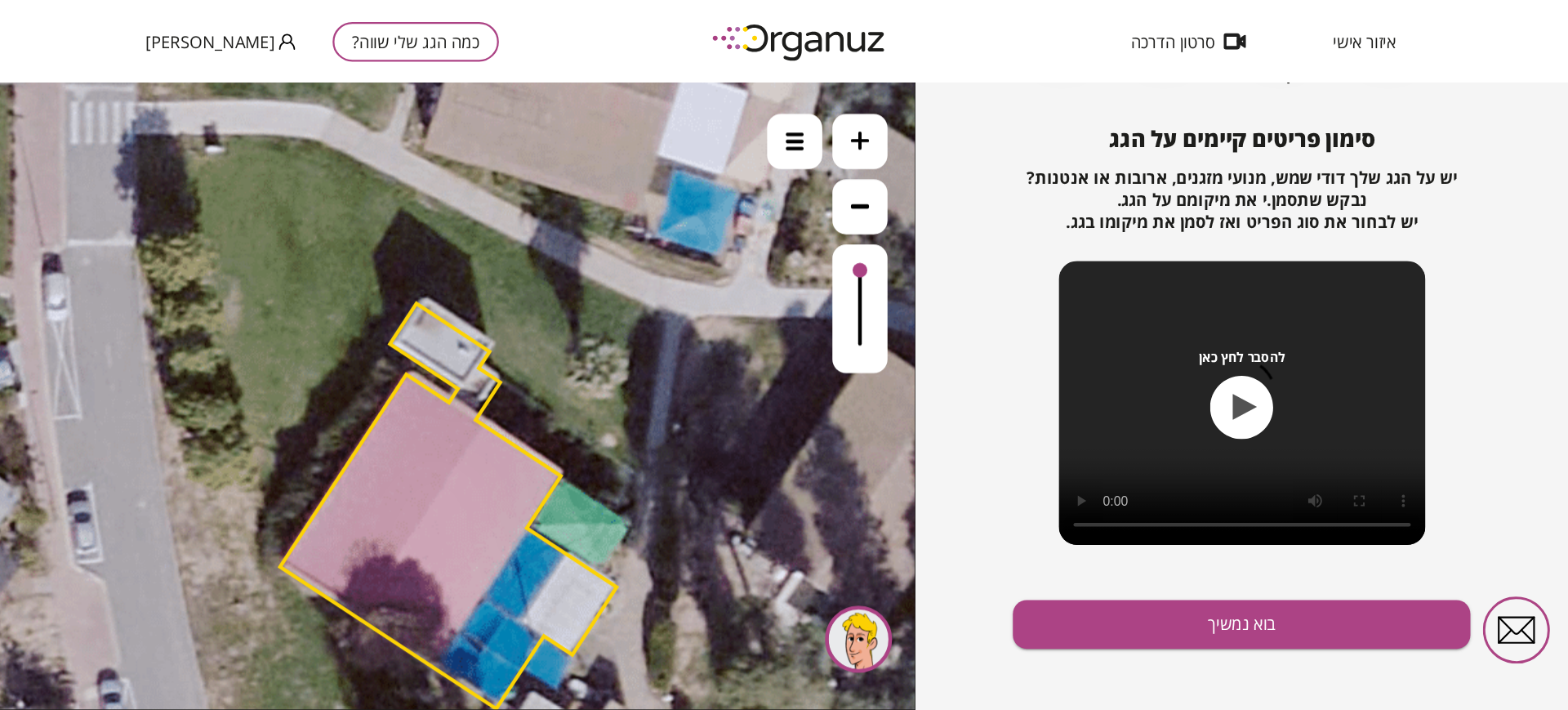 scroll, scrollTop: 145, scrollLeft: 0, axis: vertical 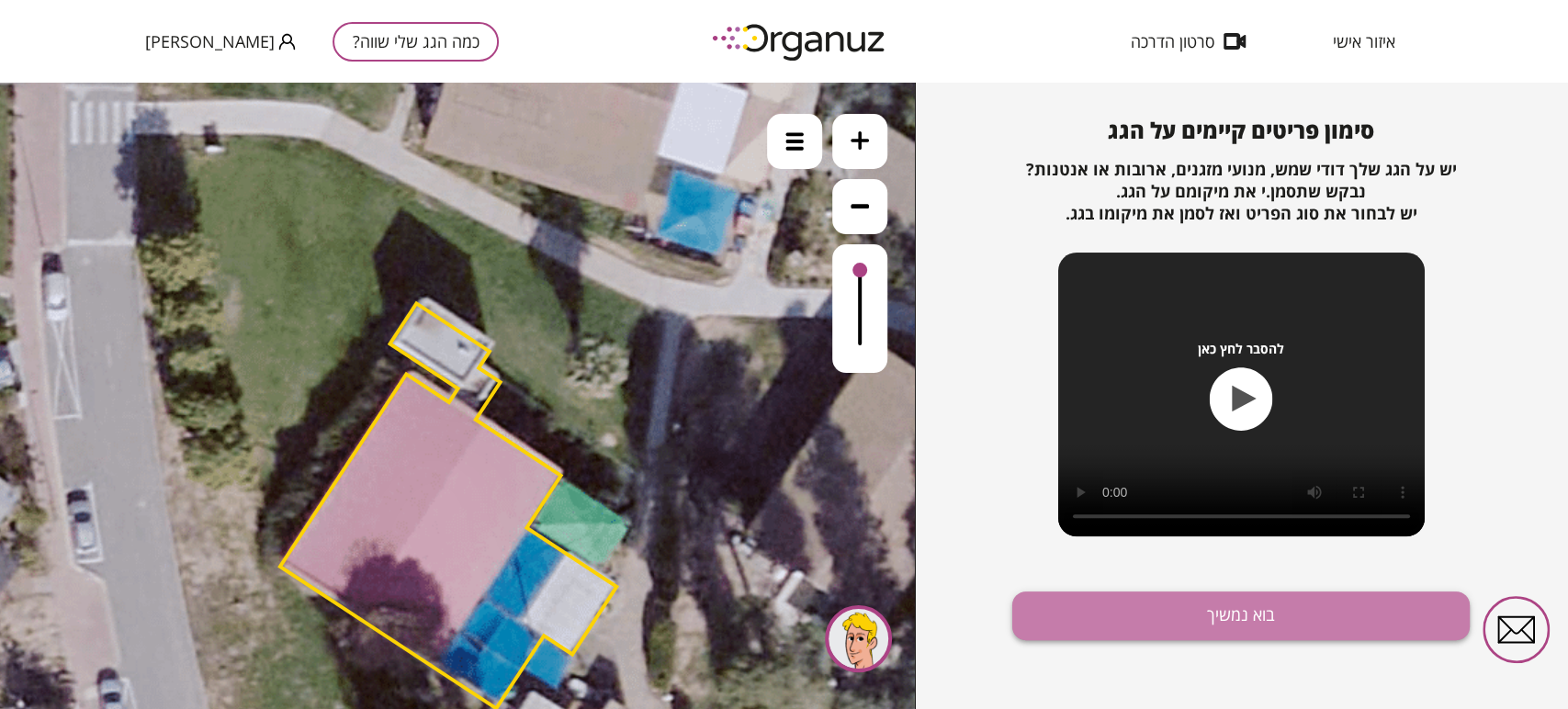 click on "בוא נמשיך" at bounding box center (1241, 615) 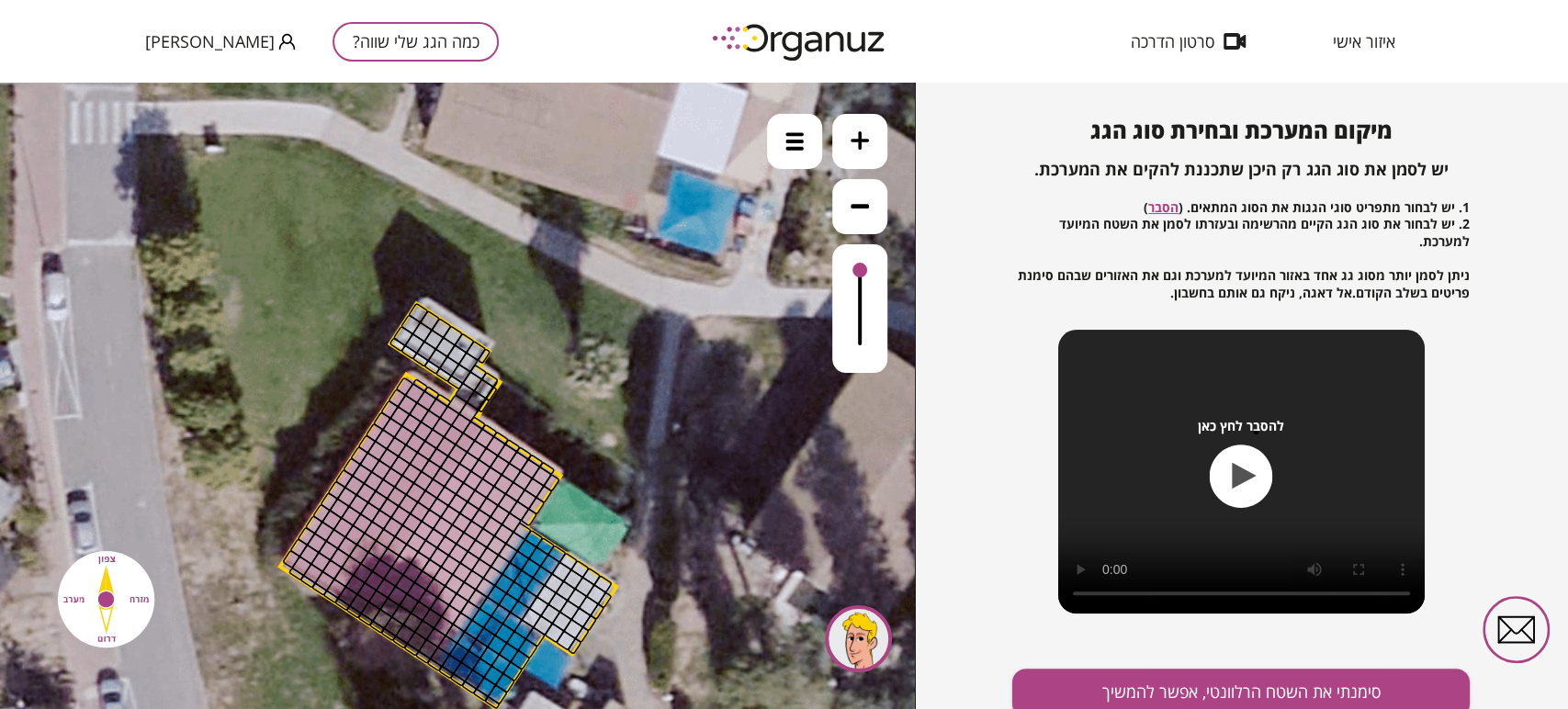 drag, startPoint x: 446, startPoint y: 402, endPoint x: 477, endPoint y: 425, distance: 38.600518 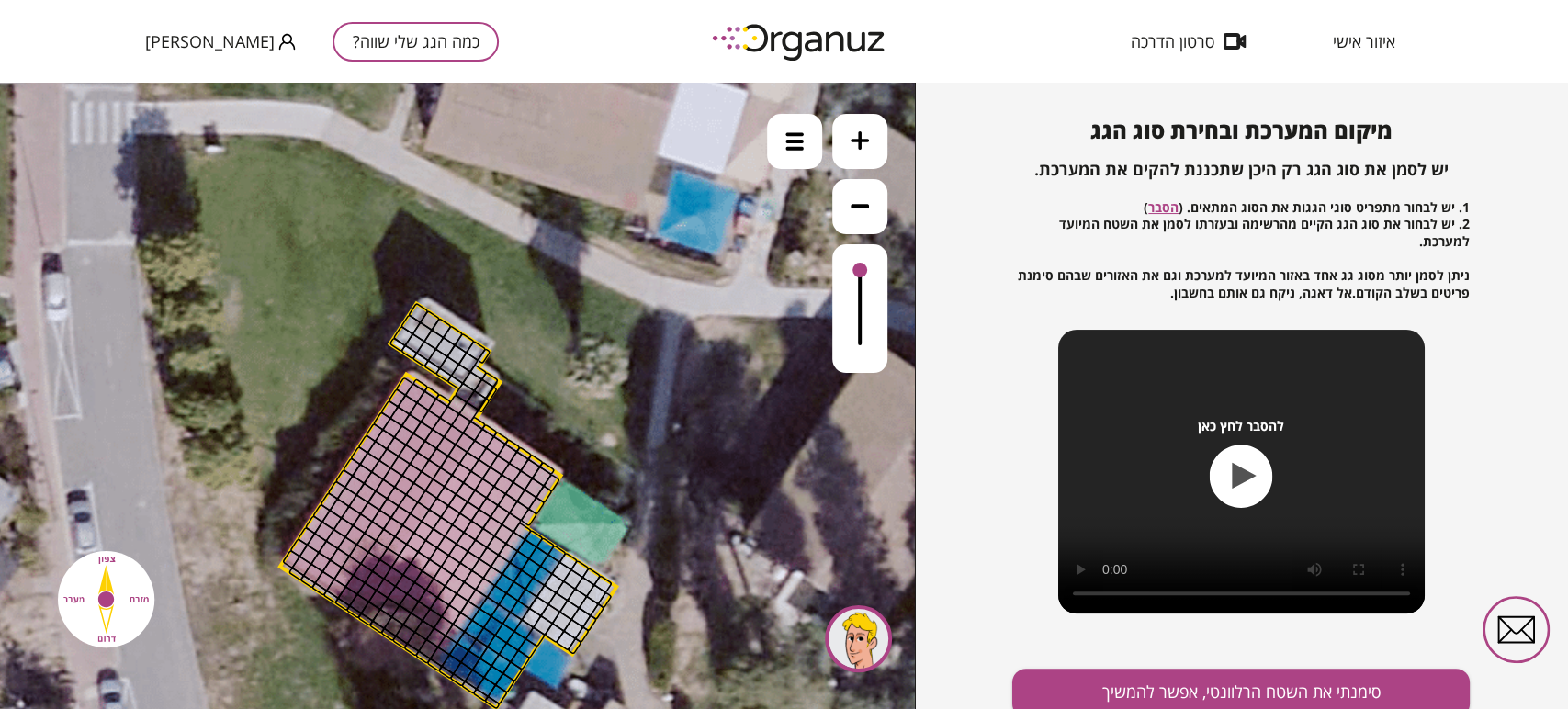 click at bounding box center (-191, -134) 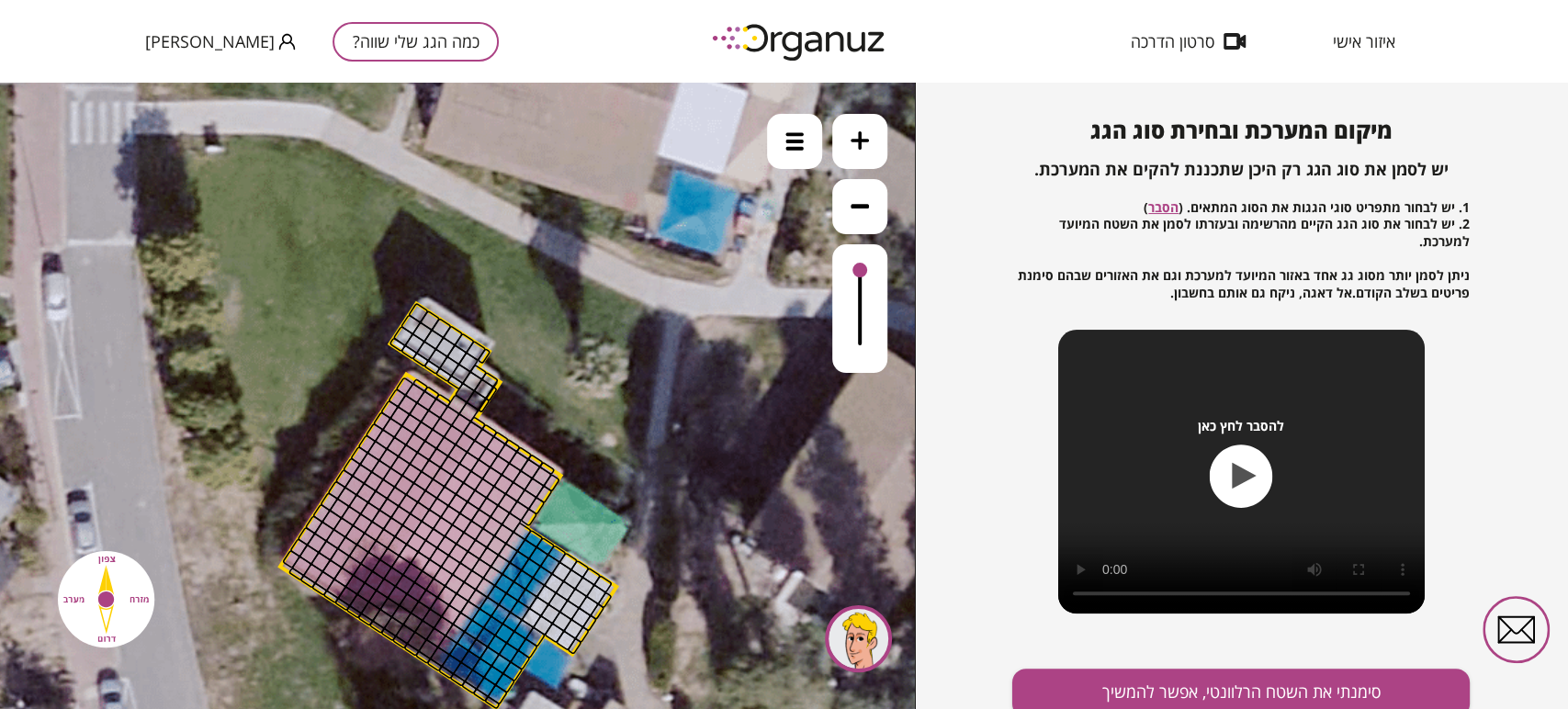 drag, startPoint x: 465, startPoint y: 336, endPoint x: 455, endPoint y: 374, distance: 39.29377 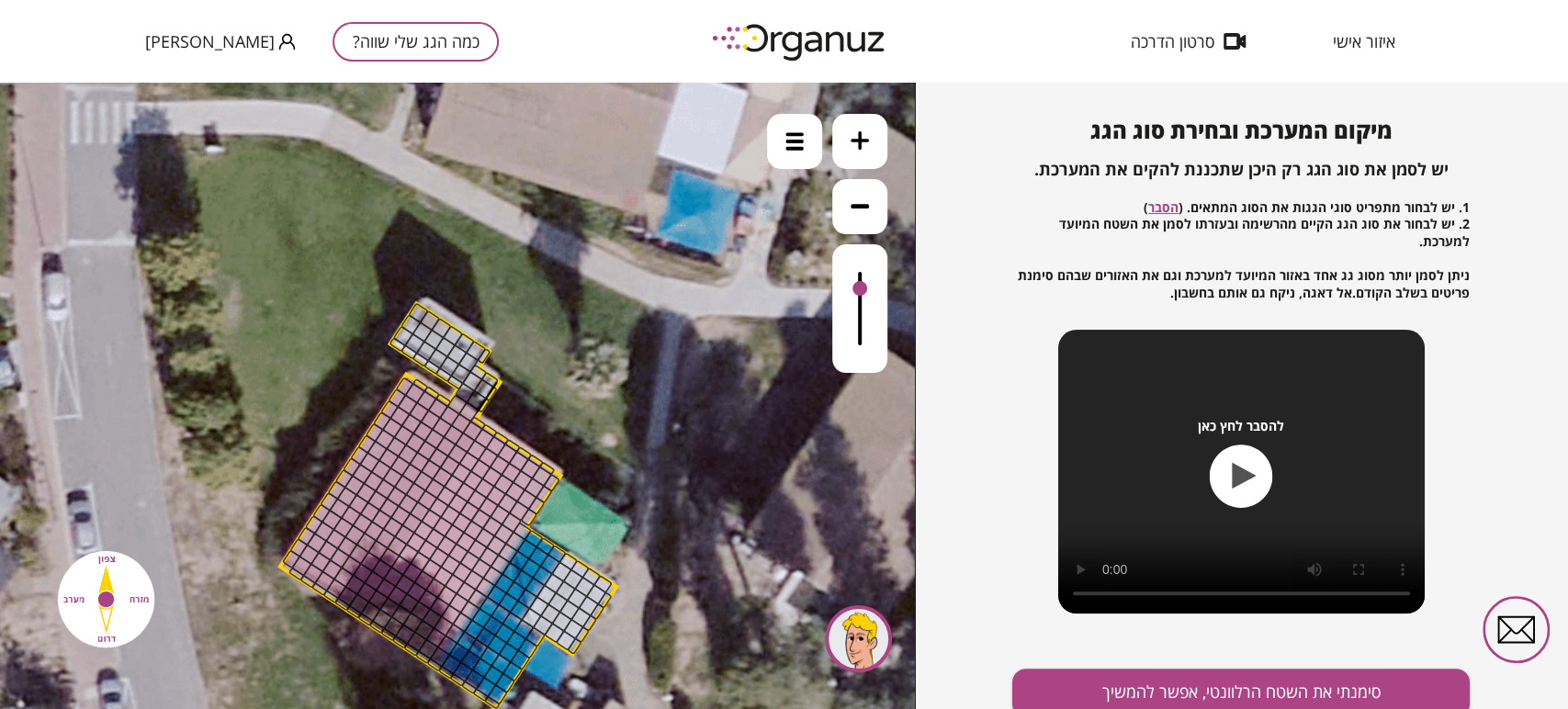 drag, startPoint x: 857, startPoint y: 275, endPoint x: 861, endPoint y: 290, distance: 15.524175 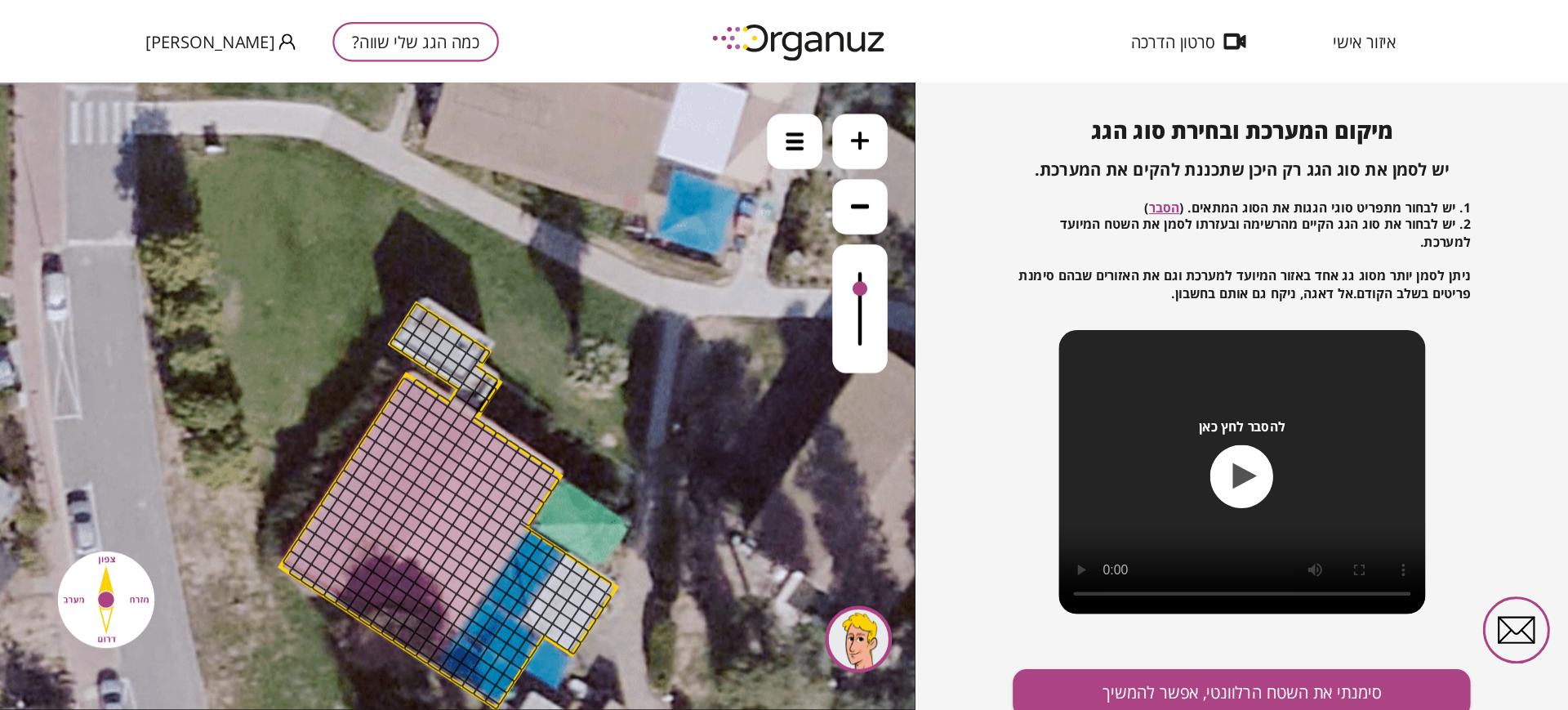 scroll, scrollTop: 120, scrollLeft: 0, axis: vertical 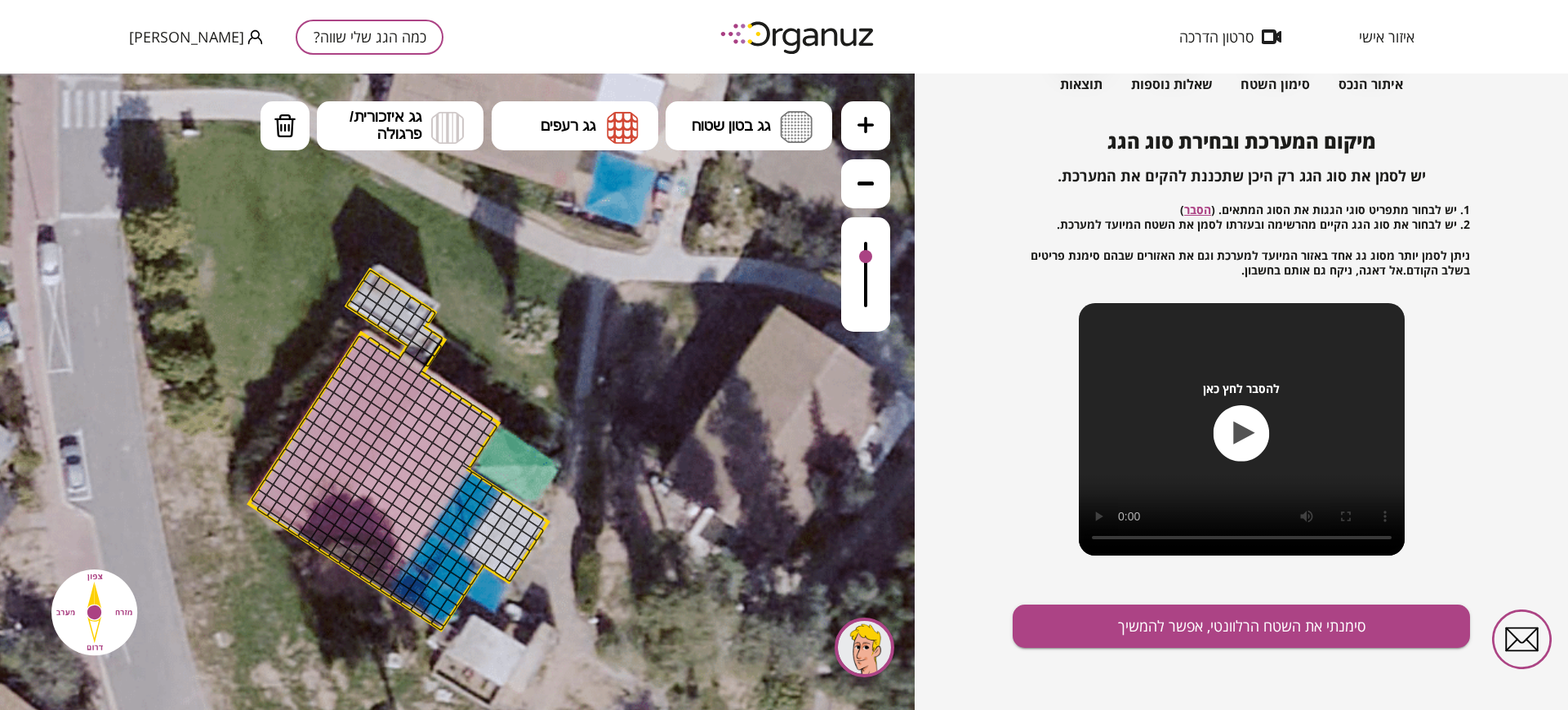 click at bounding box center (475, 566) 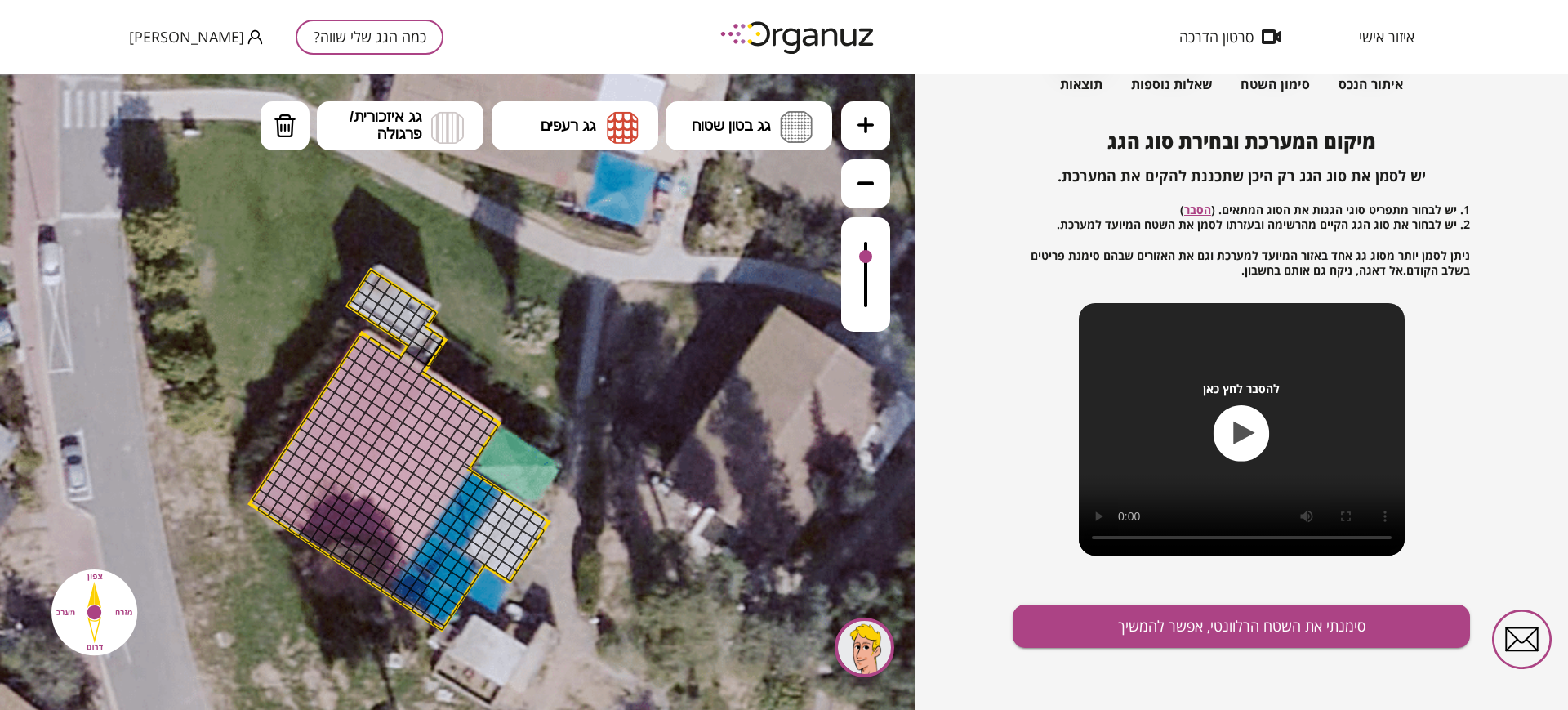 click 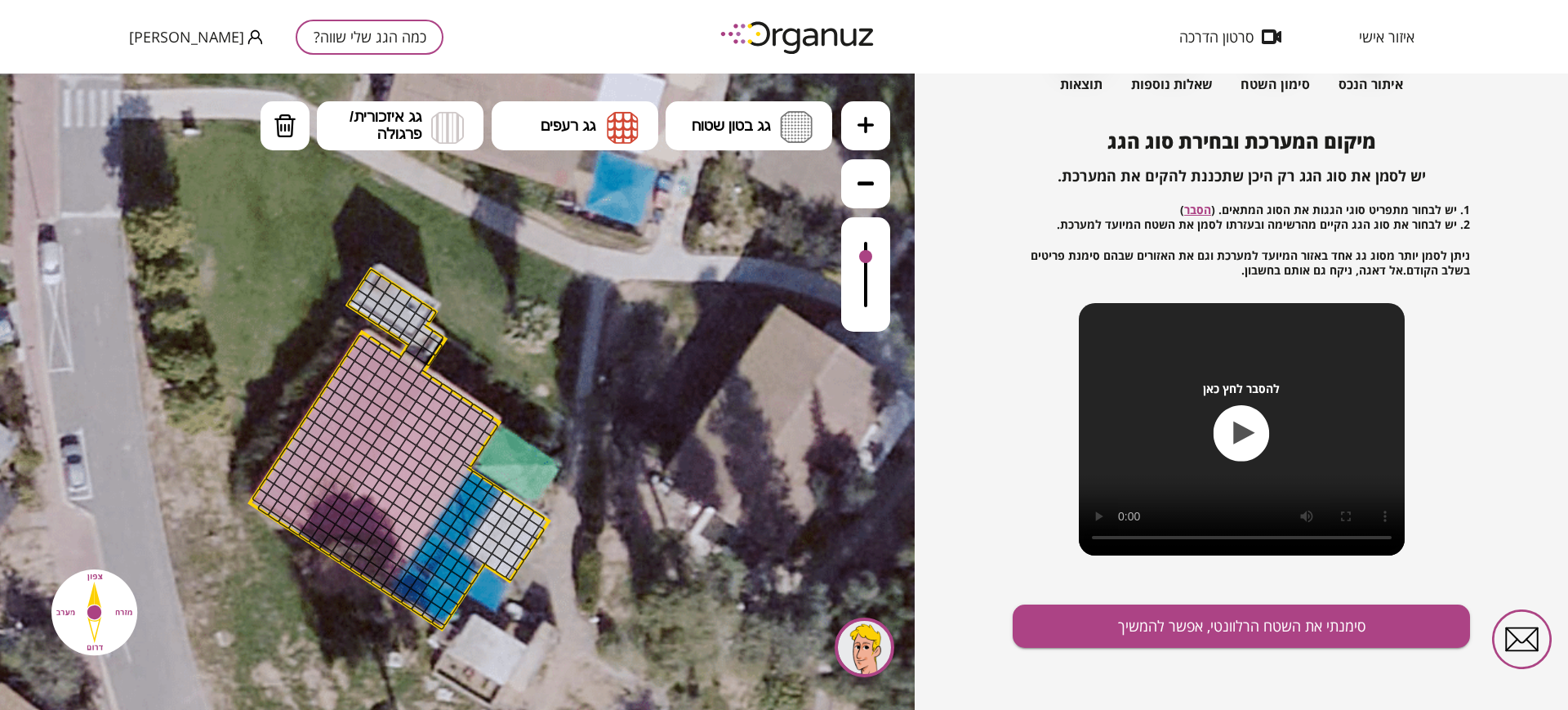 click 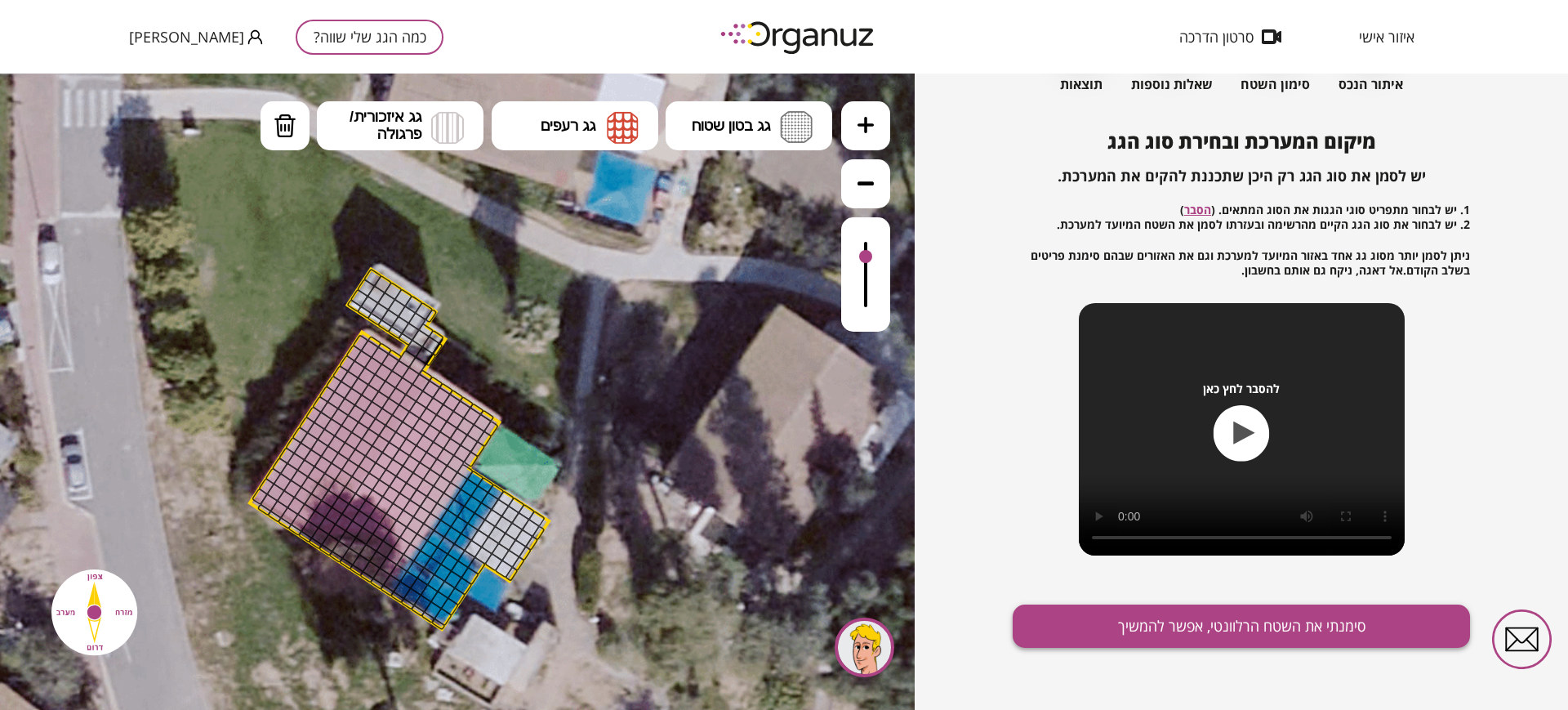 click on "סימנתי את השטח הרלוונטי, אפשר להמשיך" at bounding box center (1241, 626) 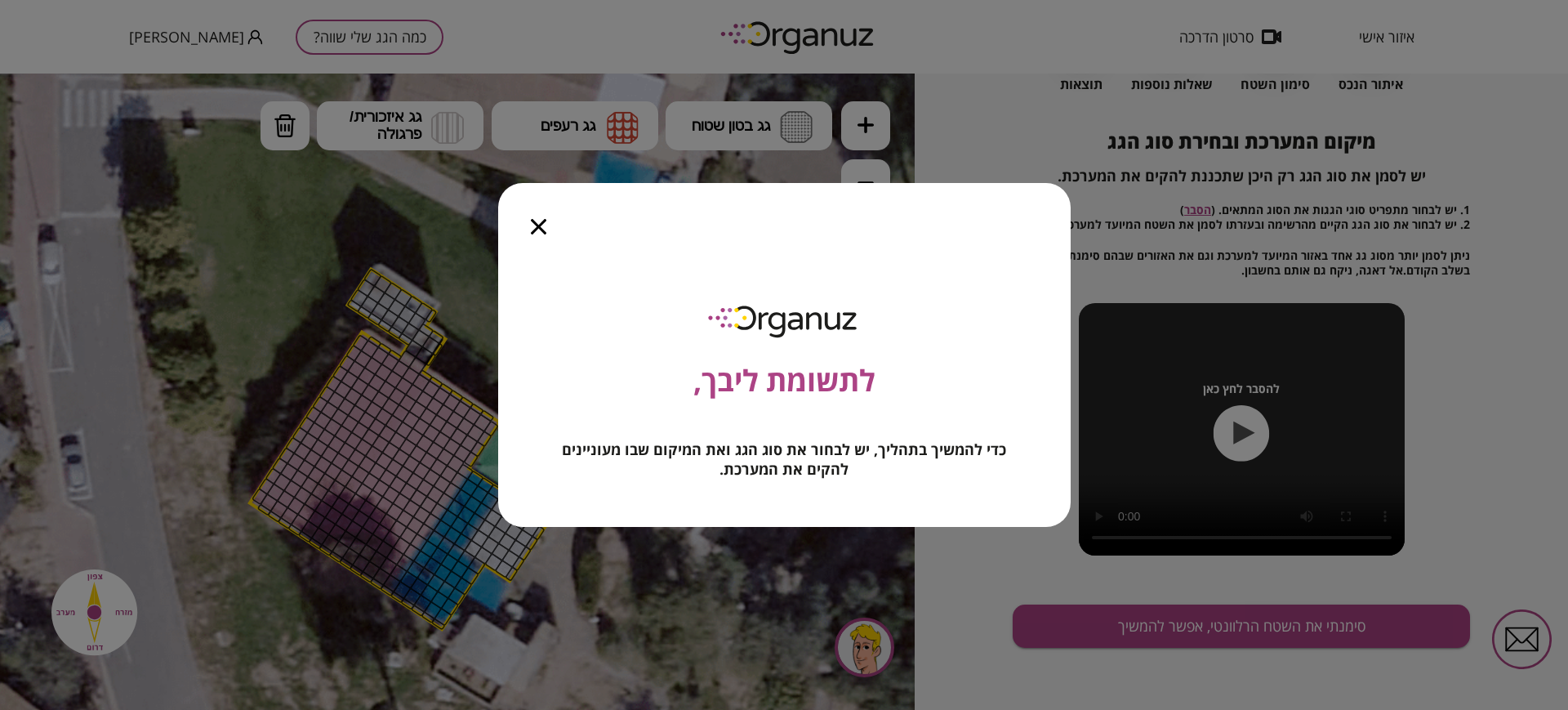 click 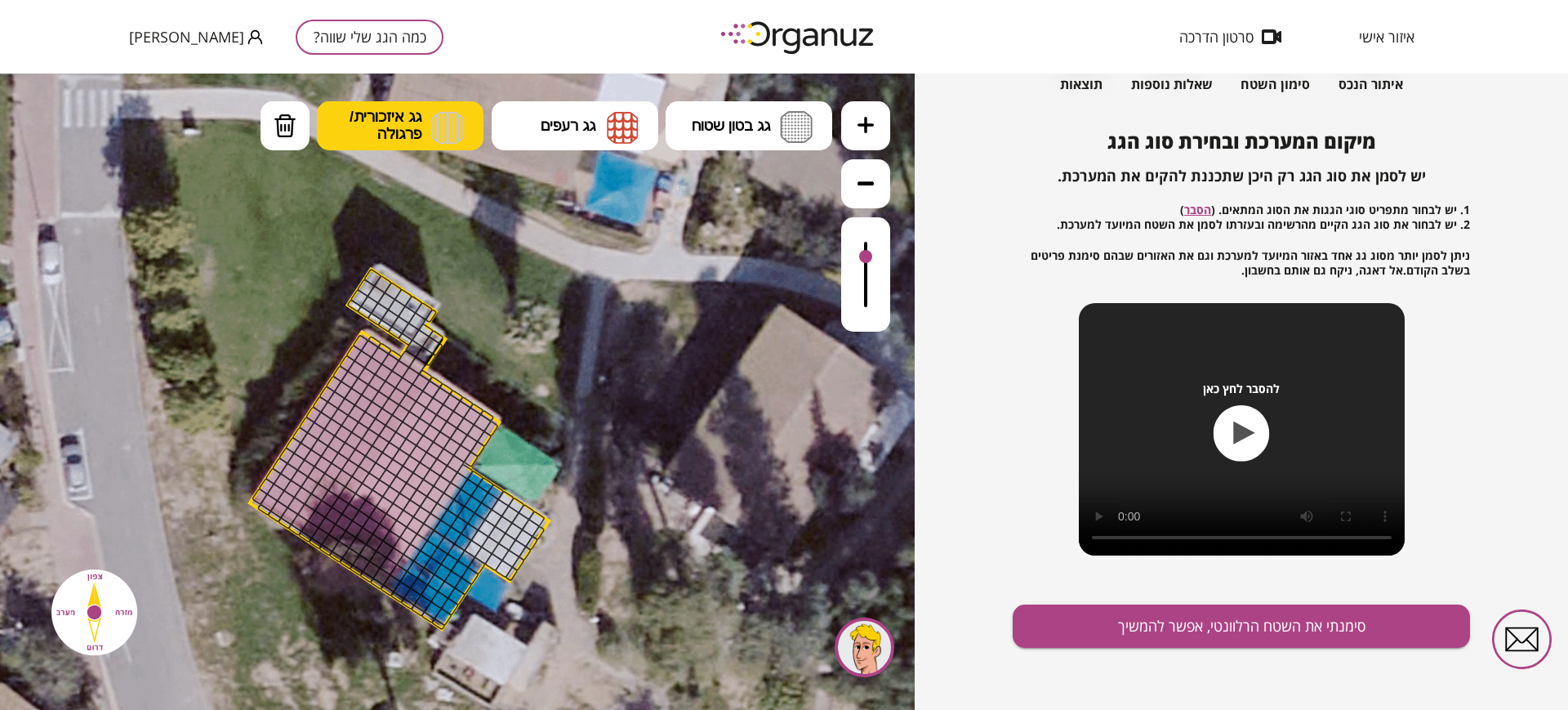 click on "גג איזכורית/ פרגולה" at bounding box center (385, 126) 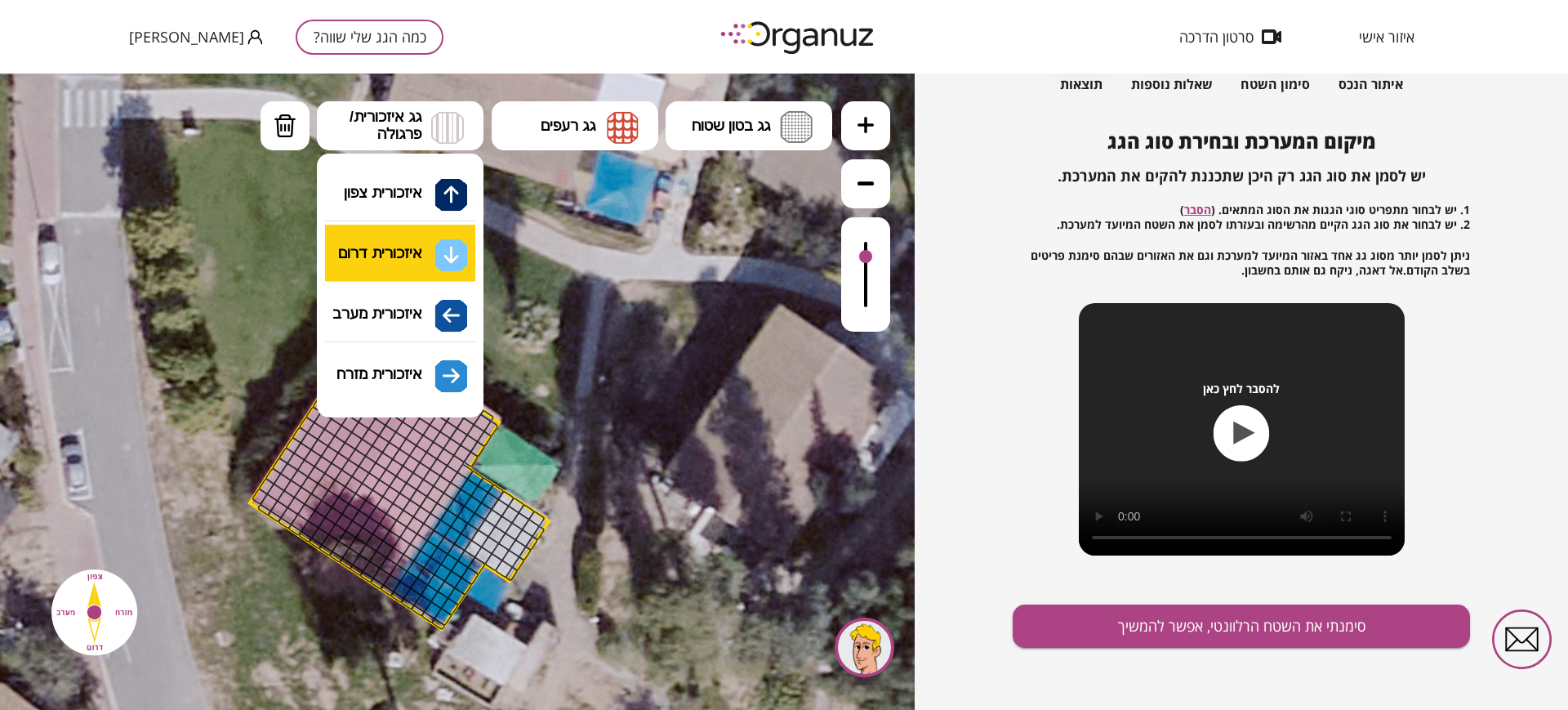 click on ".st0 {
fill: #FFFFFF;
}
0" at bounding box center (457, 391) 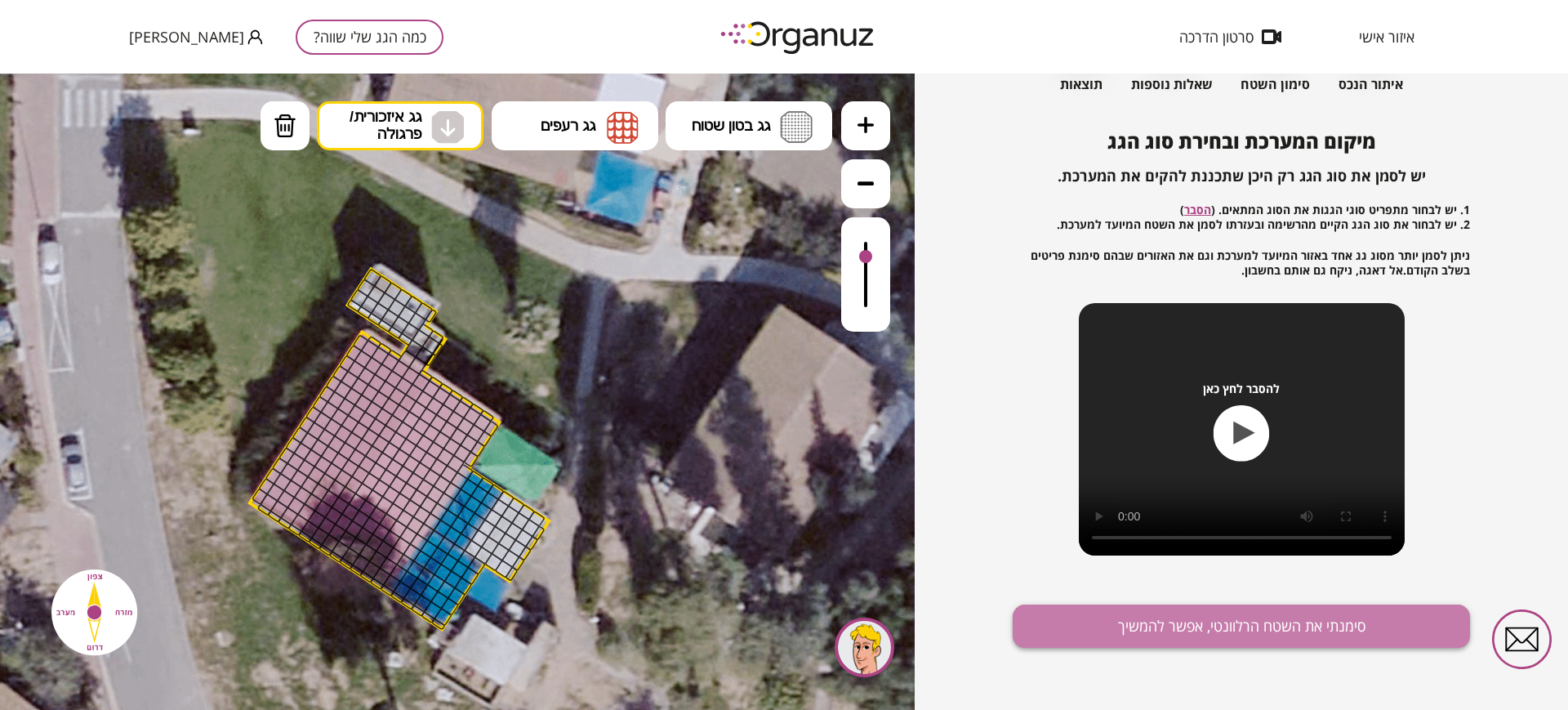 click on "סימנתי את השטח הרלוונטי, אפשר להמשיך" at bounding box center (1241, 626) 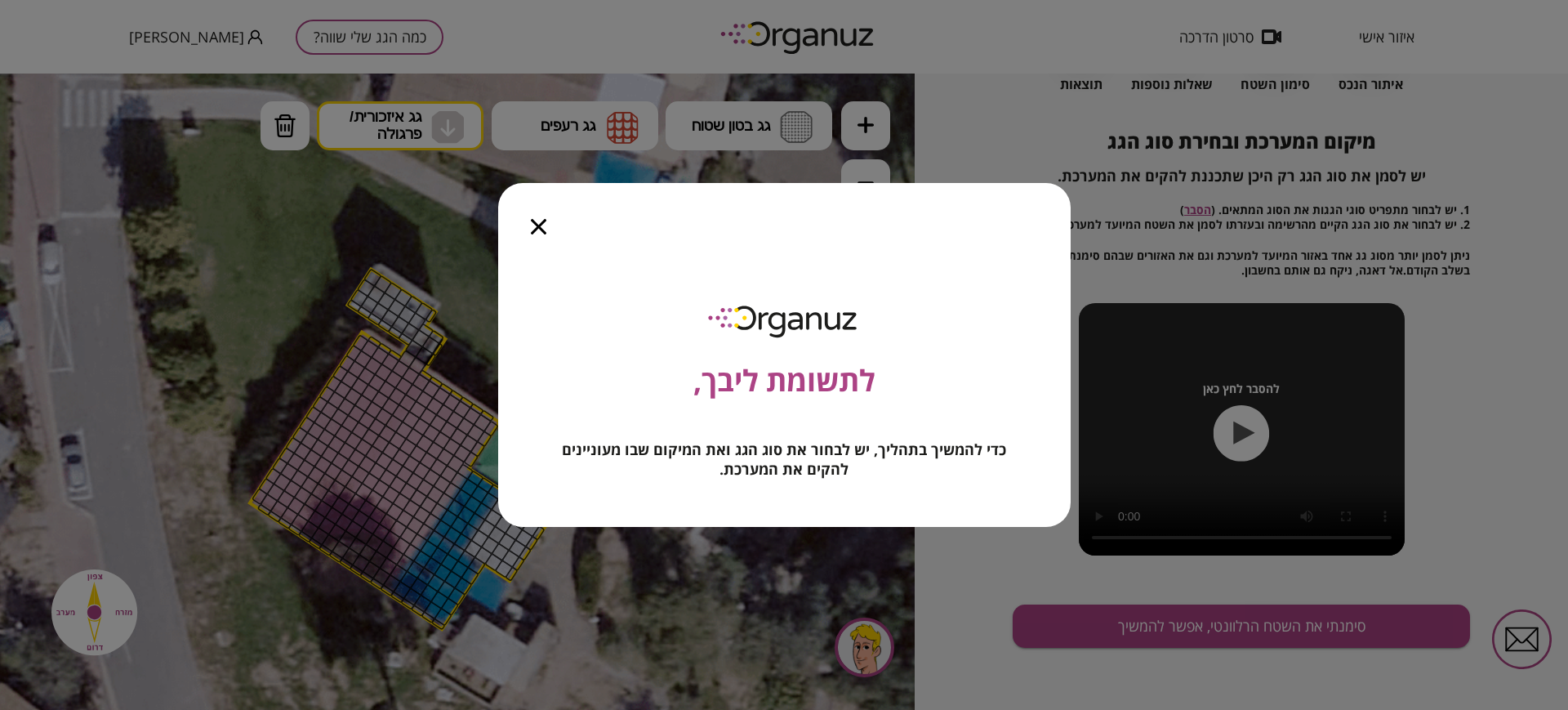 click 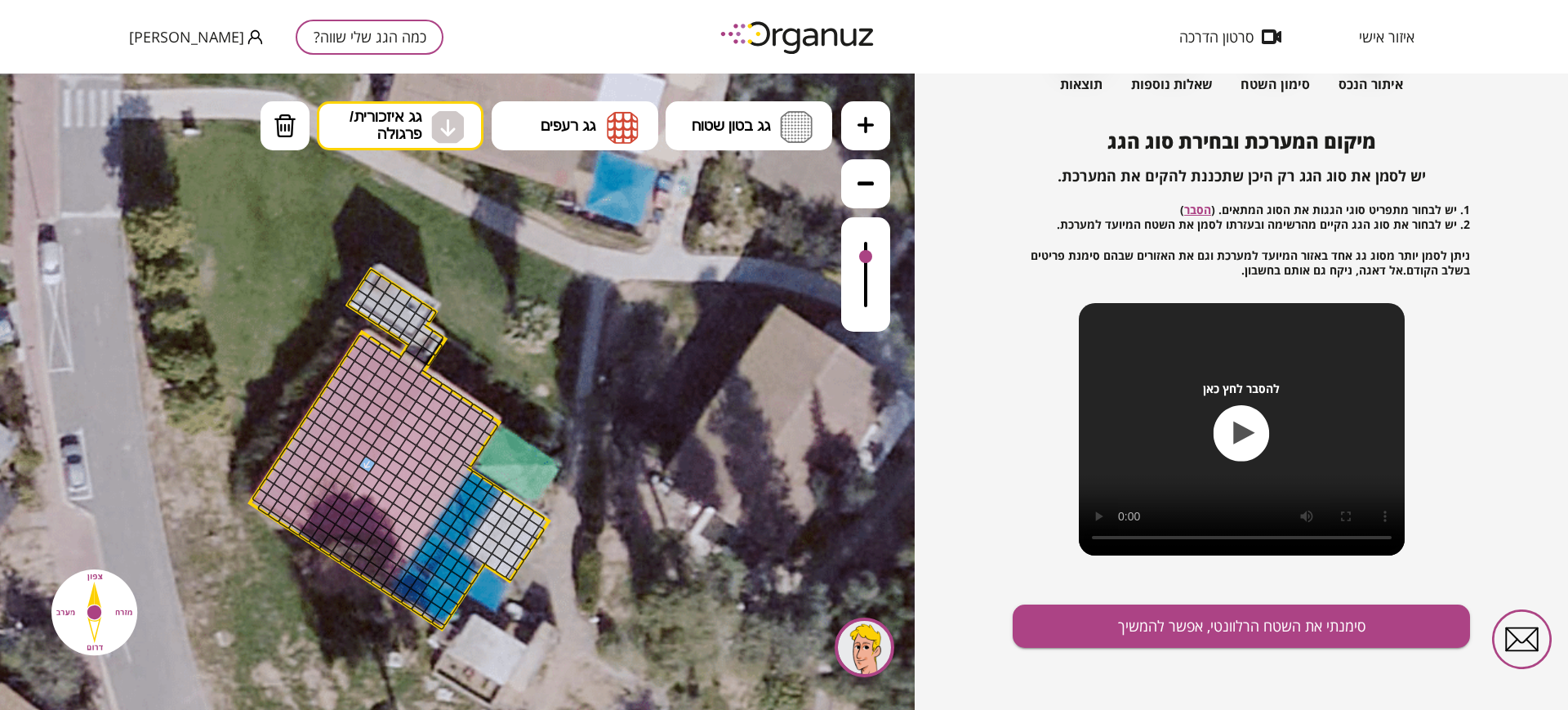 click at bounding box center (367, 464) 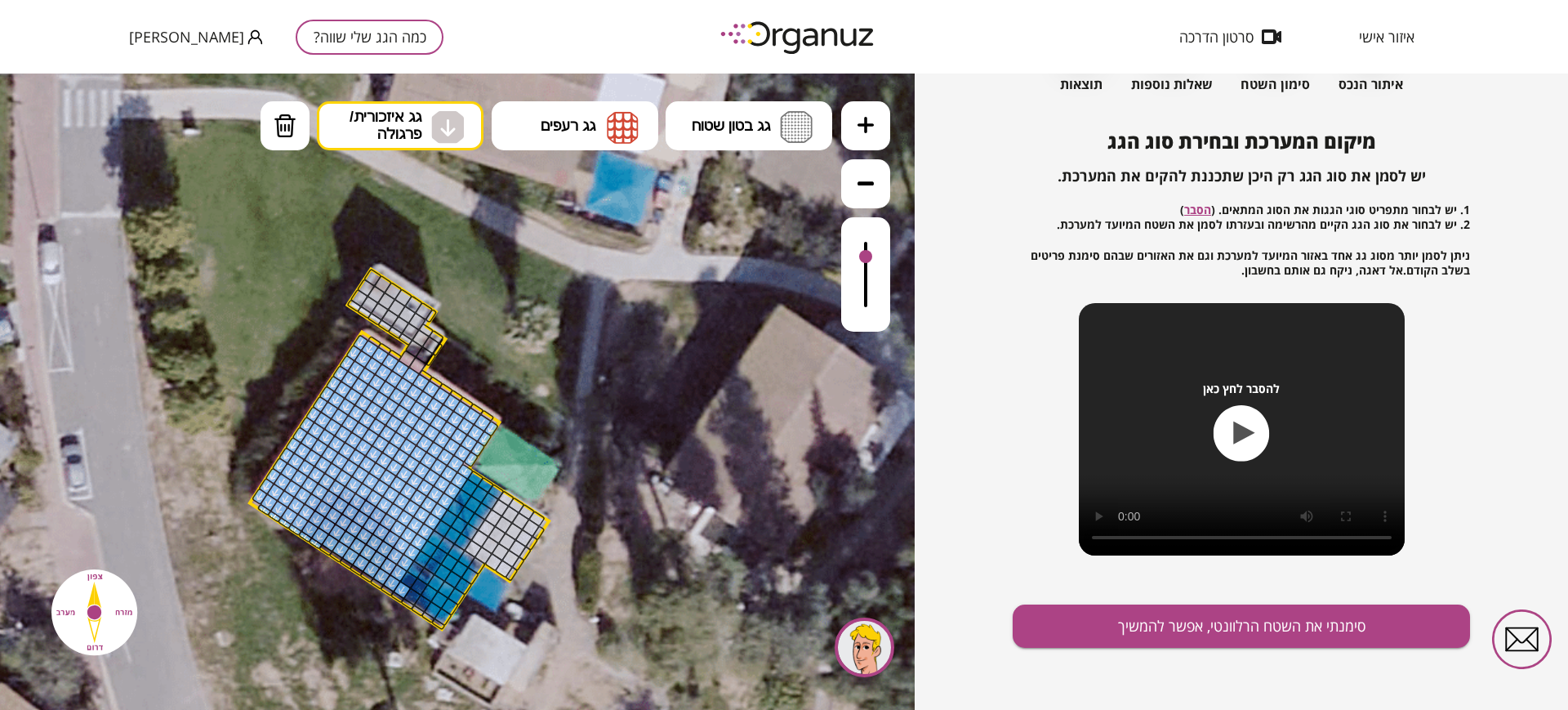 drag, startPoint x: 363, startPoint y: 346, endPoint x: 336, endPoint y: 511, distance: 167.1945 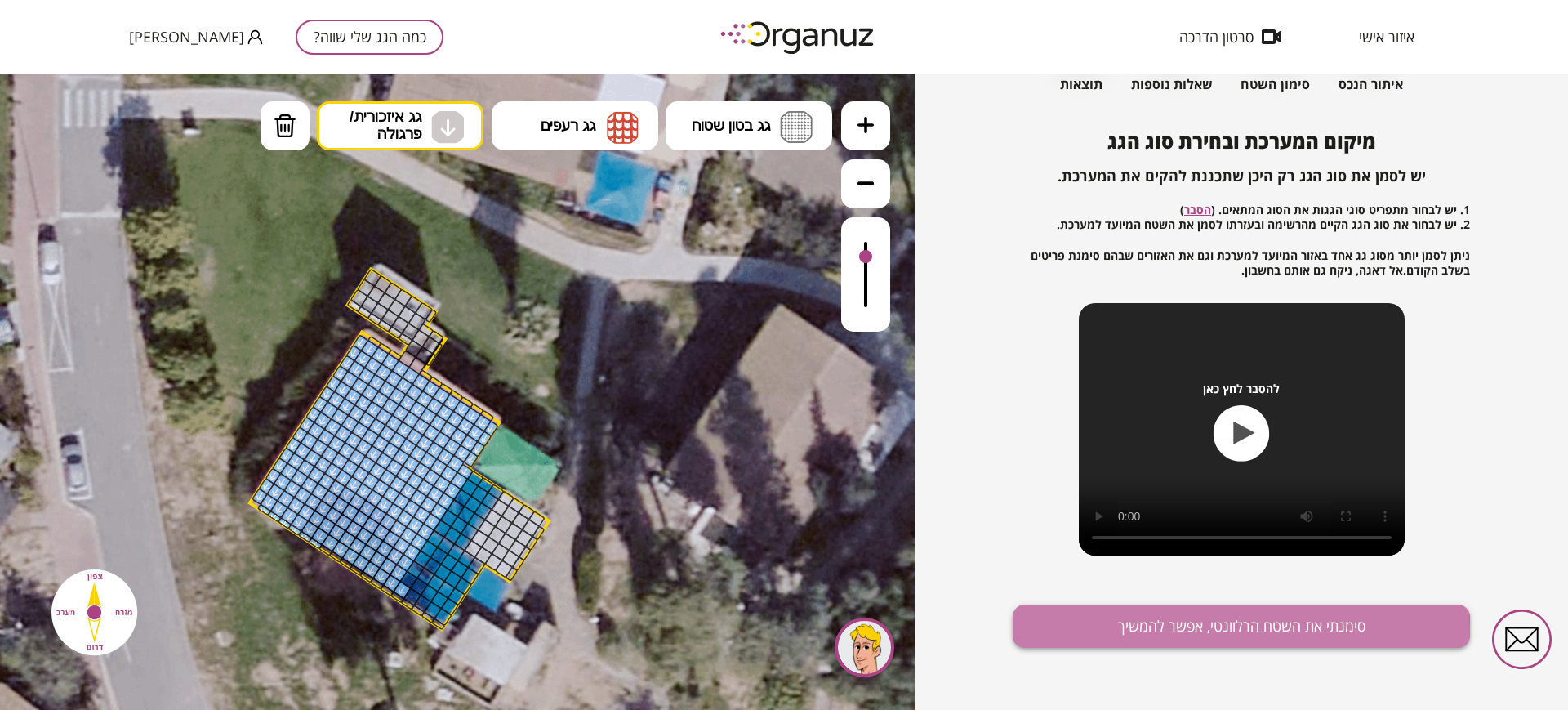 click on "סימנתי את השטח הרלוונטי, אפשר להמשיך" at bounding box center [1241, 626] 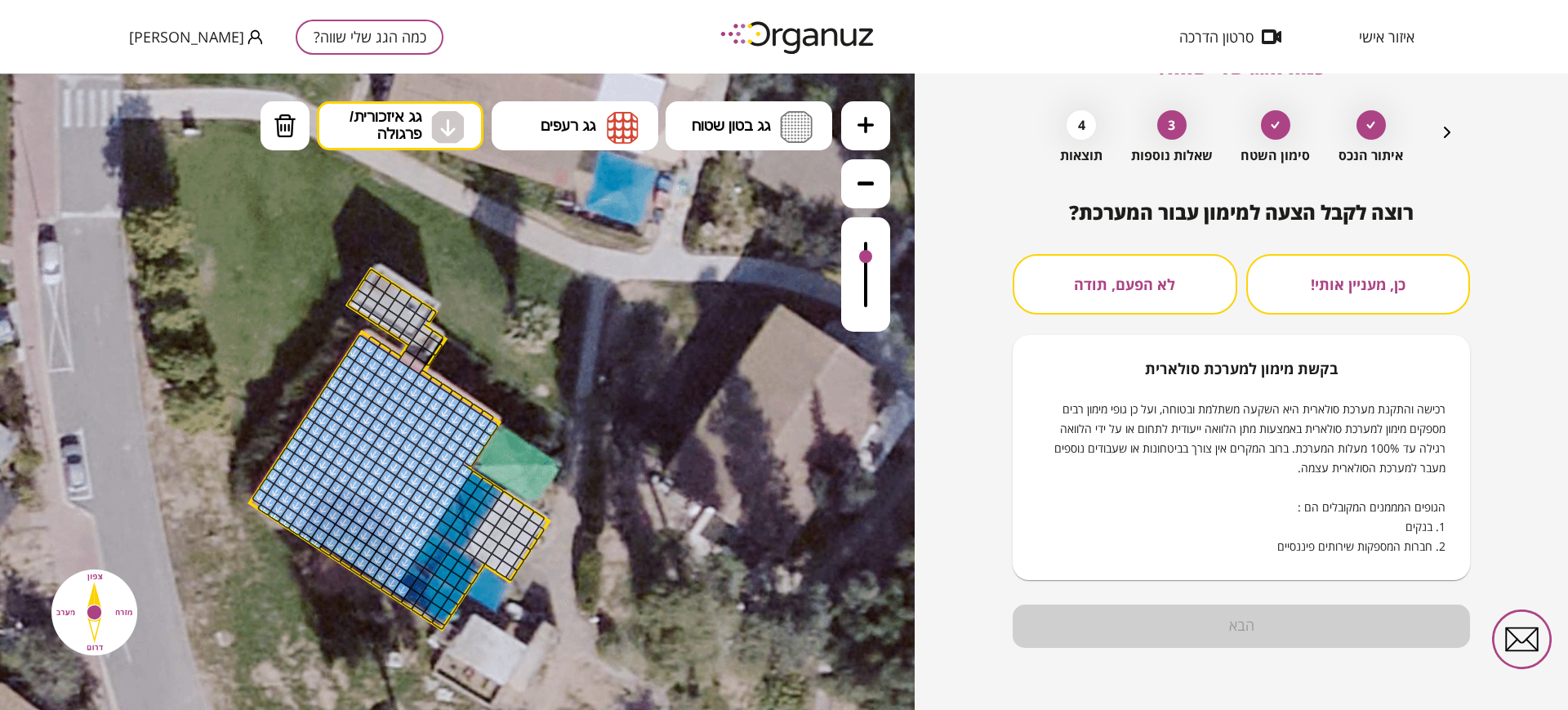 click on "לא הפעם, תודה" at bounding box center (1125, 284) 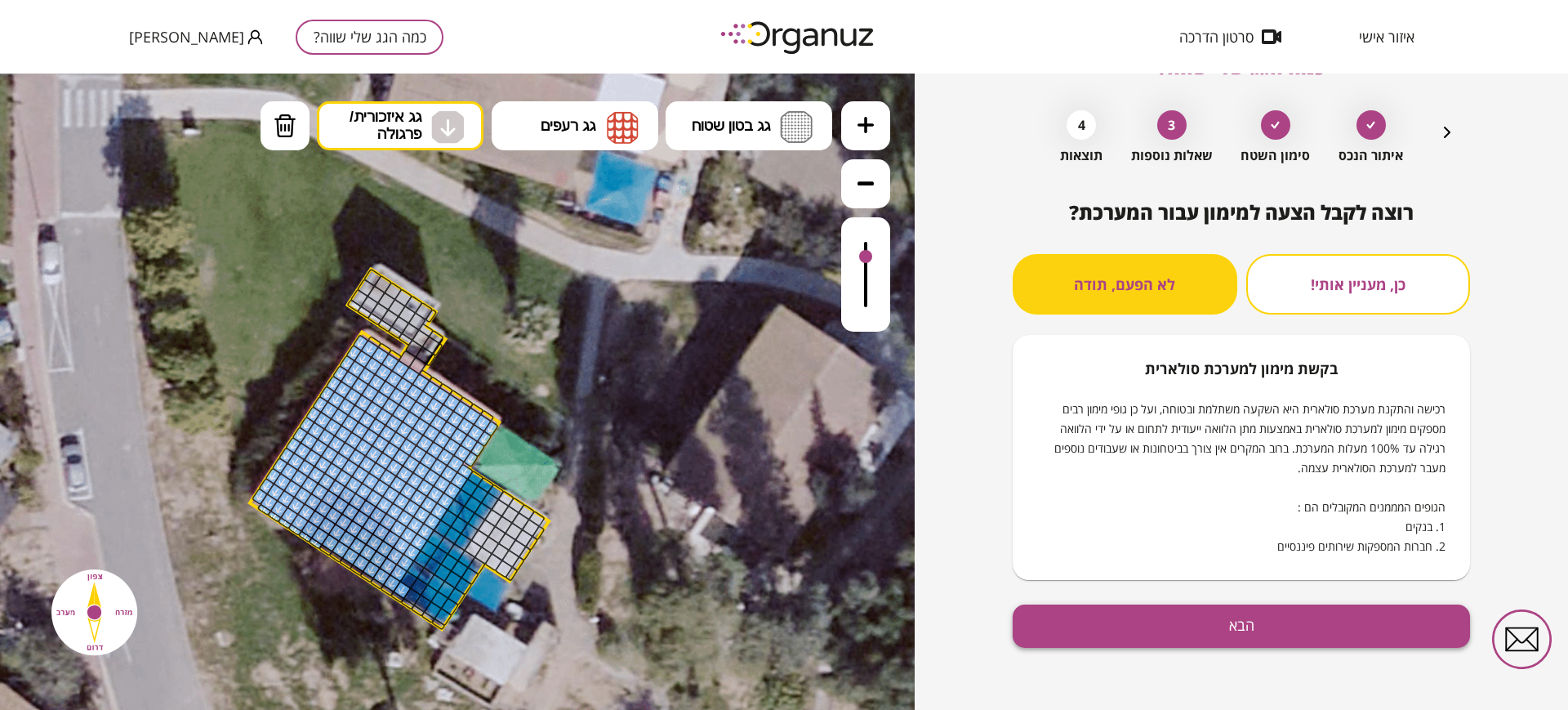 click on "הבא" at bounding box center (1241, 626) 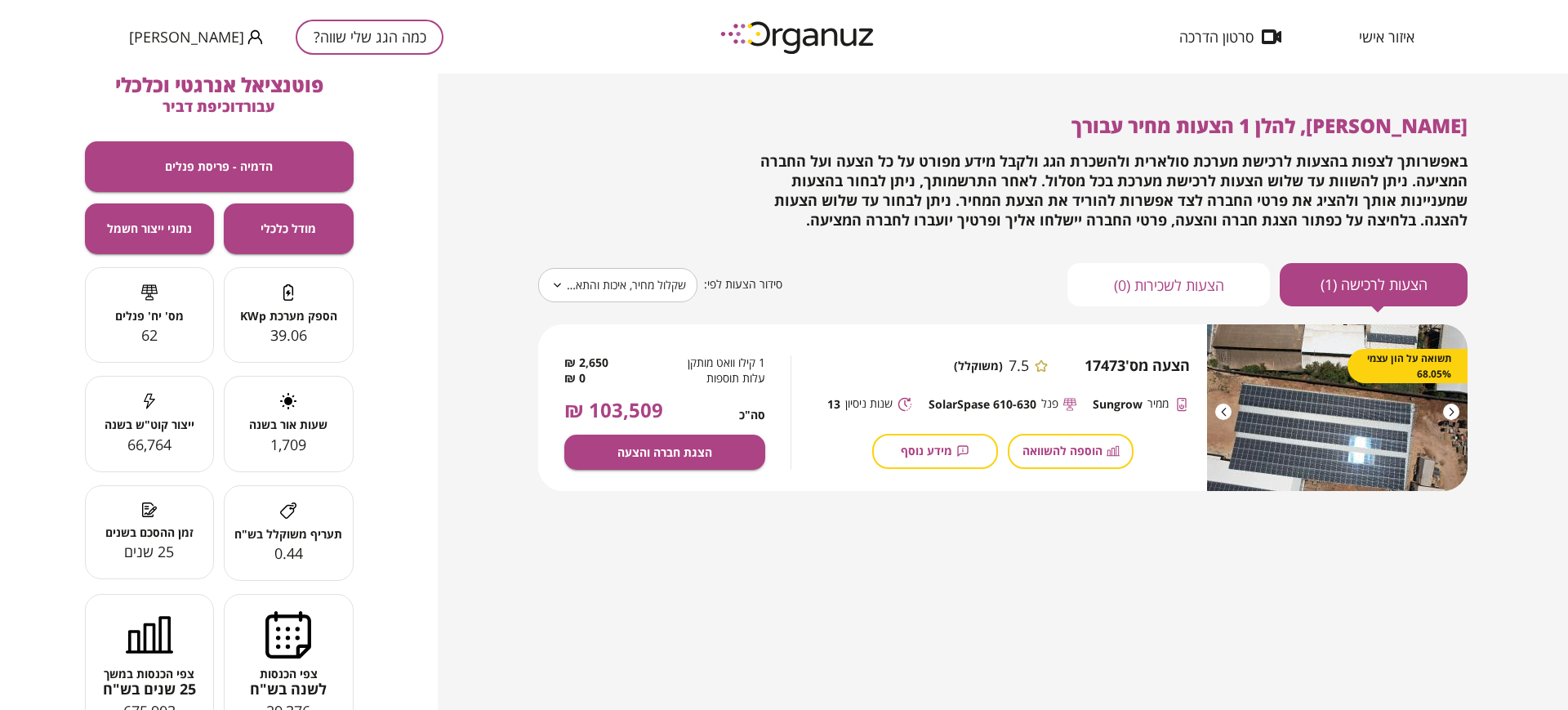 scroll, scrollTop: 61, scrollLeft: 0, axis: vertical 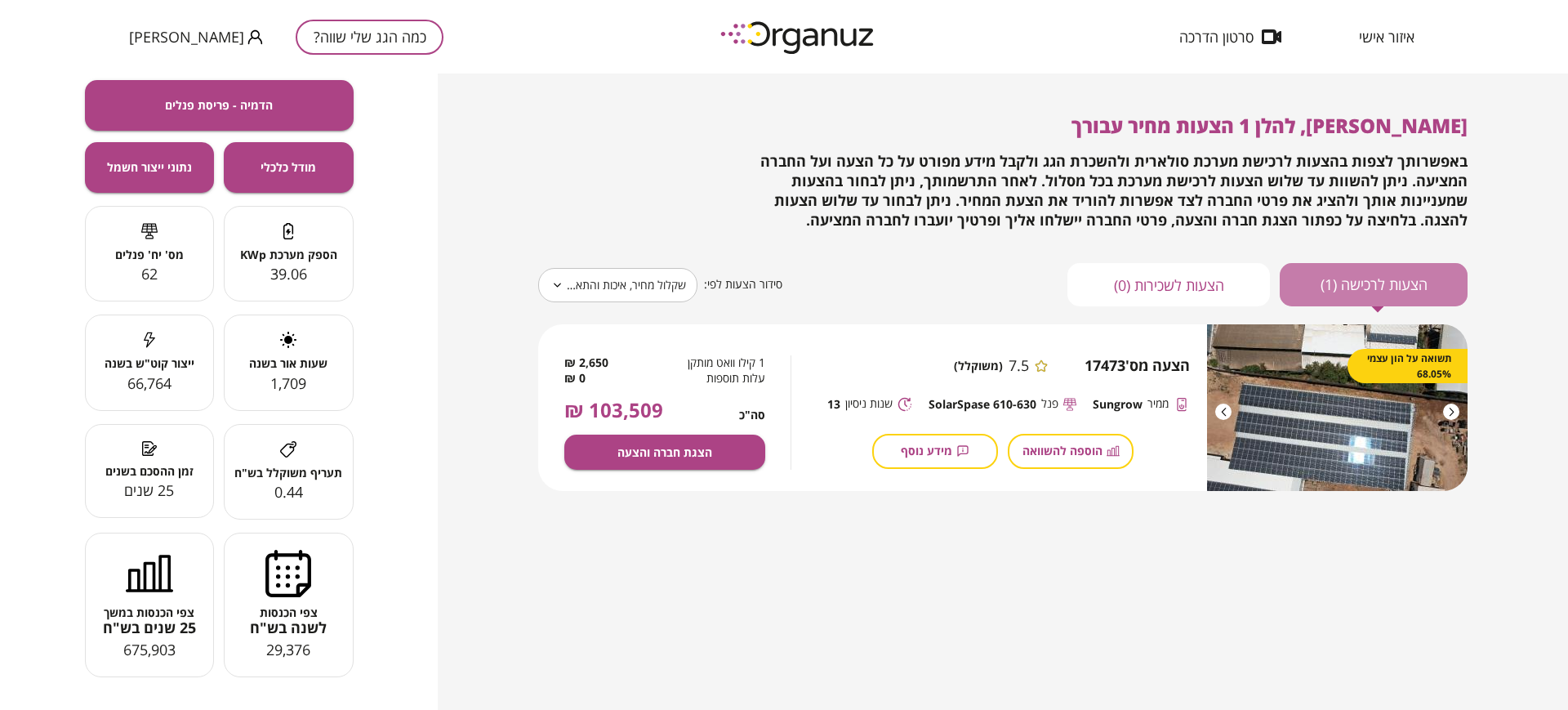 click on "הצעות לרכישה  (1)" at bounding box center (1374, 284) 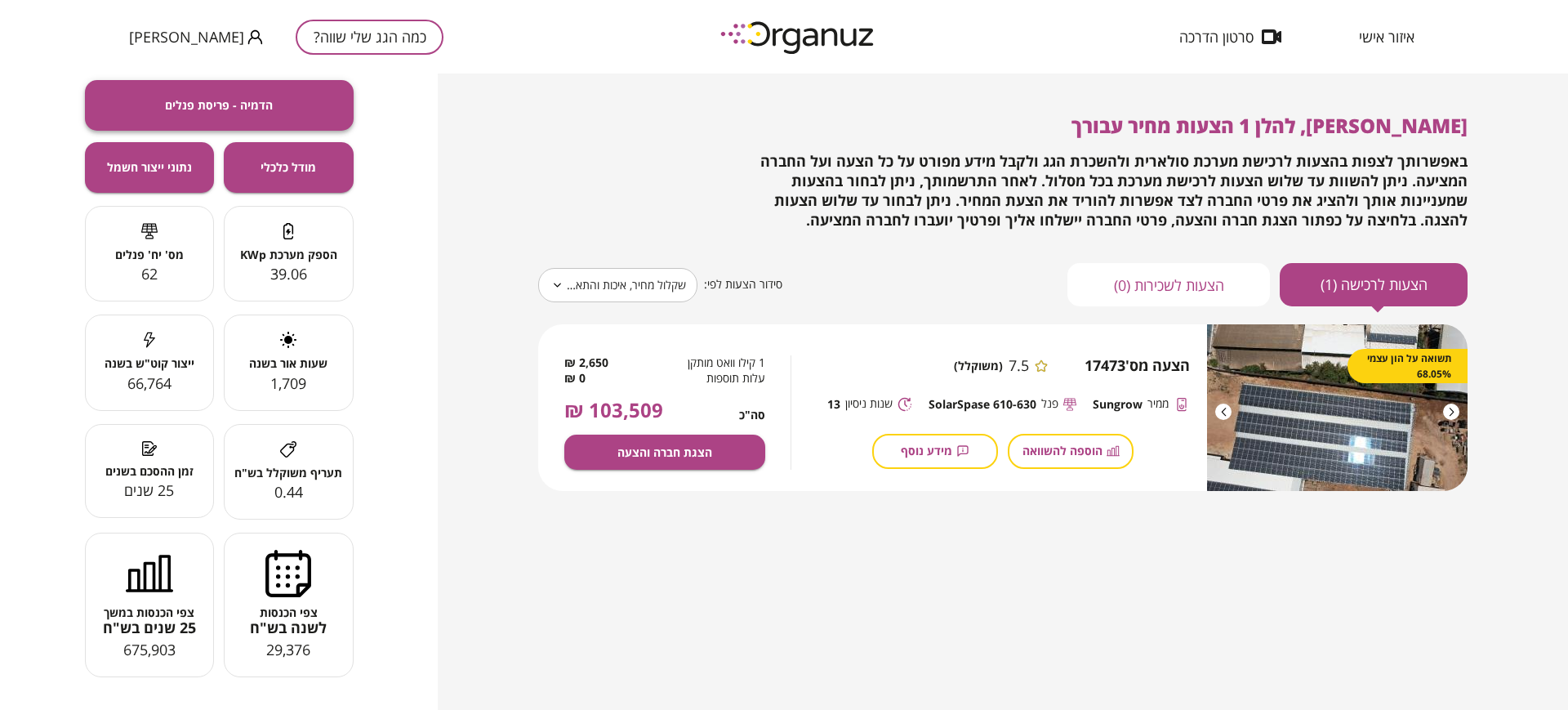 click on "הדמיה - פריסת פנלים" at bounding box center [219, 105] 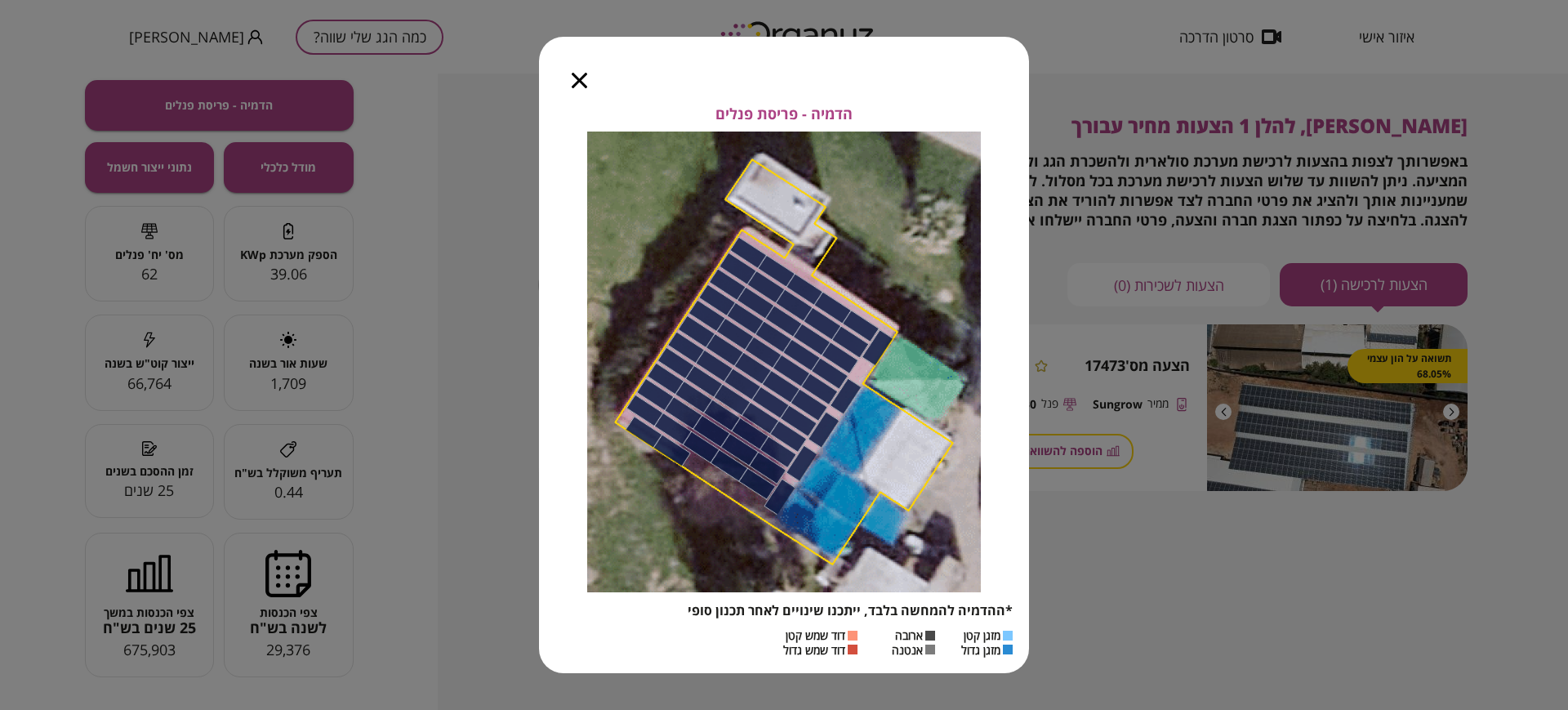 click 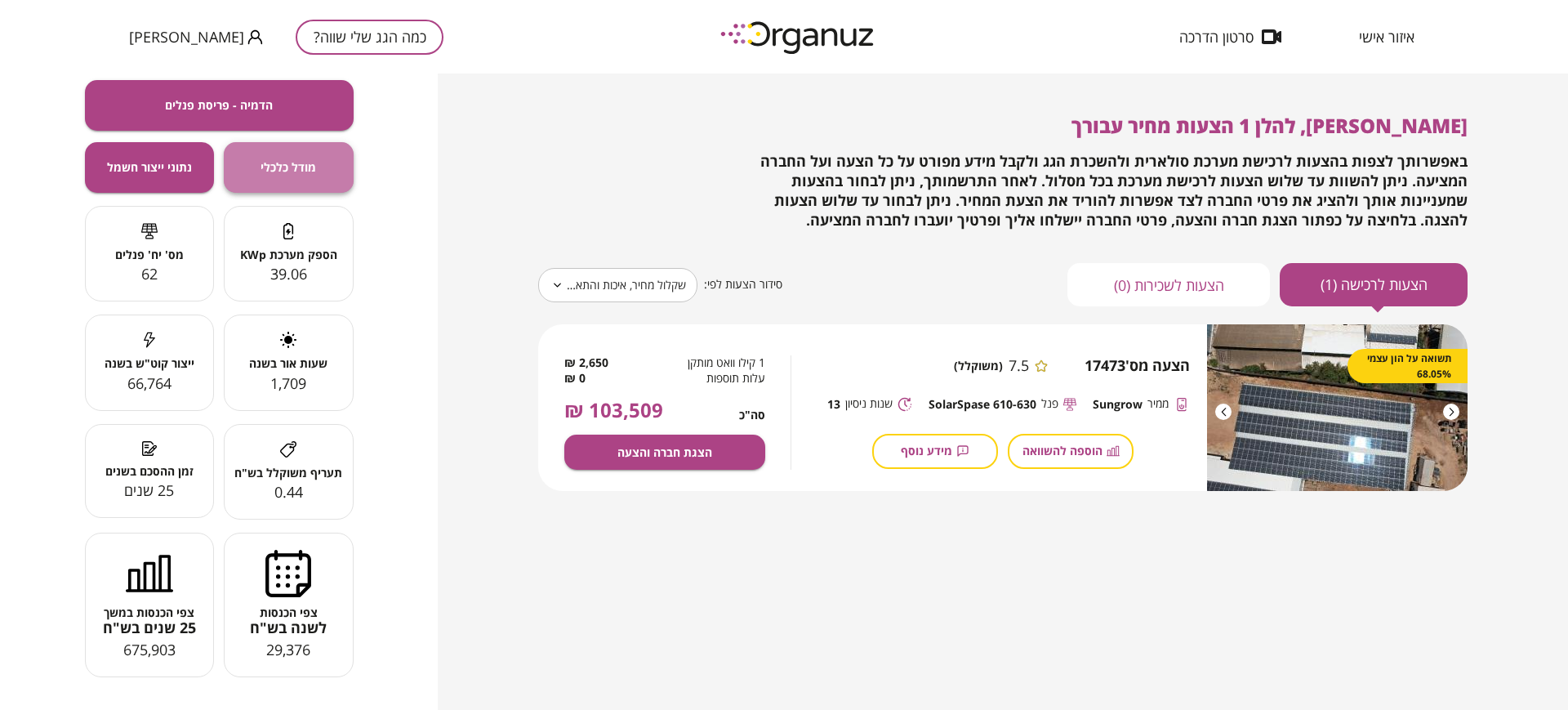 click on "מודל כלכלי" at bounding box center (288, 167) 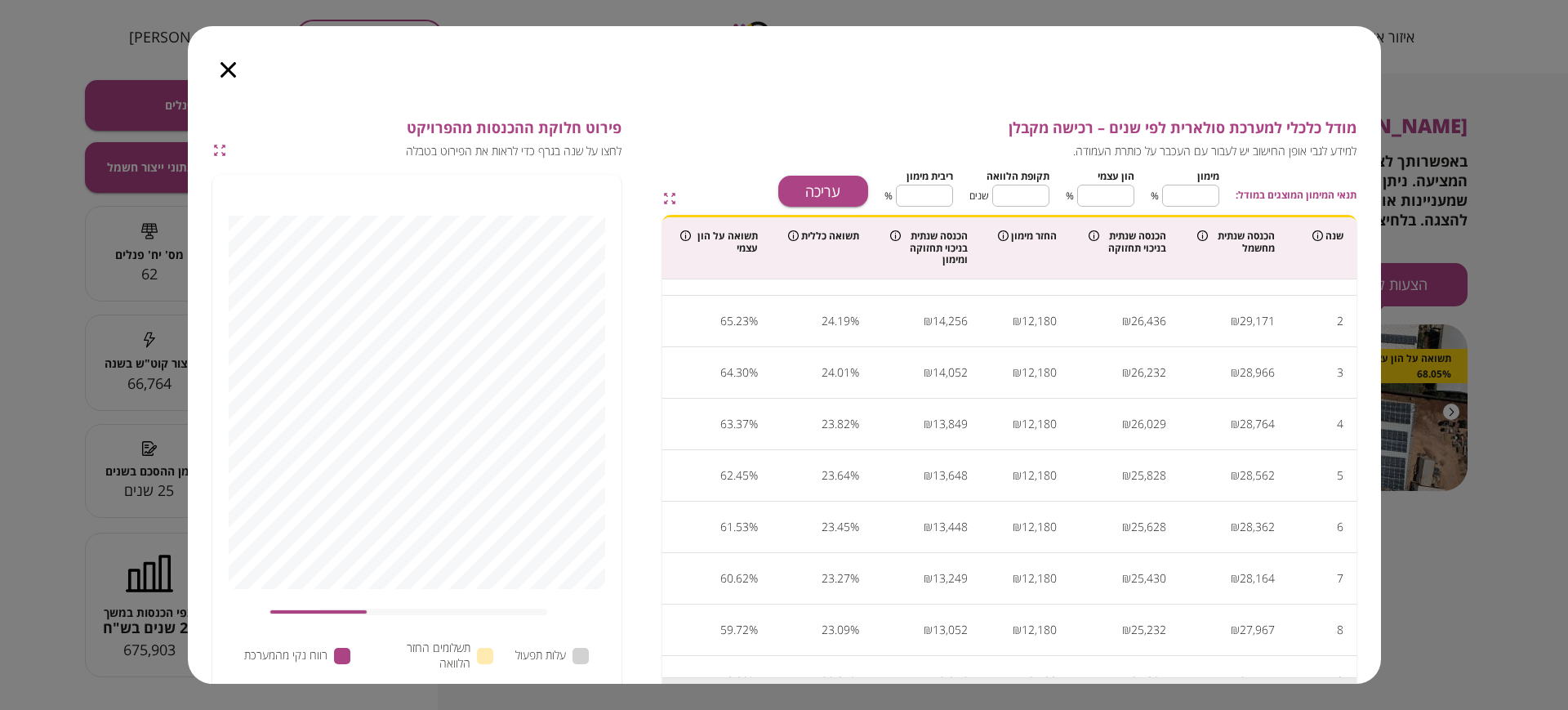 scroll, scrollTop: 0, scrollLeft: 0, axis: both 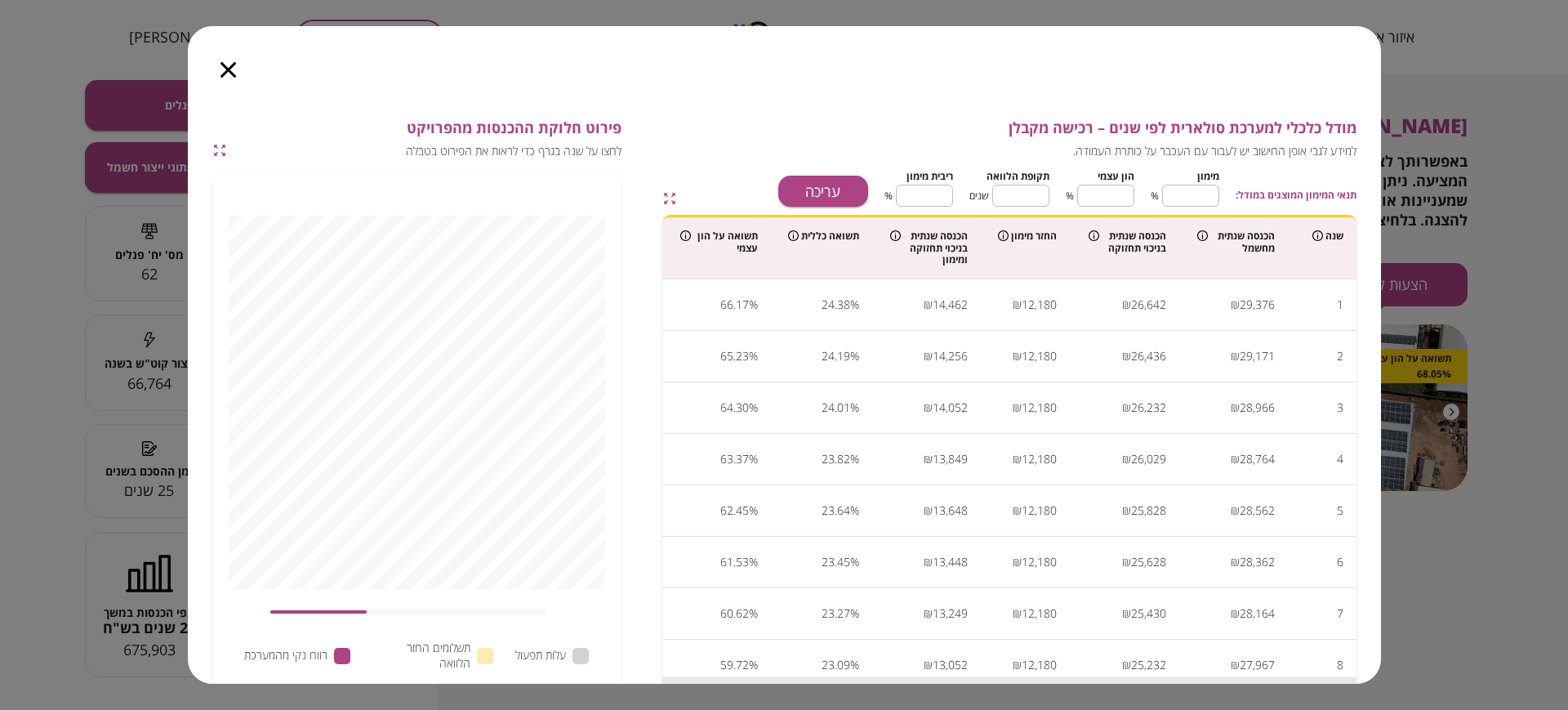 click 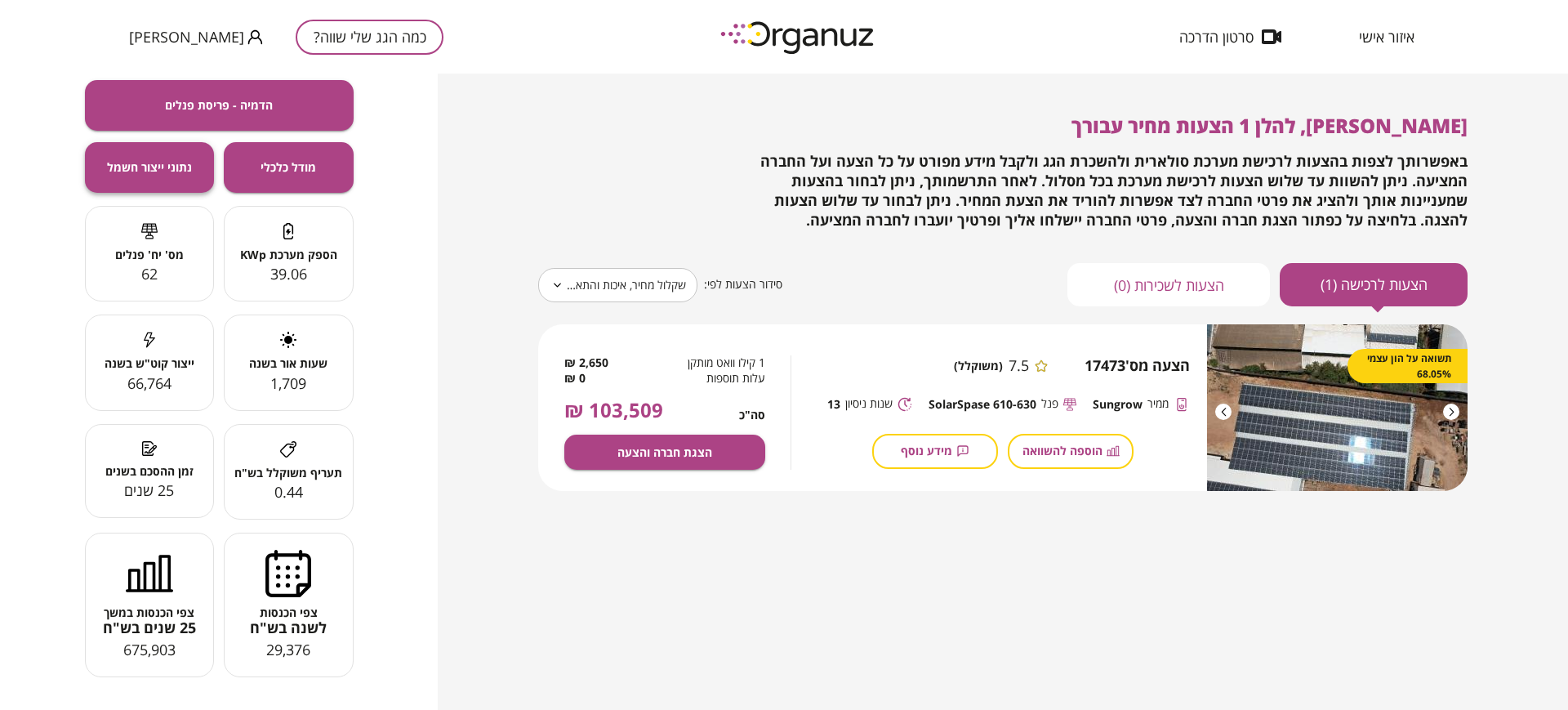 click on "נתוני ייצור חשמל" at bounding box center (149, 167) 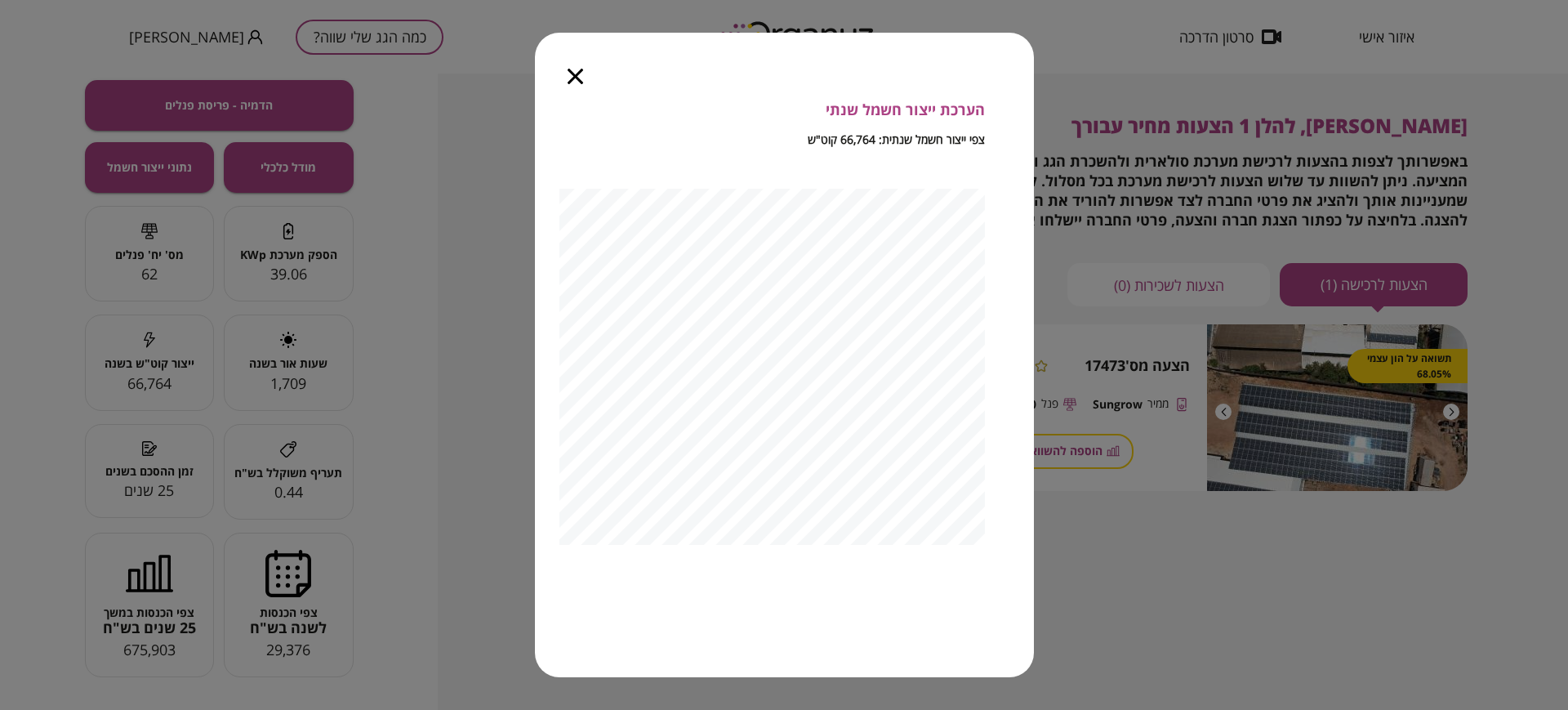 click 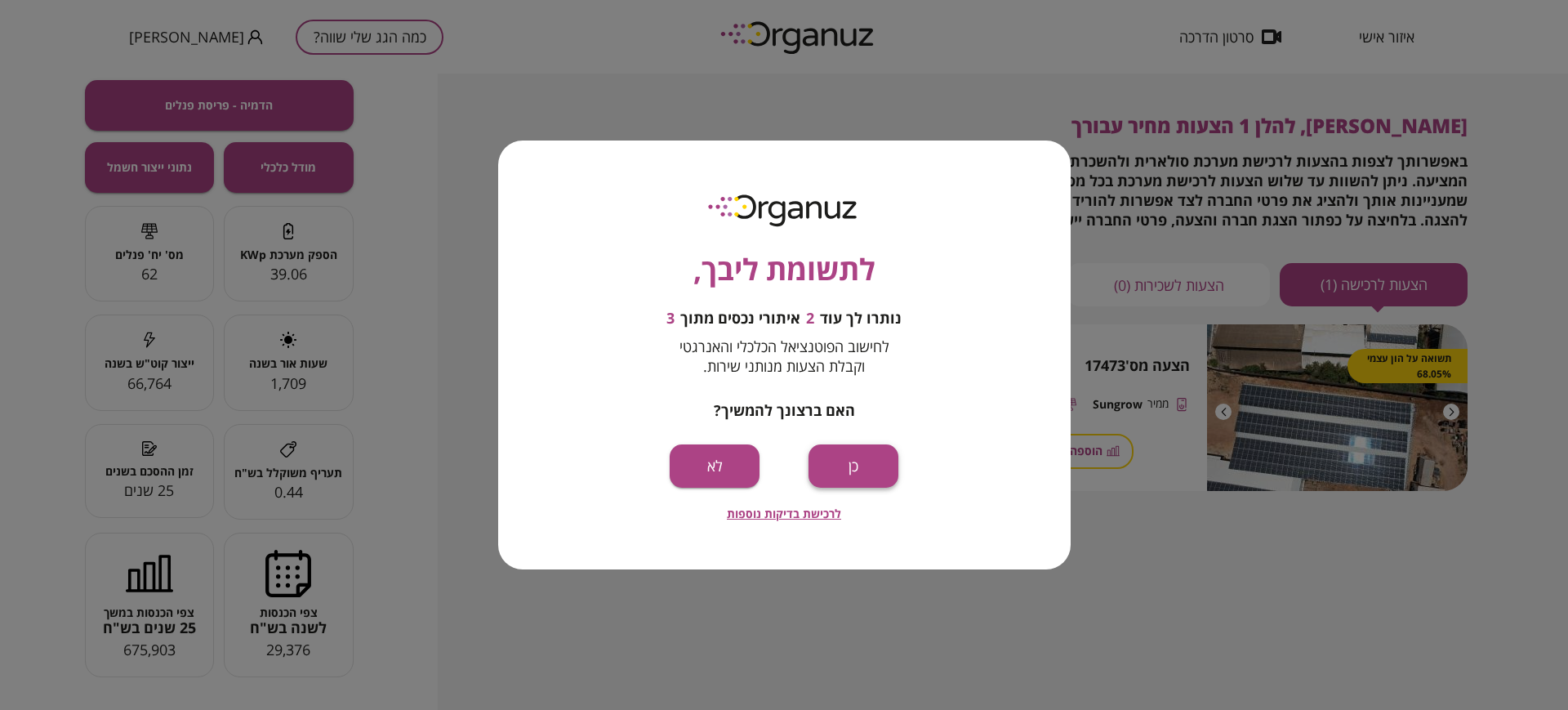 click on "כן" at bounding box center [853, 466] 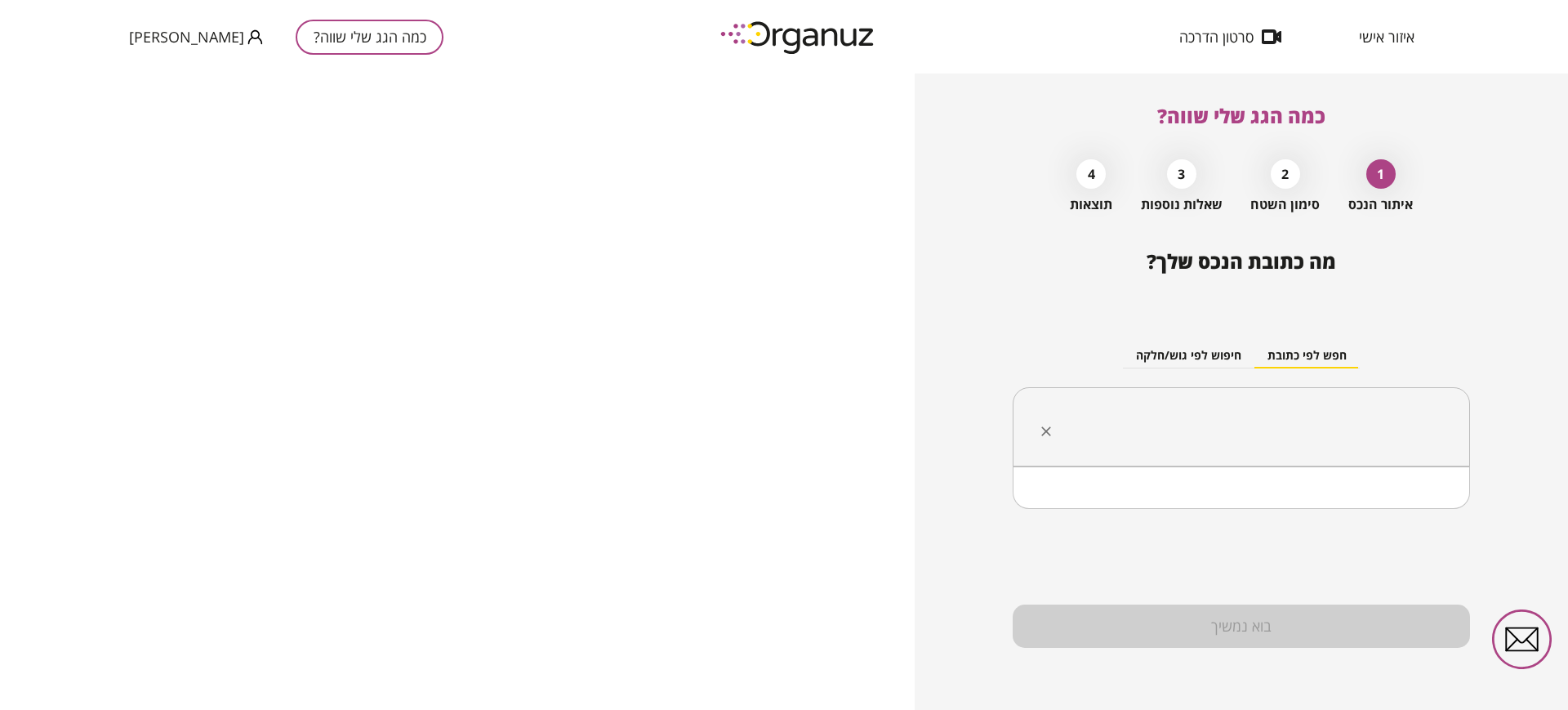 click at bounding box center [1247, 427] 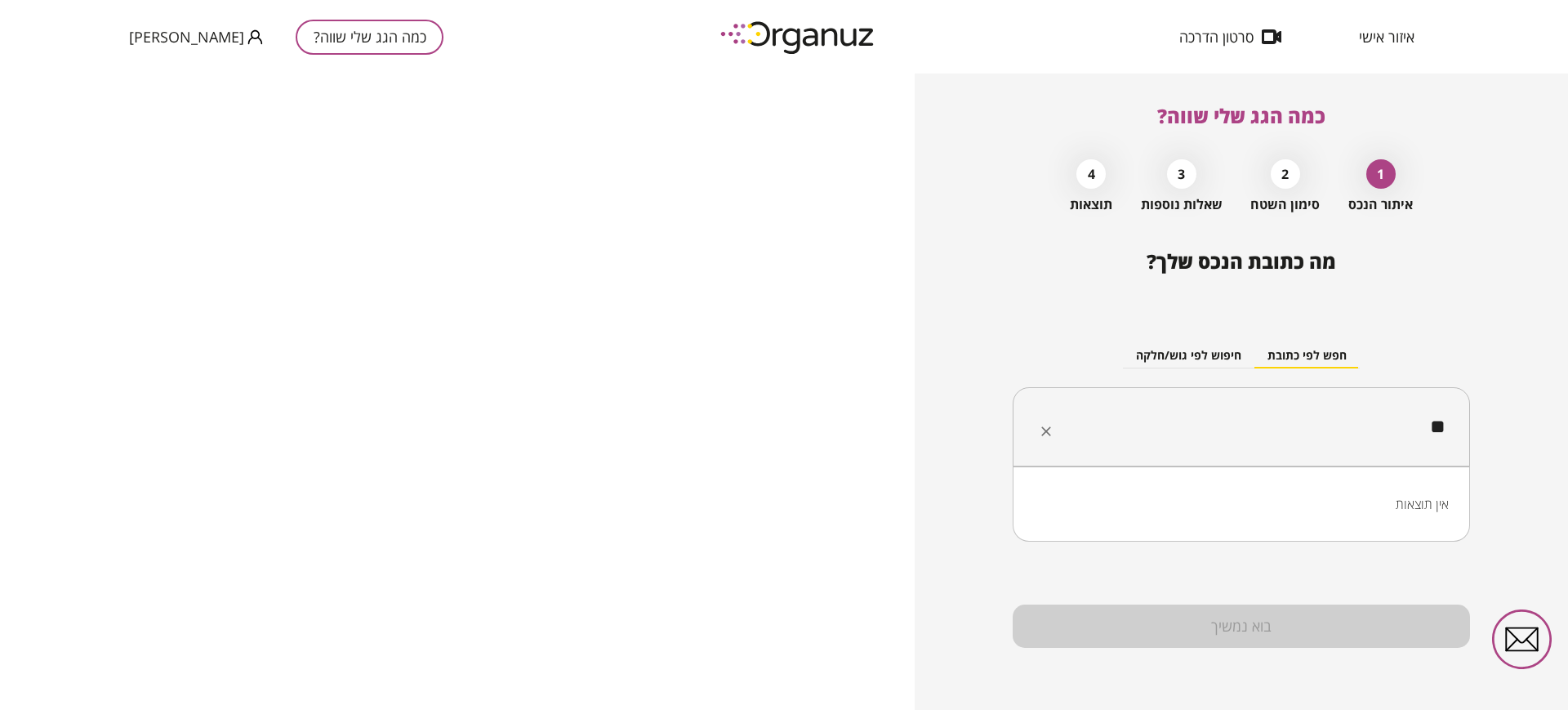 type on "*" 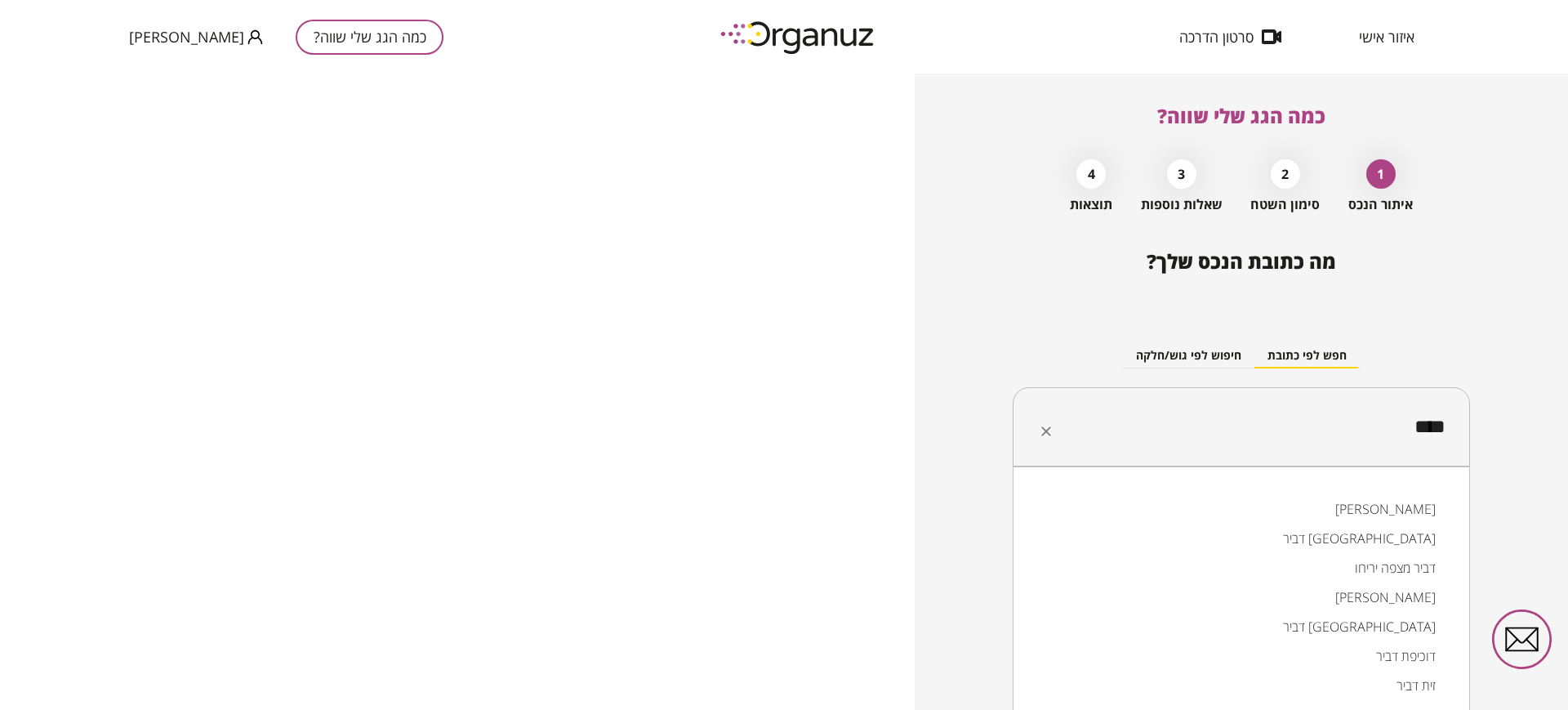 click on "דוכיפת דביר" at bounding box center (1241, 656) 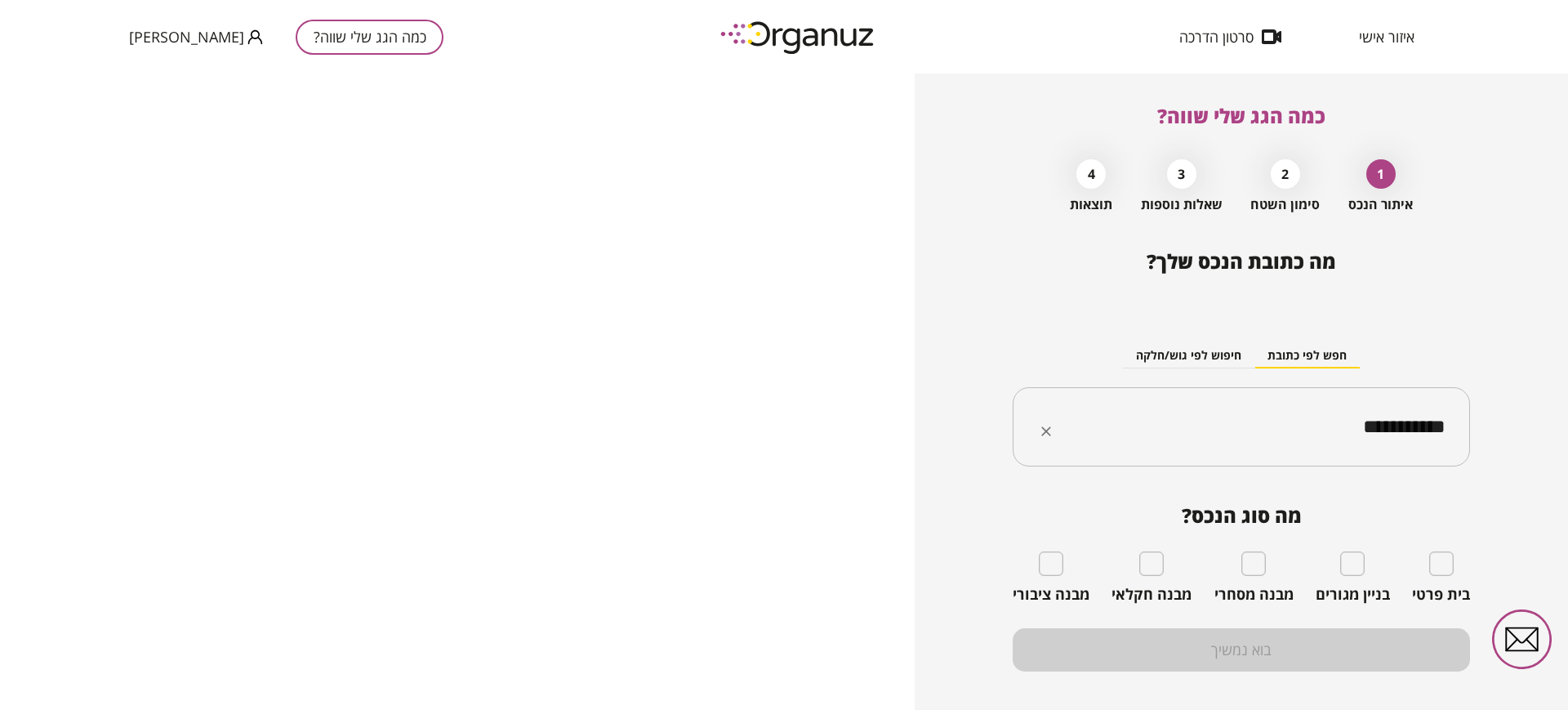 type on "**********" 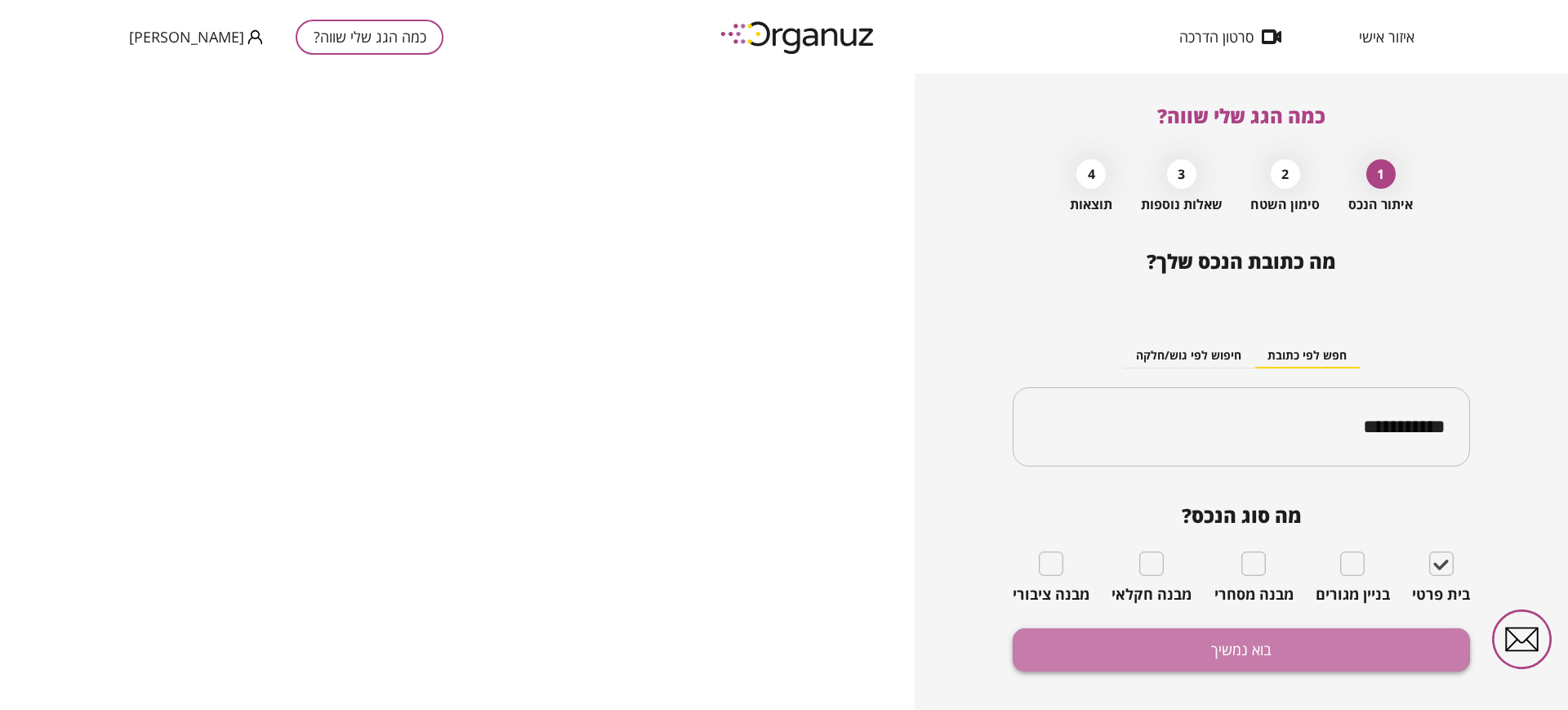 click on "בוא נמשיך" at bounding box center (1241, 650) 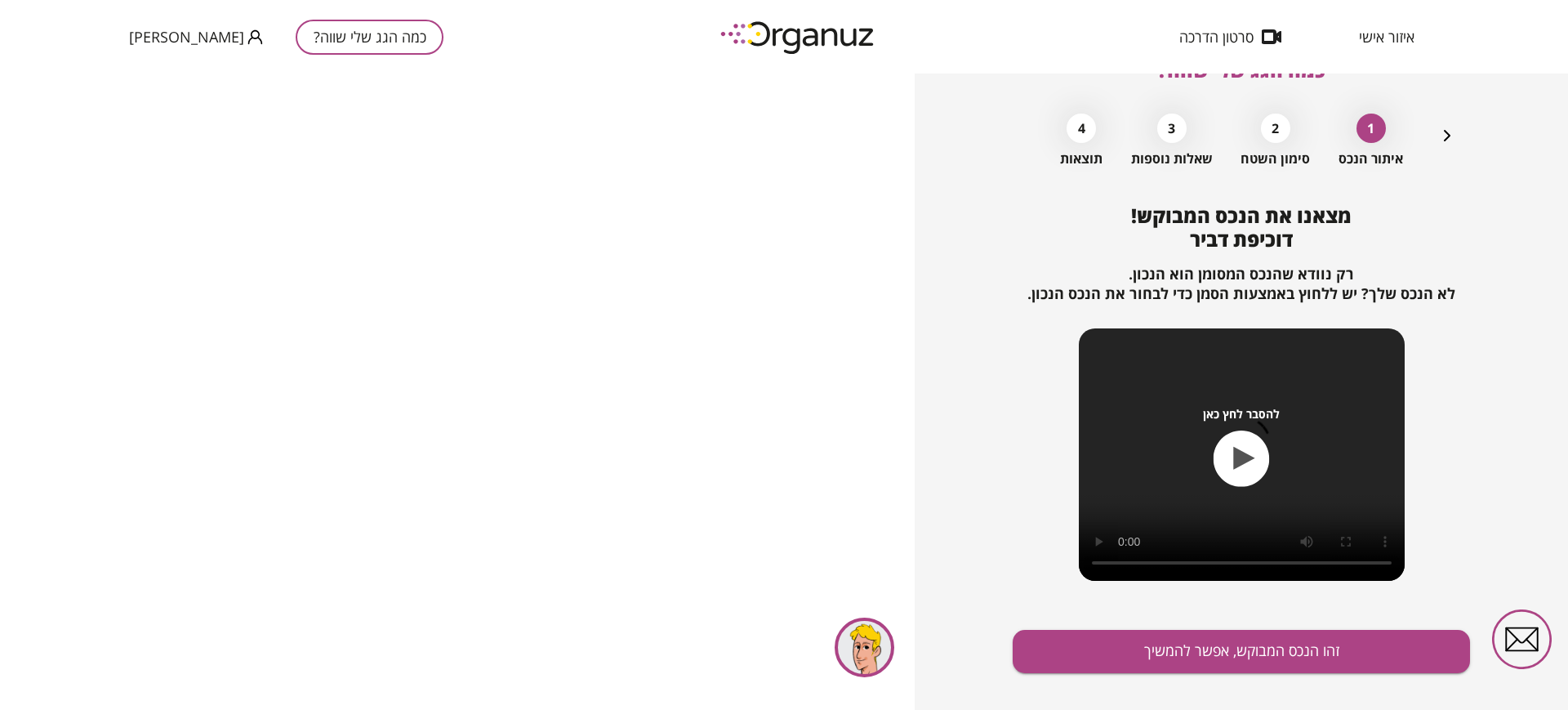 scroll, scrollTop: 71, scrollLeft: 0, axis: vertical 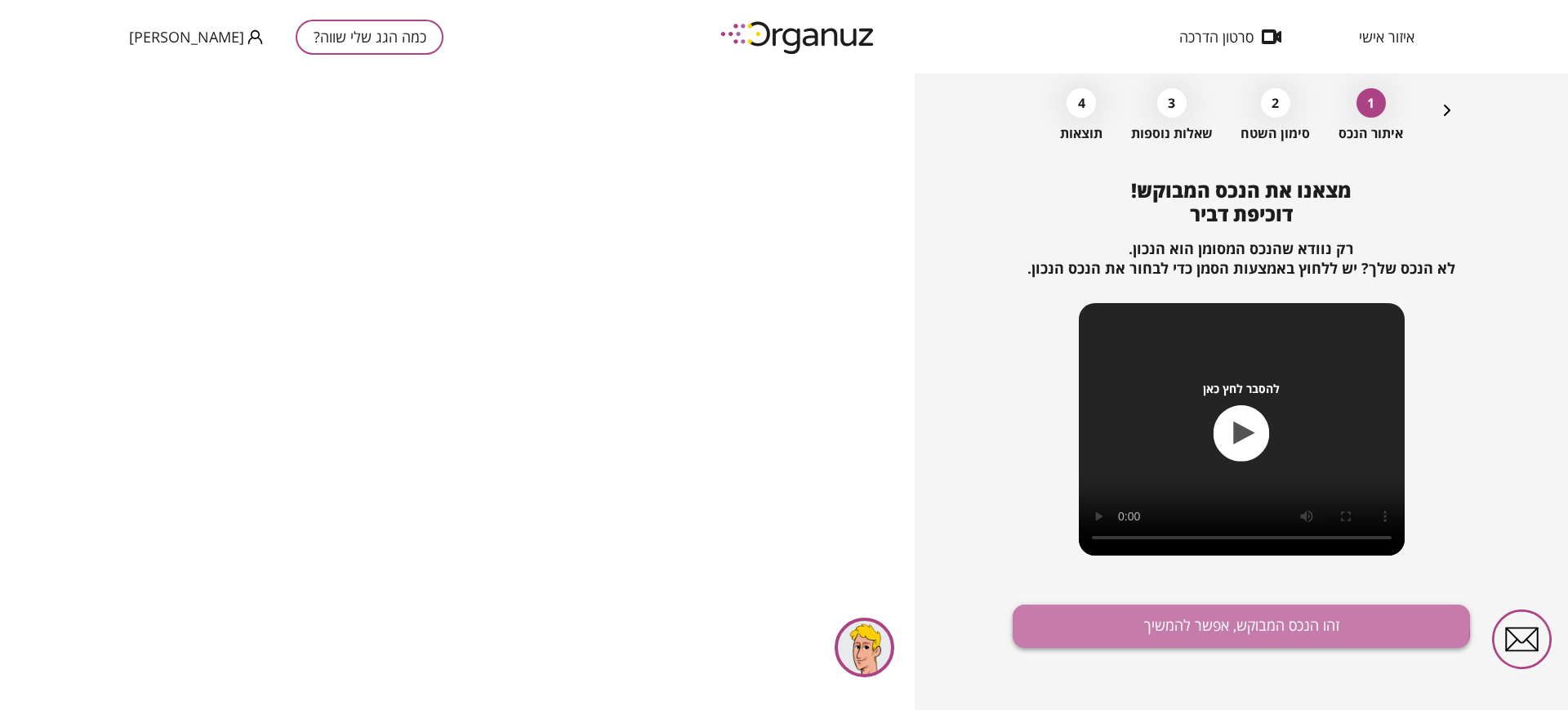 click on "זהו הנכס המבוקש, אפשר להמשיך" at bounding box center [1241, 626] 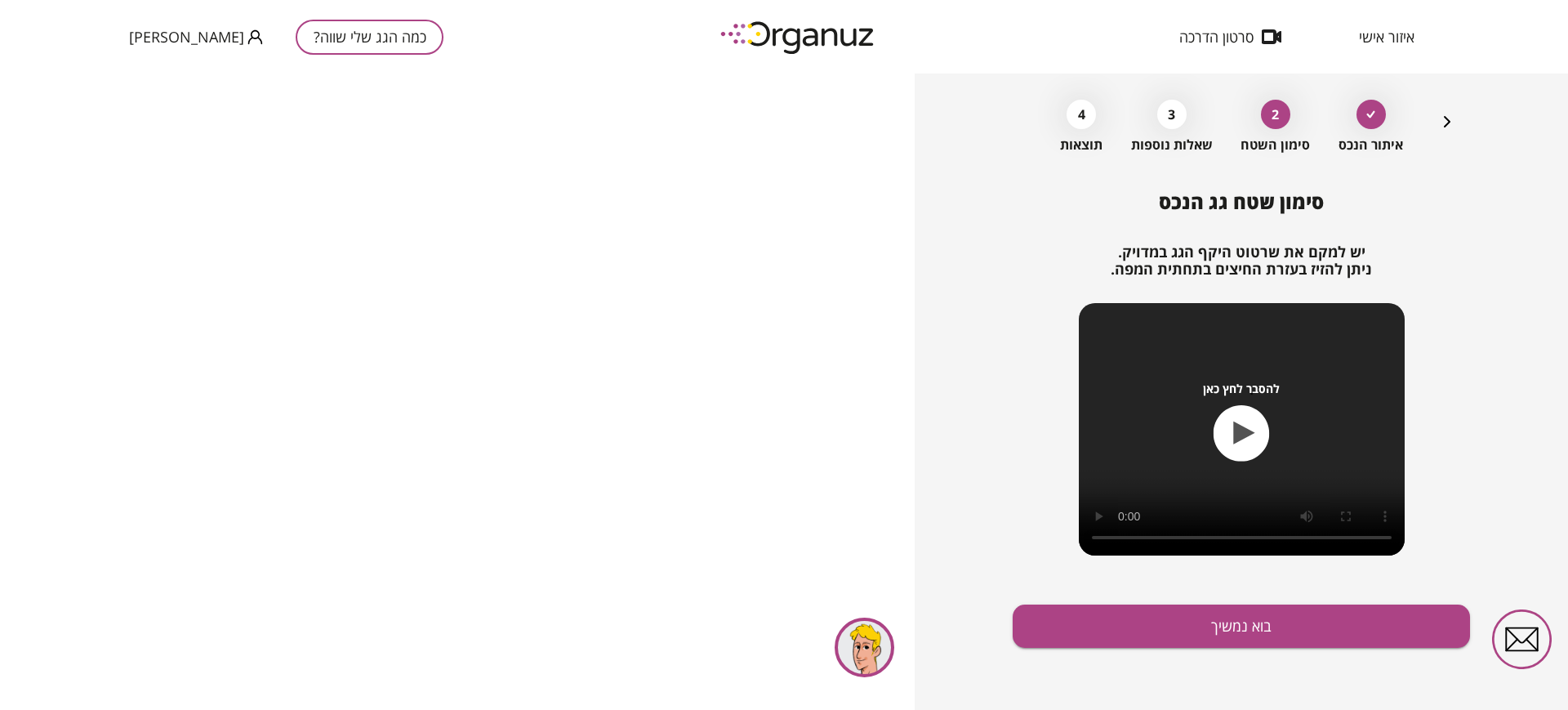 scroll, scrollTop: 60, scrollLeft: 0, axis: vertical 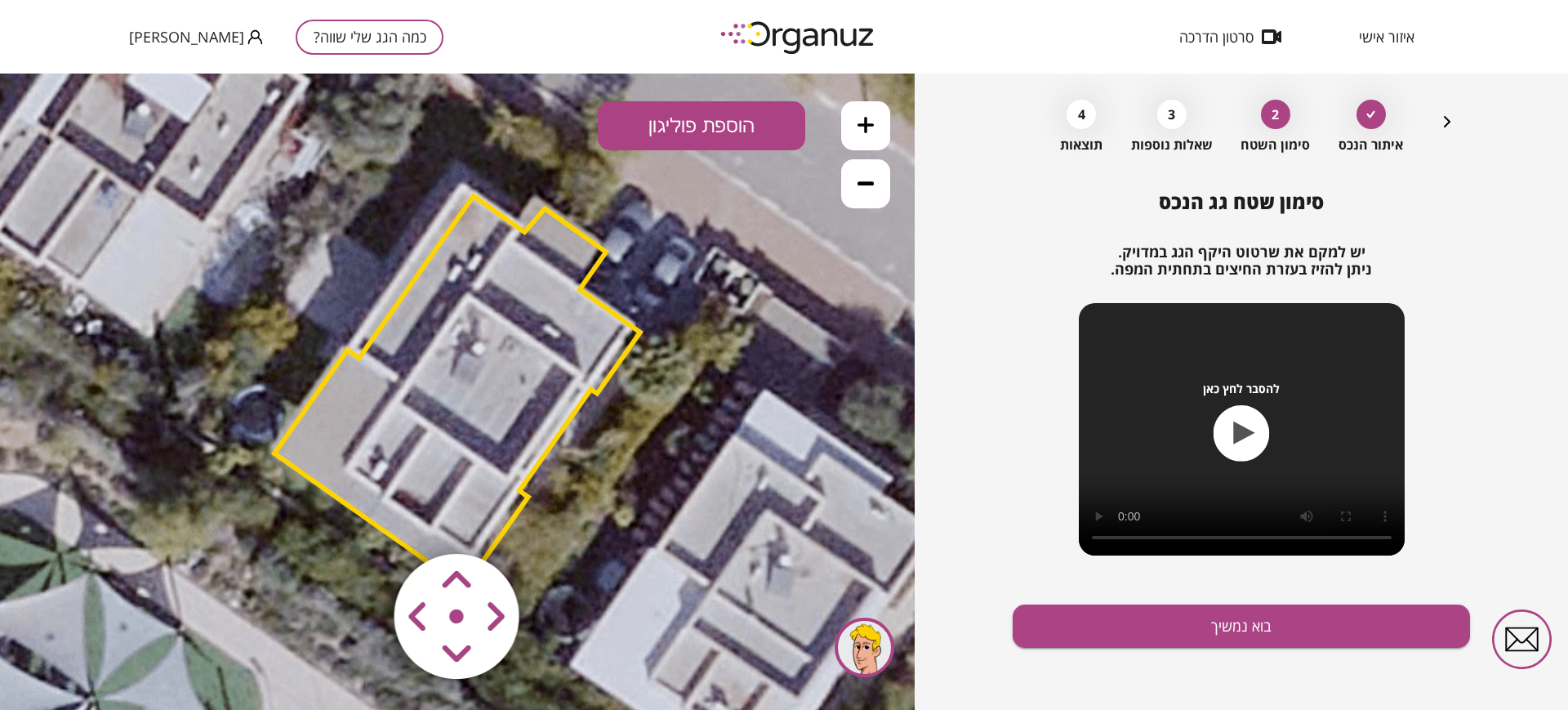 click at bounding box center (360, 520) 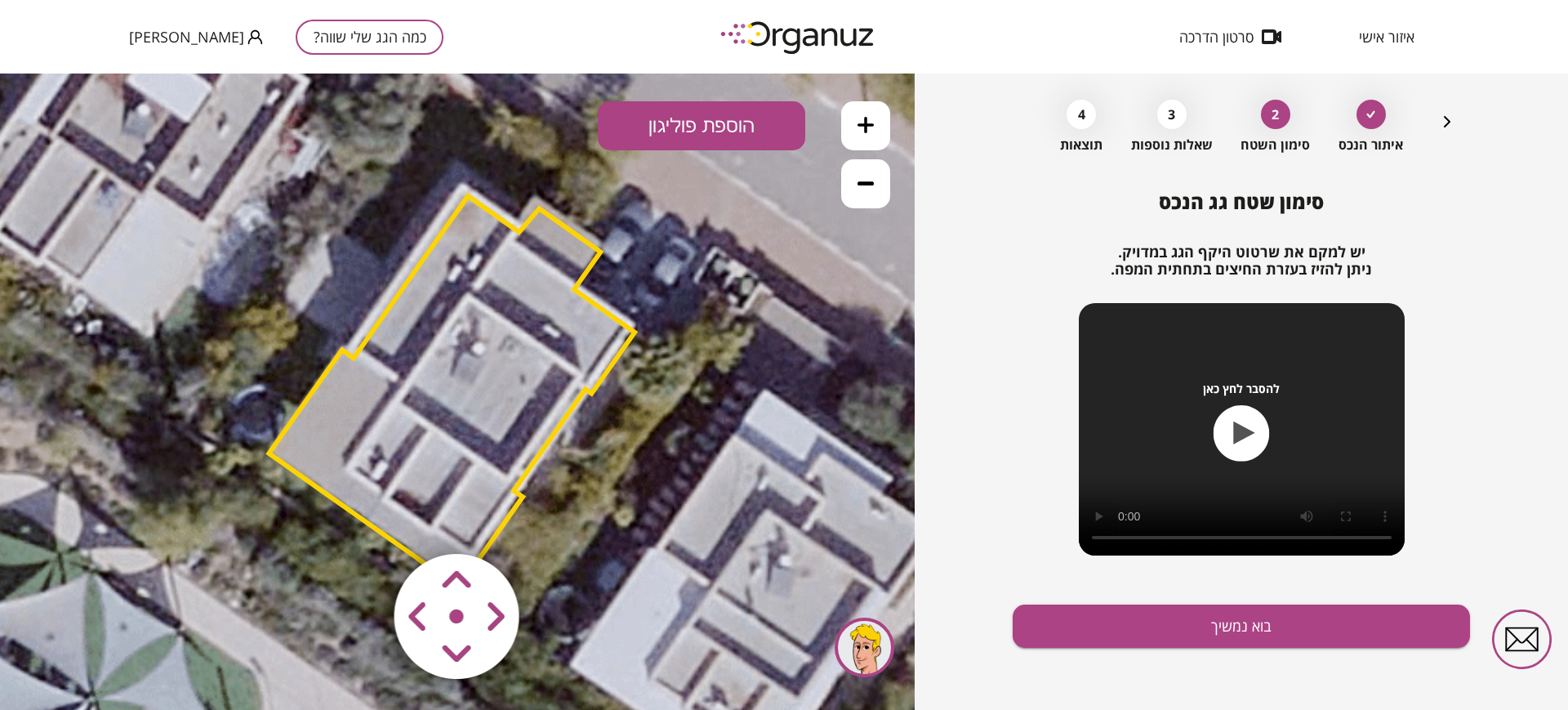 click at bounding box center [360, 520] 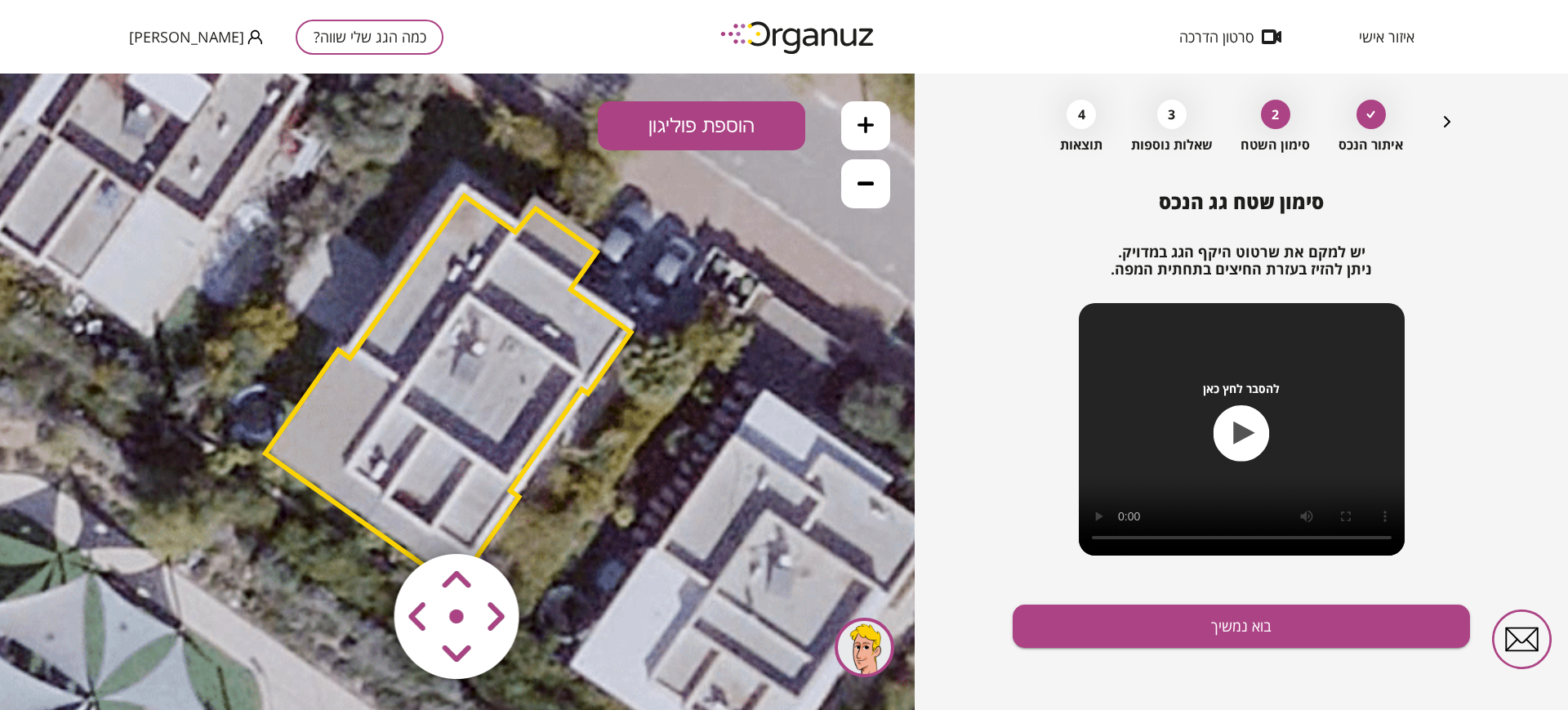 click at bounding box center (360, 520) 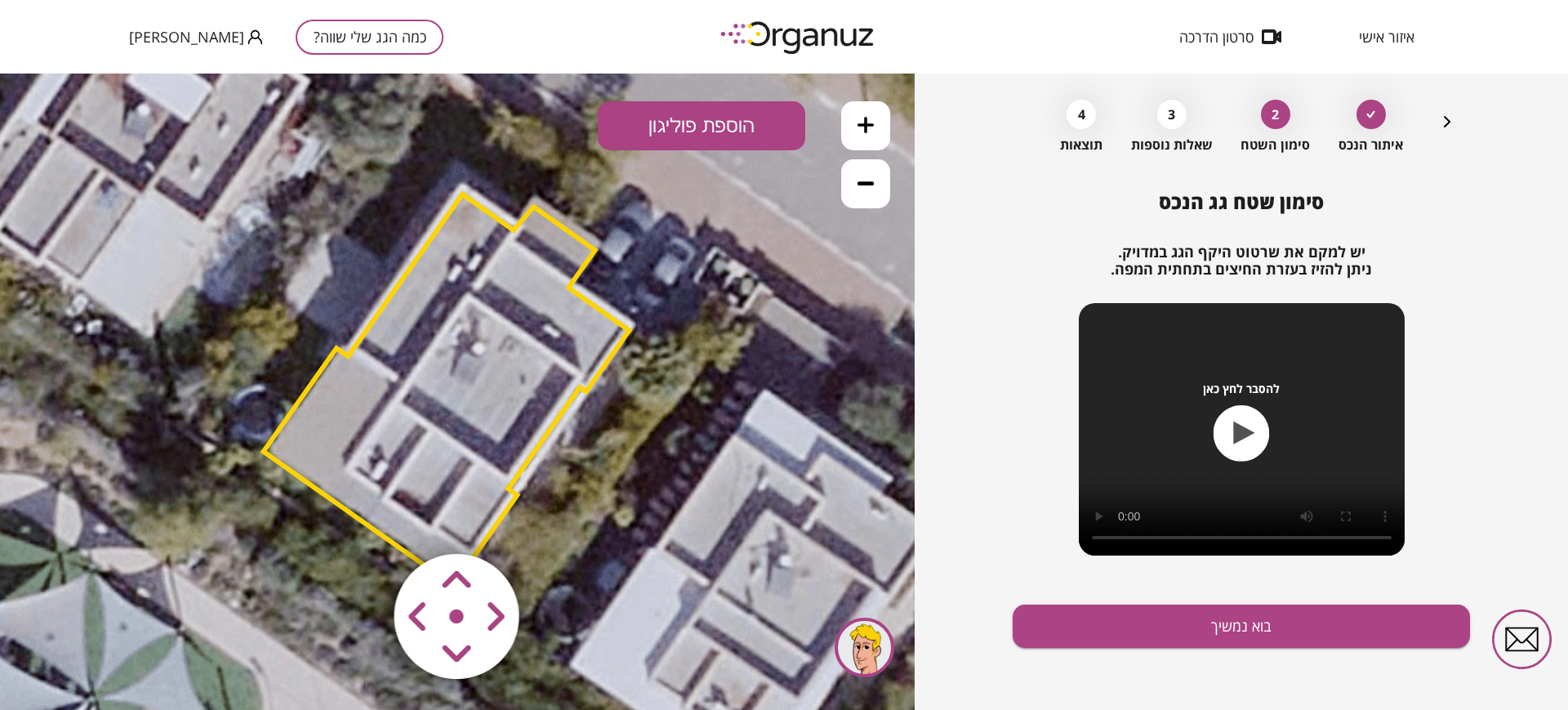 click at bounding box center (360, 520) 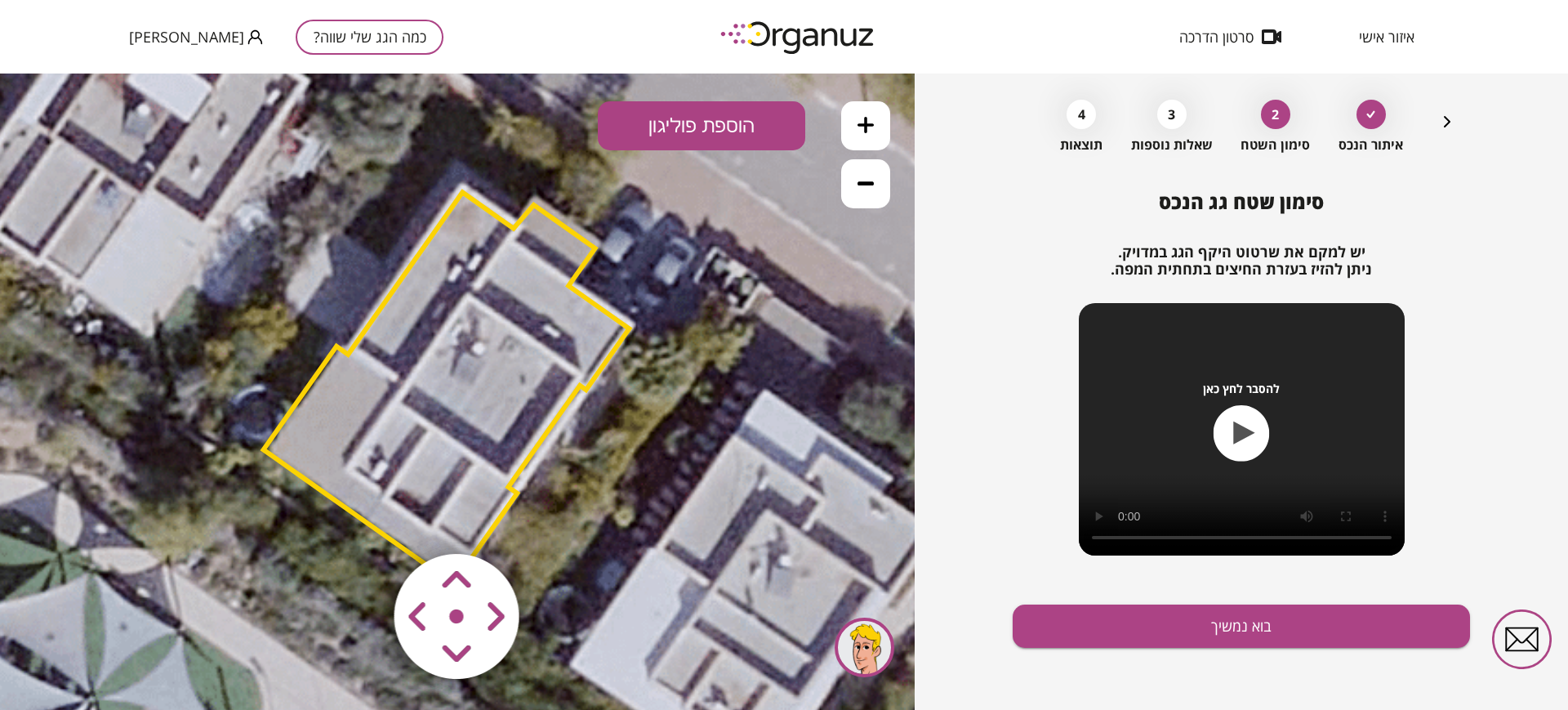 click at bounding box center [360, 520] 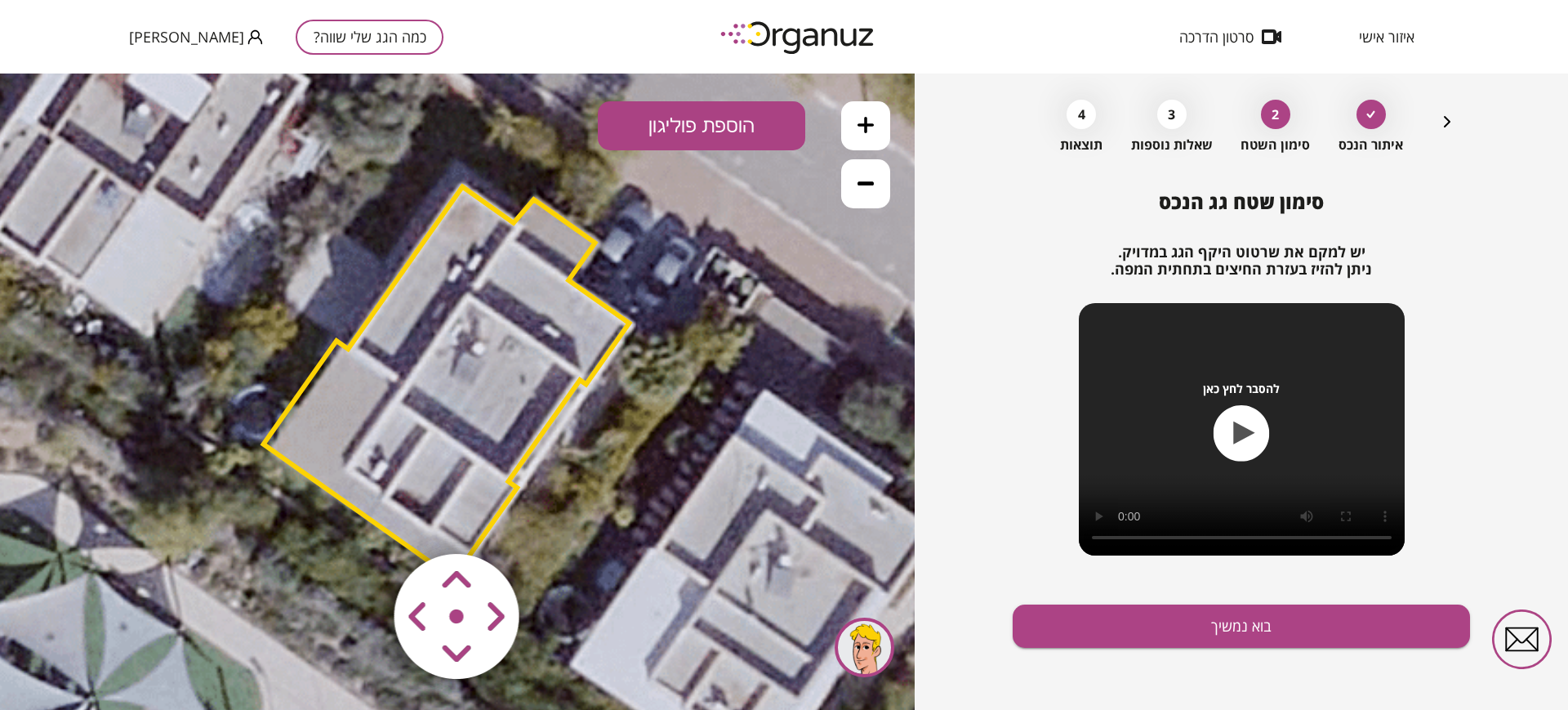 click at bounding box center (360, 520) 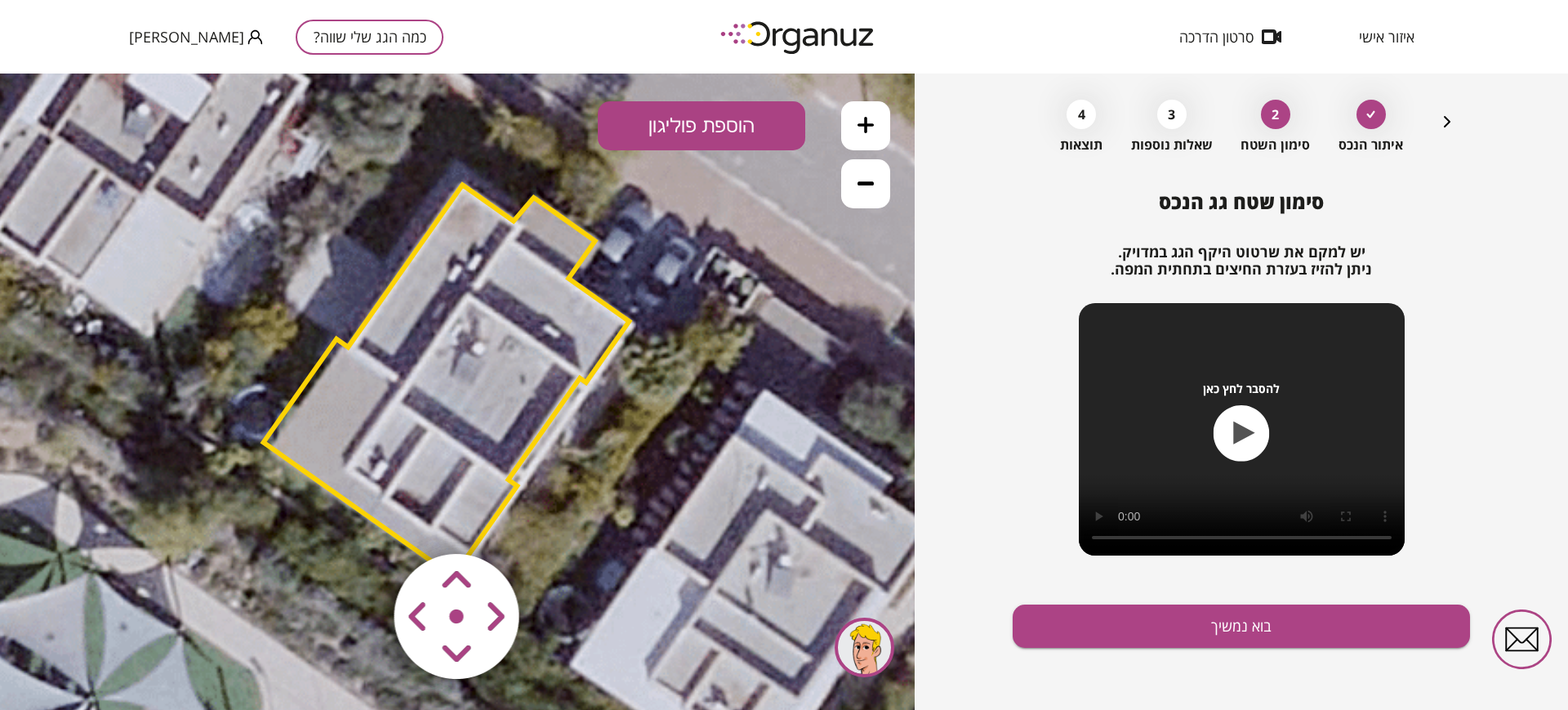click at bounding box center [360, 520] 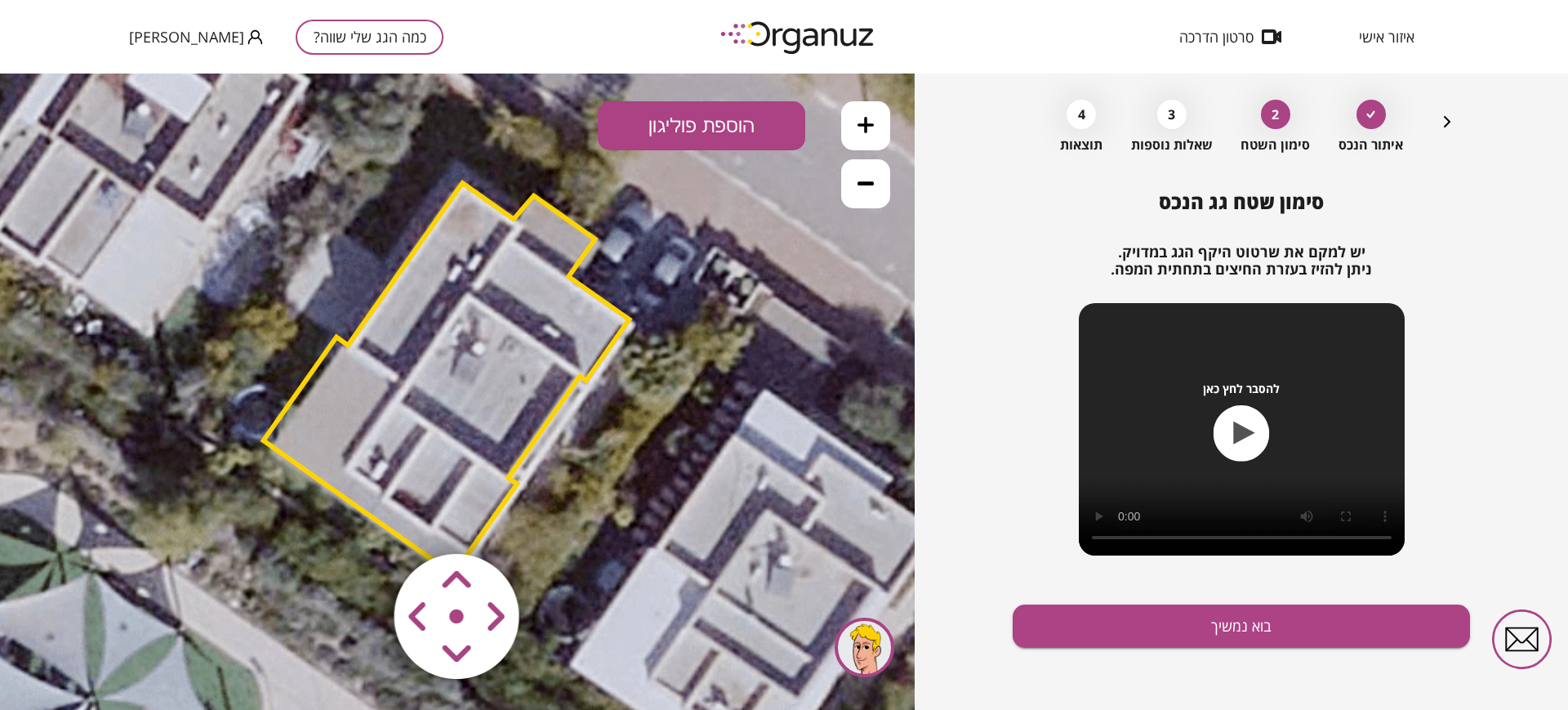 click at bounding box center [360, 520] 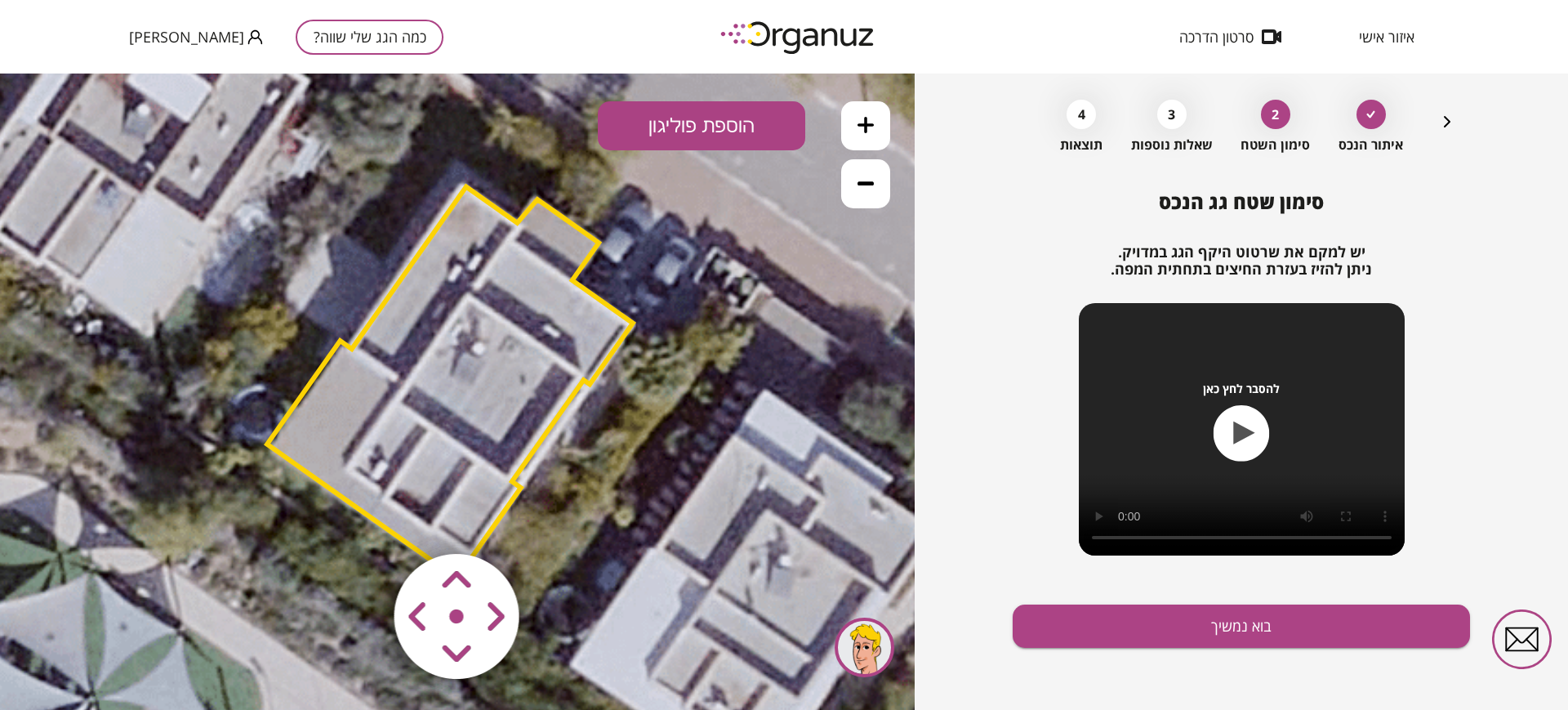 click at bounding box center [360, 520] 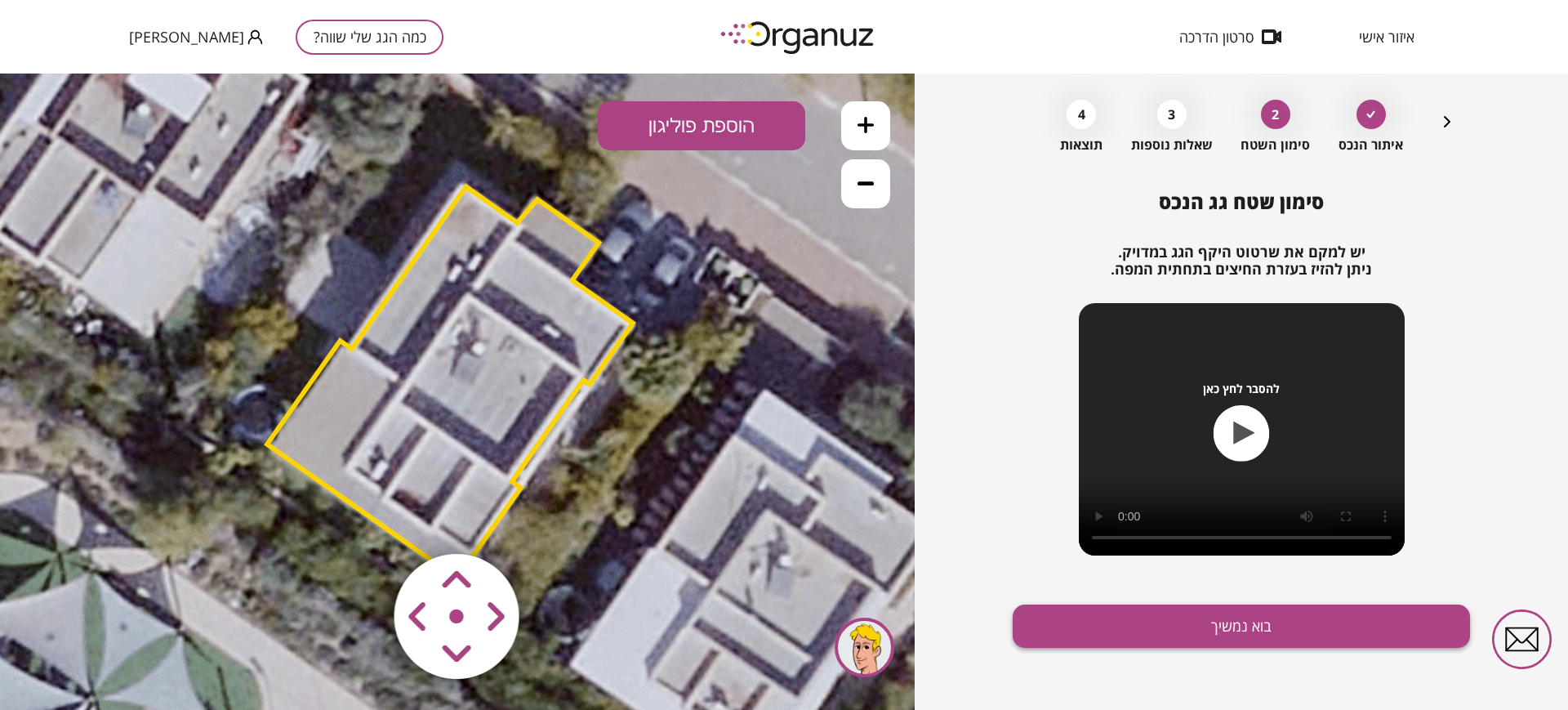 click on "בוא נמשיך" at bounding box center [1241, 626] 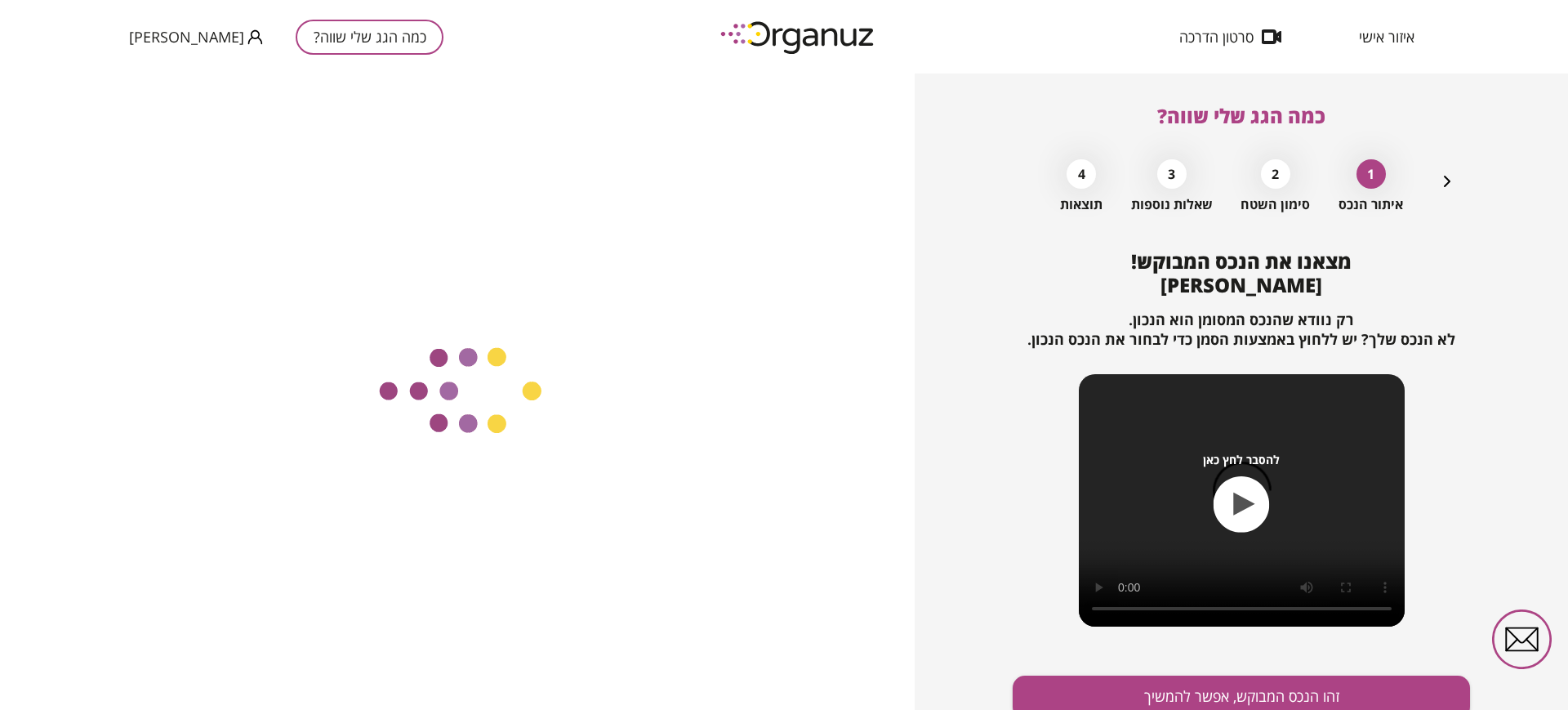 scroll, scrollTop: 0, scrollLeft: 0, axis: both 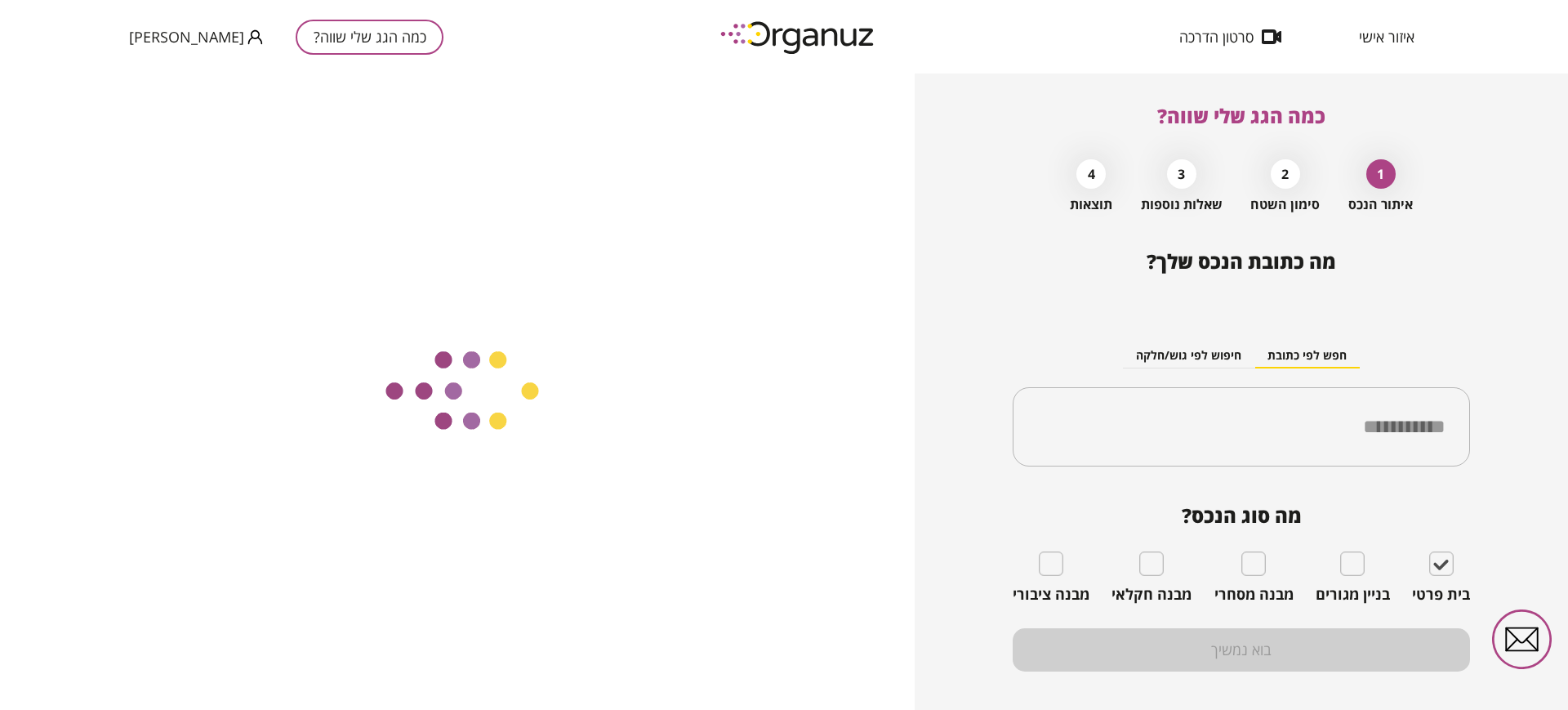 click at bounding box center (799, 37) 